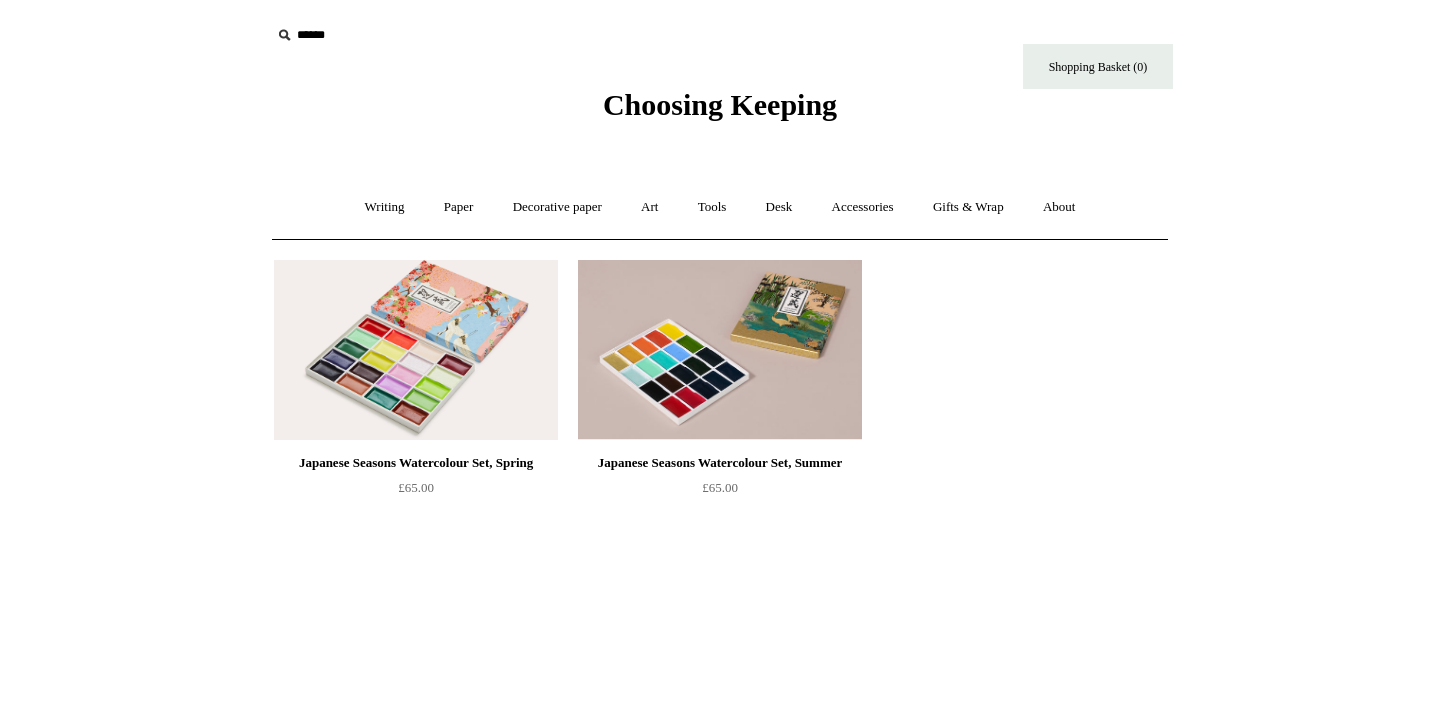 scroll, scrollTop: 0, scrollLeft: 0, axis: both 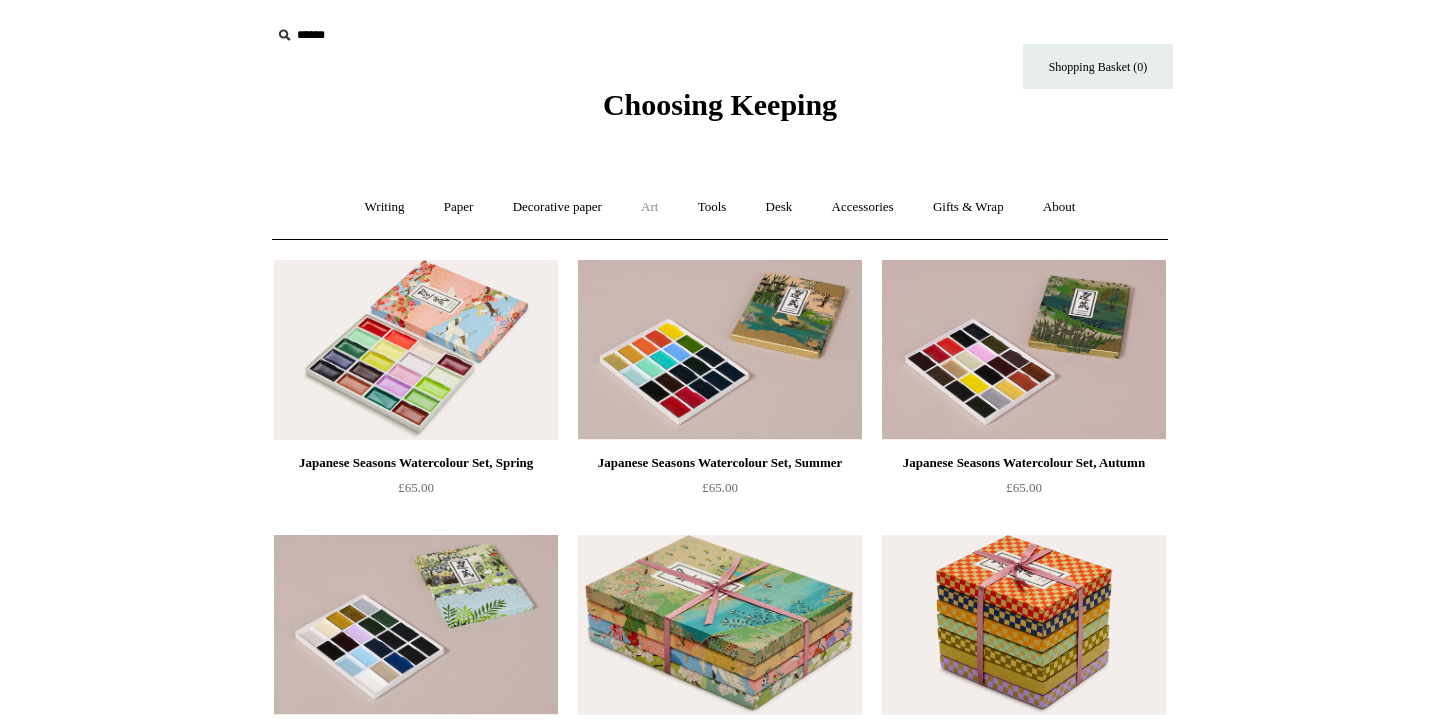 click on "Art +" at bounding box center [649, 207] 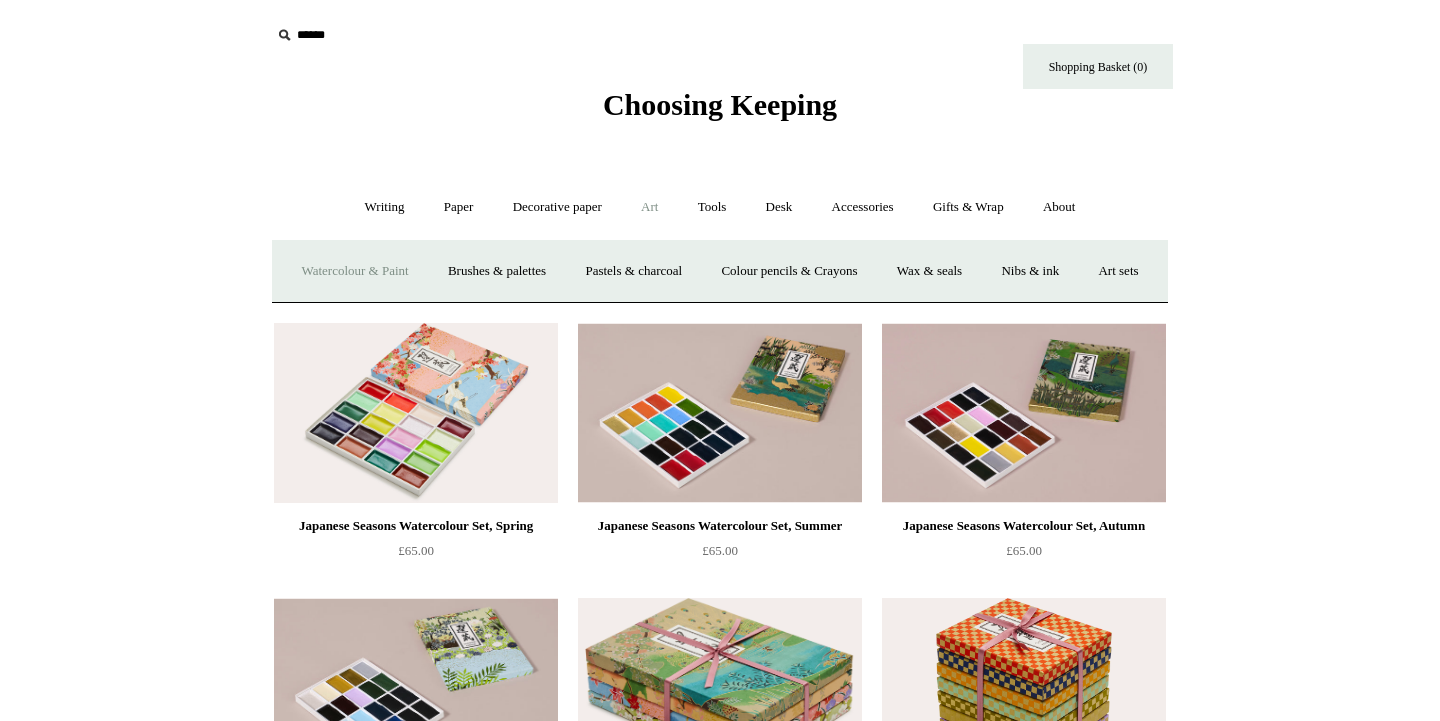 click on "Watercolour & Paint" at bounding box center [354, 271] 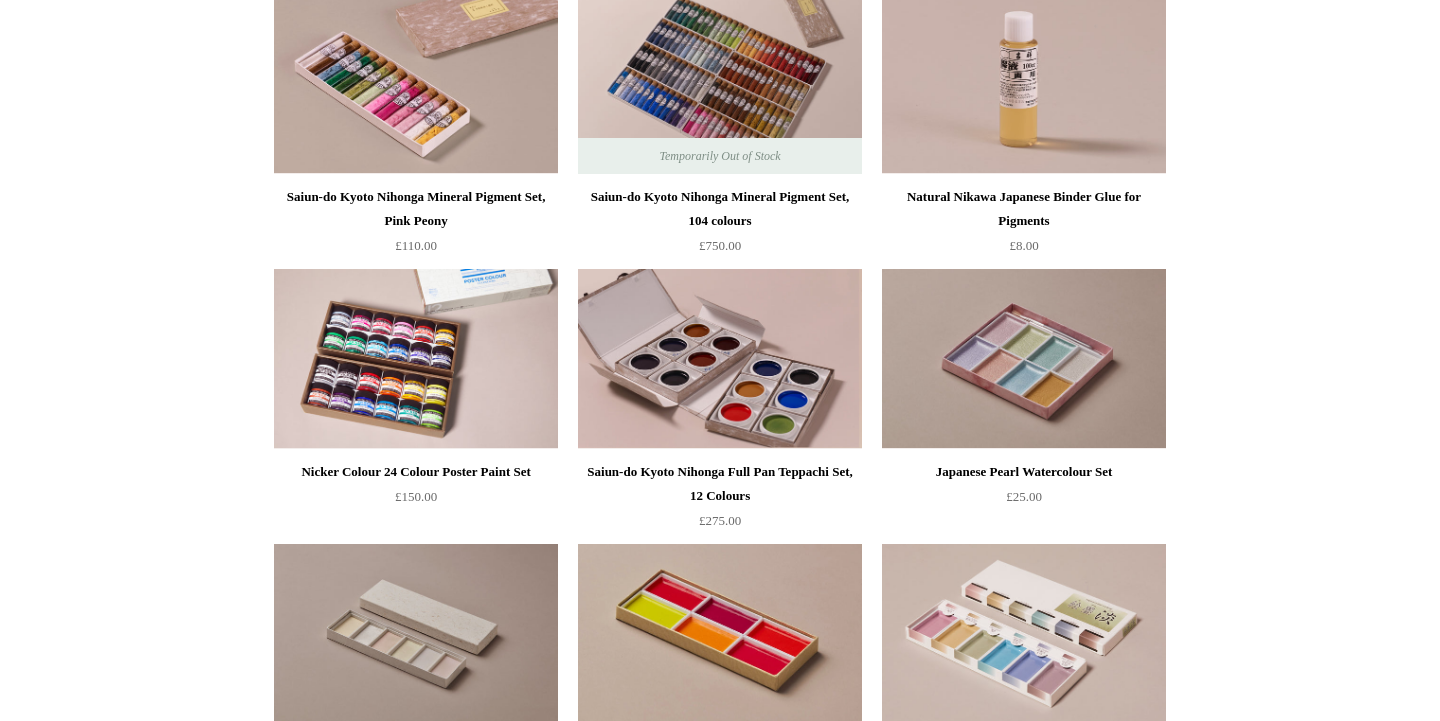 scroll, scrollTop: 2192, scrollLeft: 0, axis: vertical 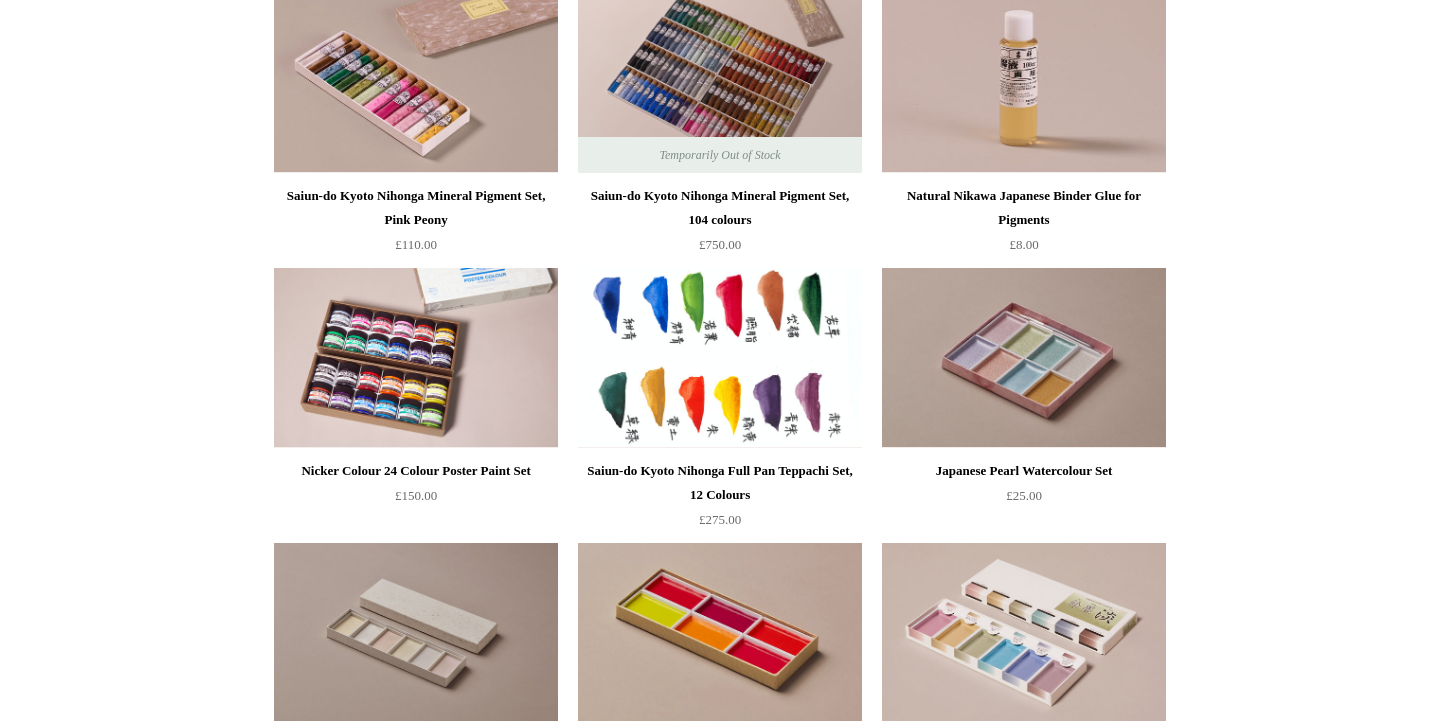 click at bounding box center (720, 358) 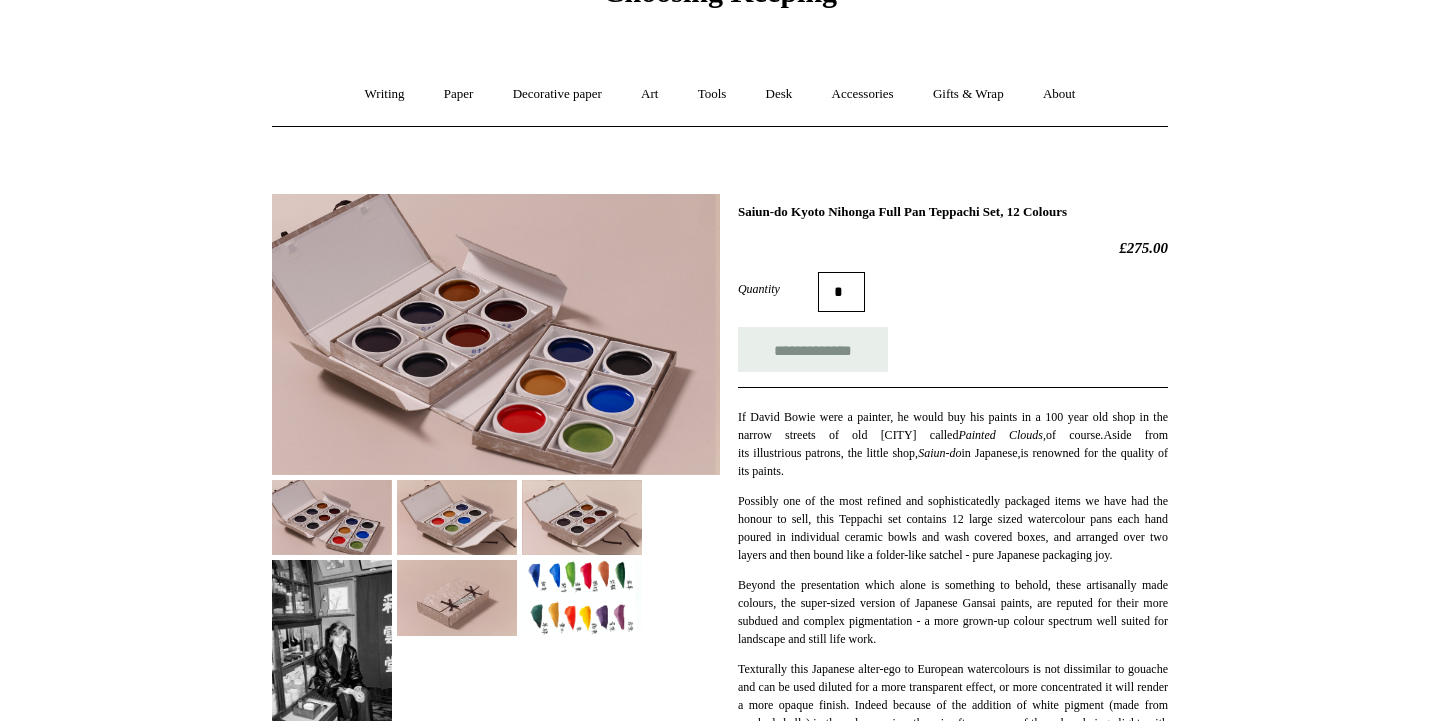 scroll, scrollTop: 114, scrollLeft: 0, axis: vertical 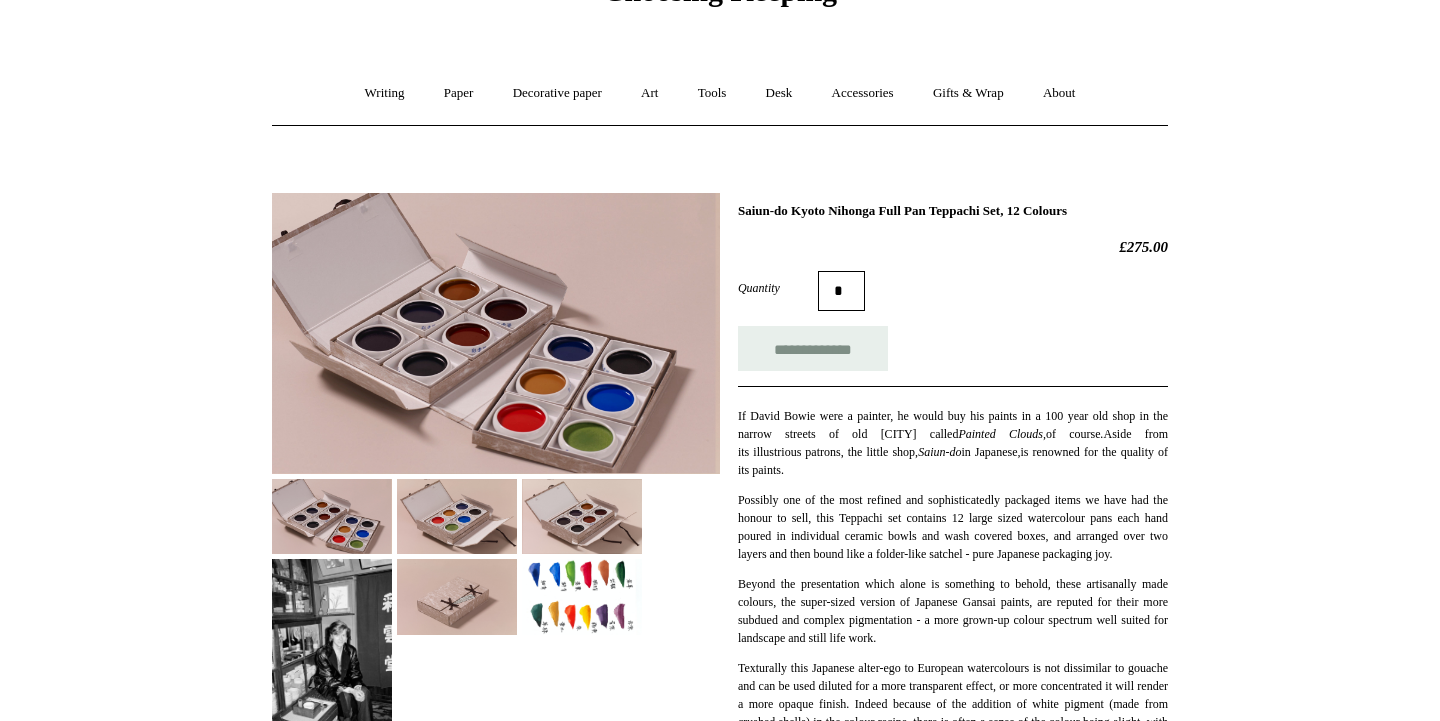 click at bounding box center [457, 516] 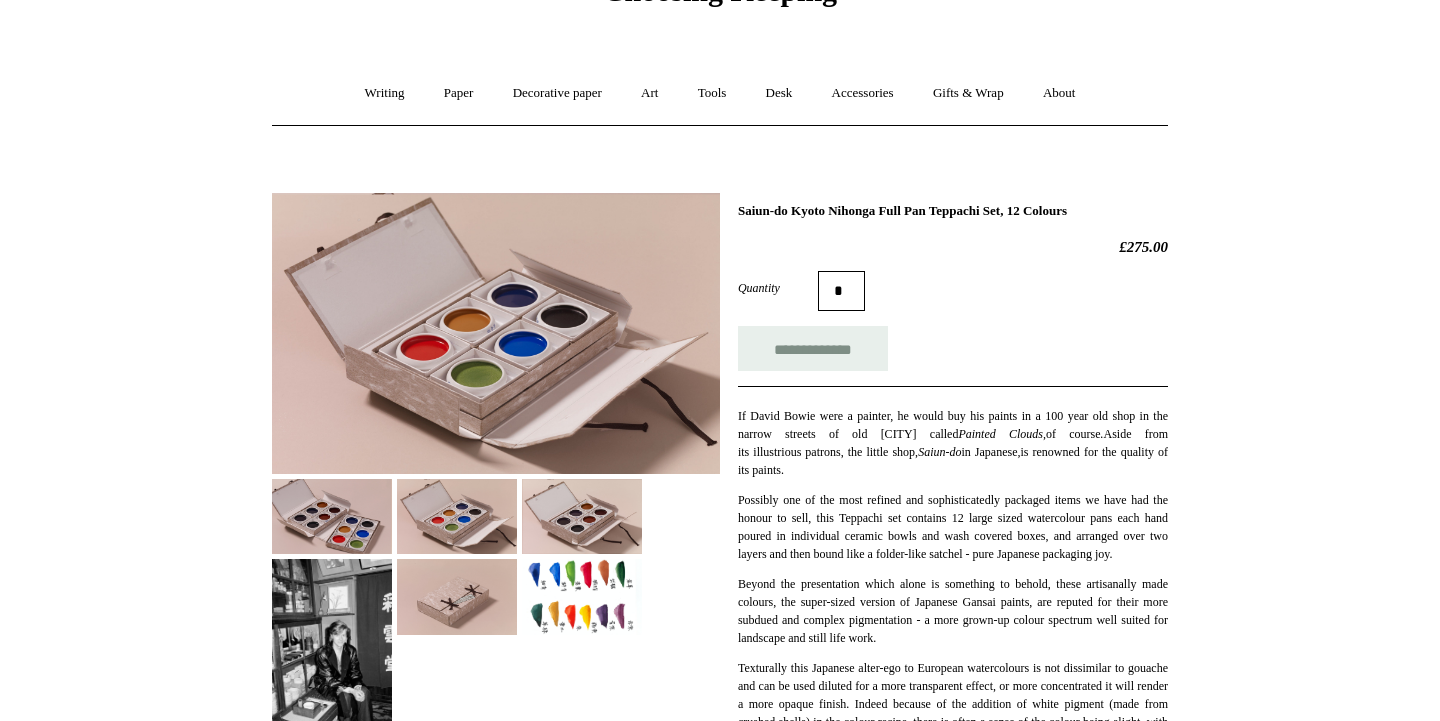 click at bounding box center [332, 516] 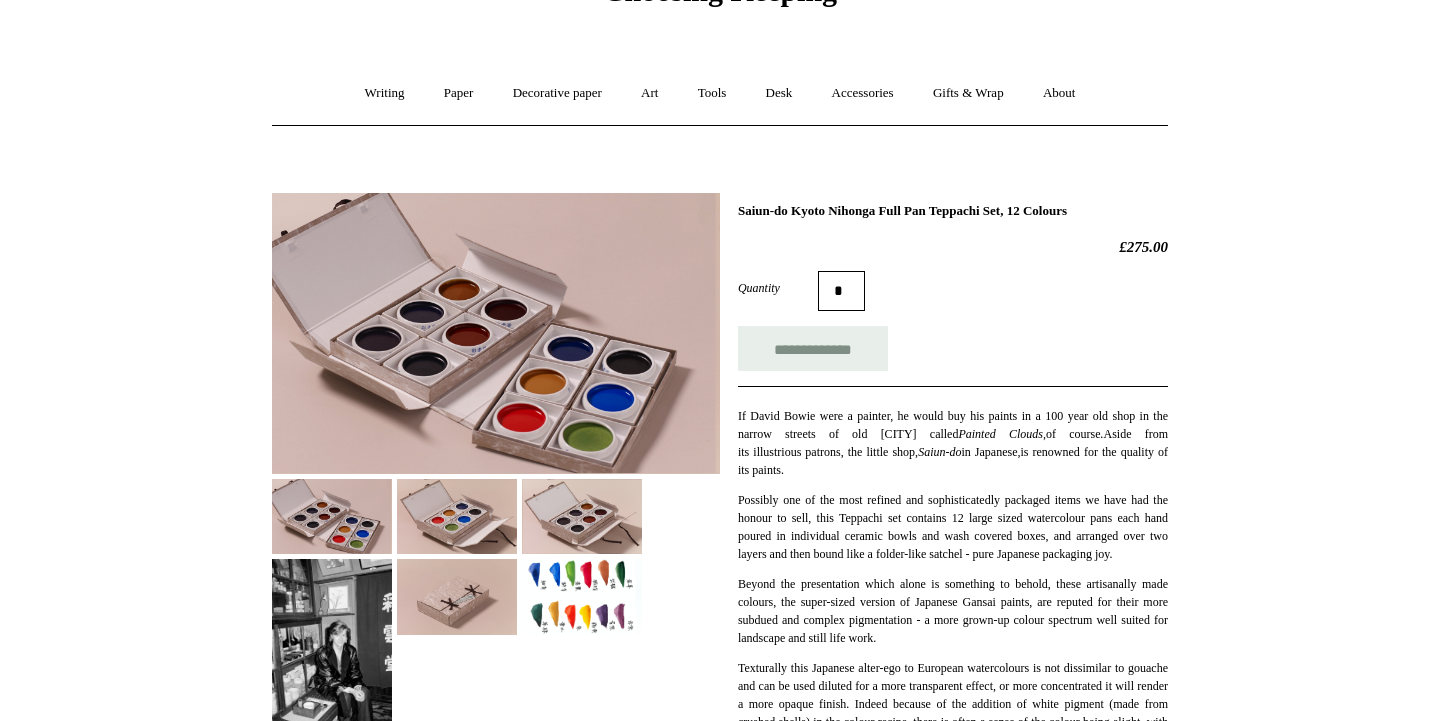 click at bounding box center (457, 516) 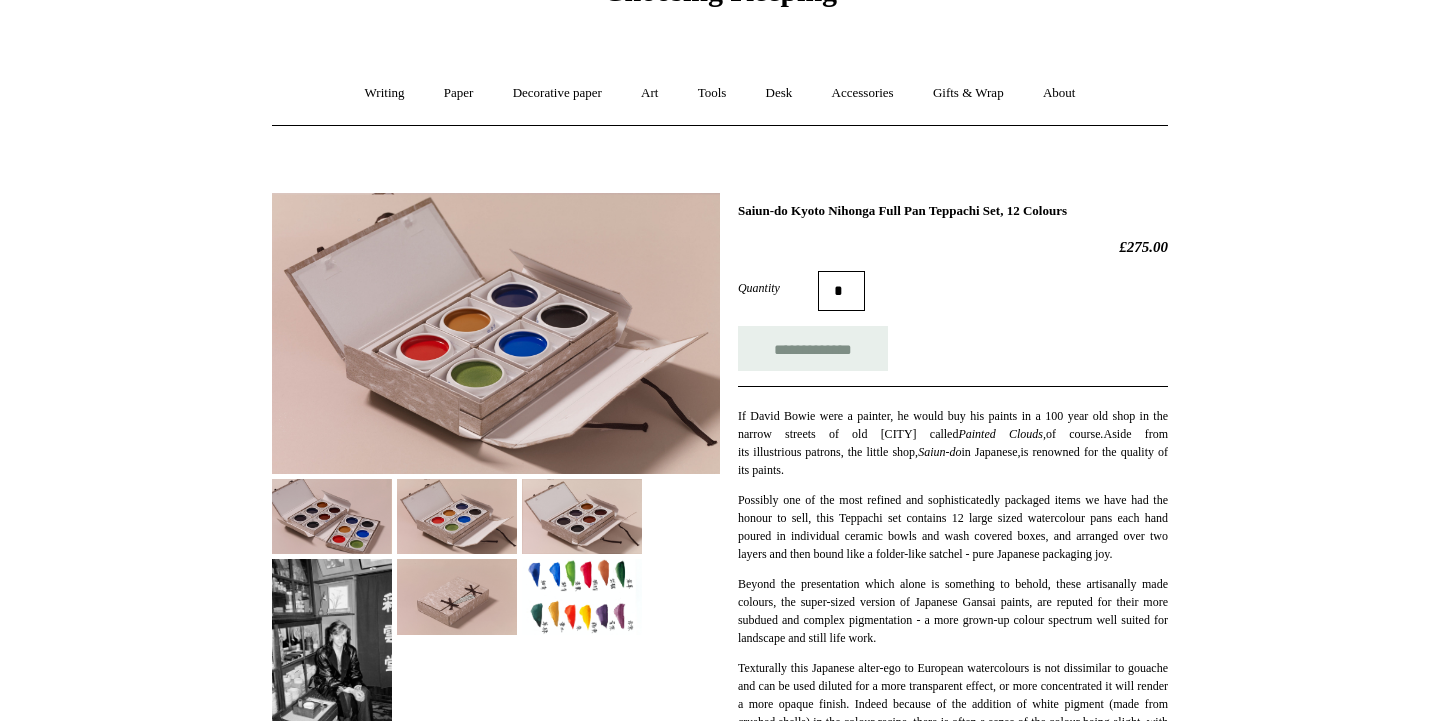 click at bounding box center [496, 333] 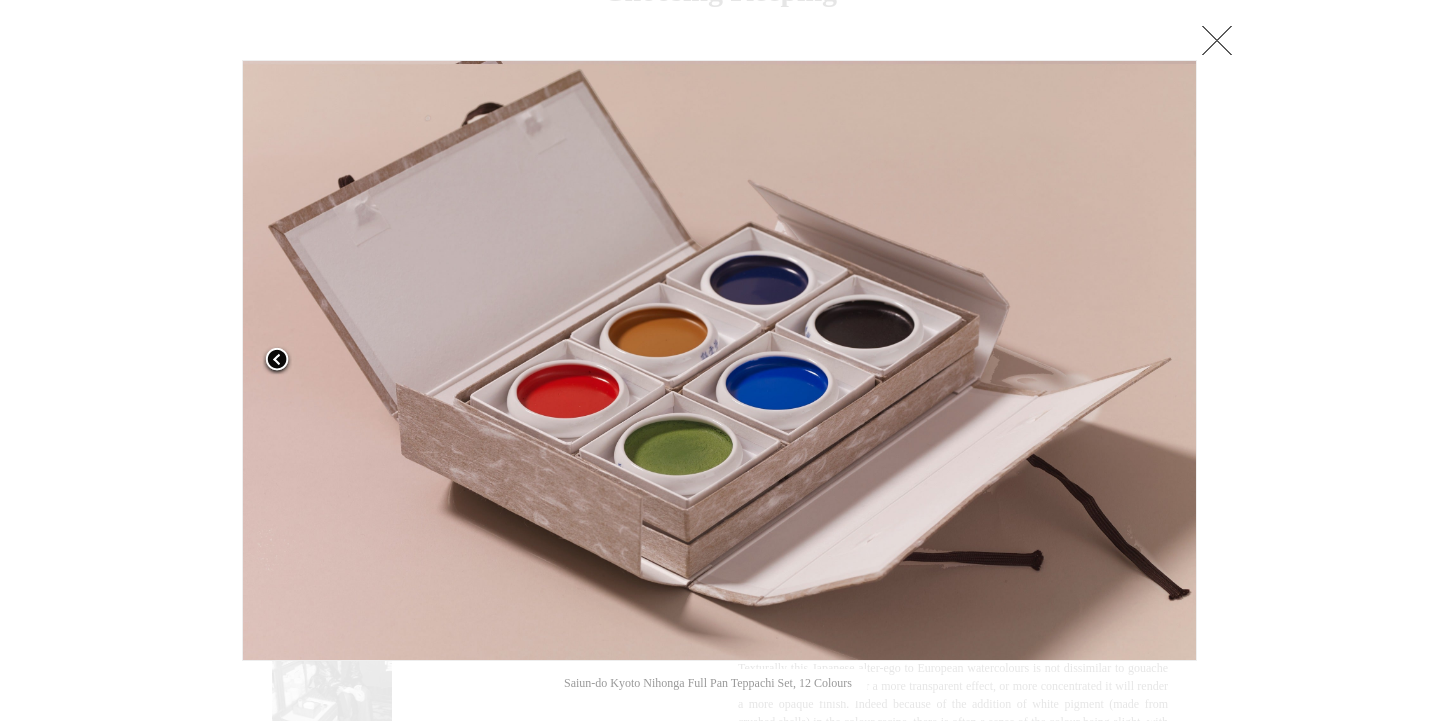 click at bounding box center [277, 361] 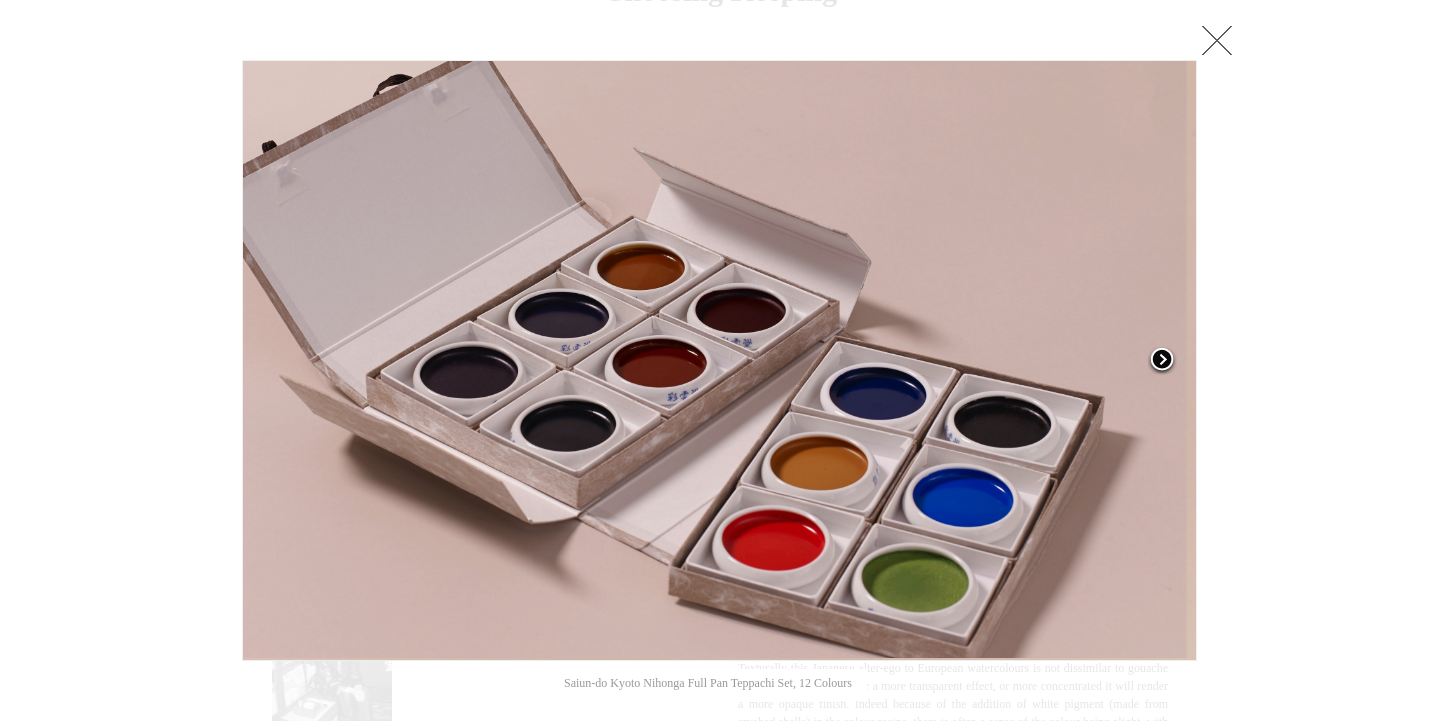click at bounding box center [1162, 361] 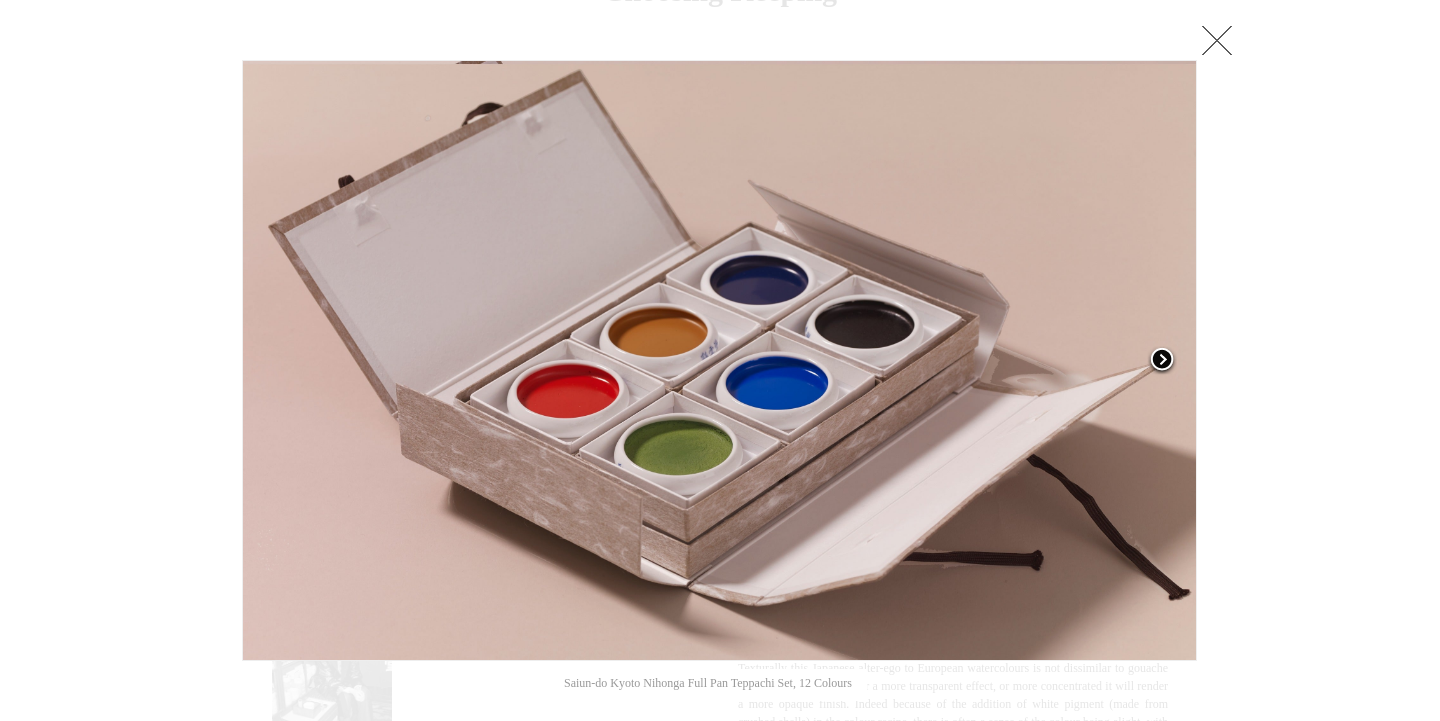 click at bounding box center (1162, 361) 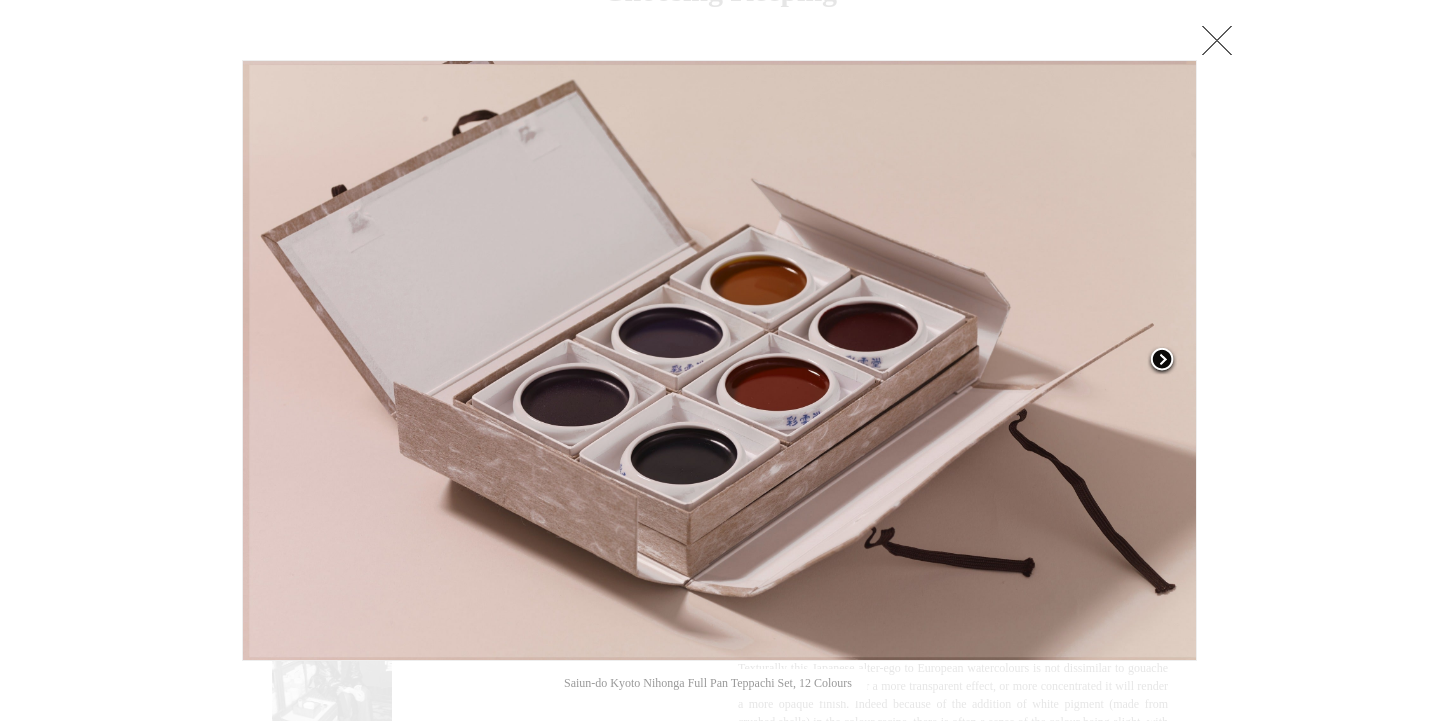 click at bounding box center [1162, 361] 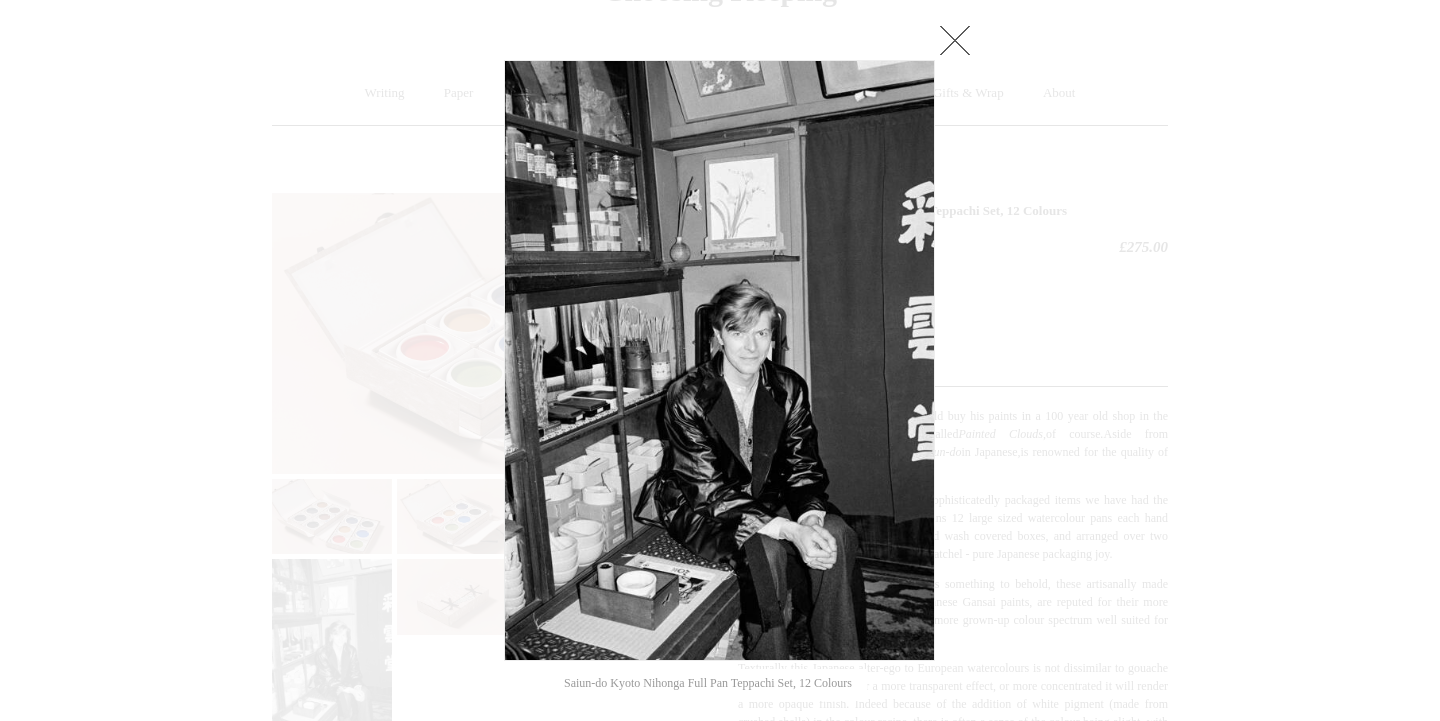 click at bounding box center (955, 40) 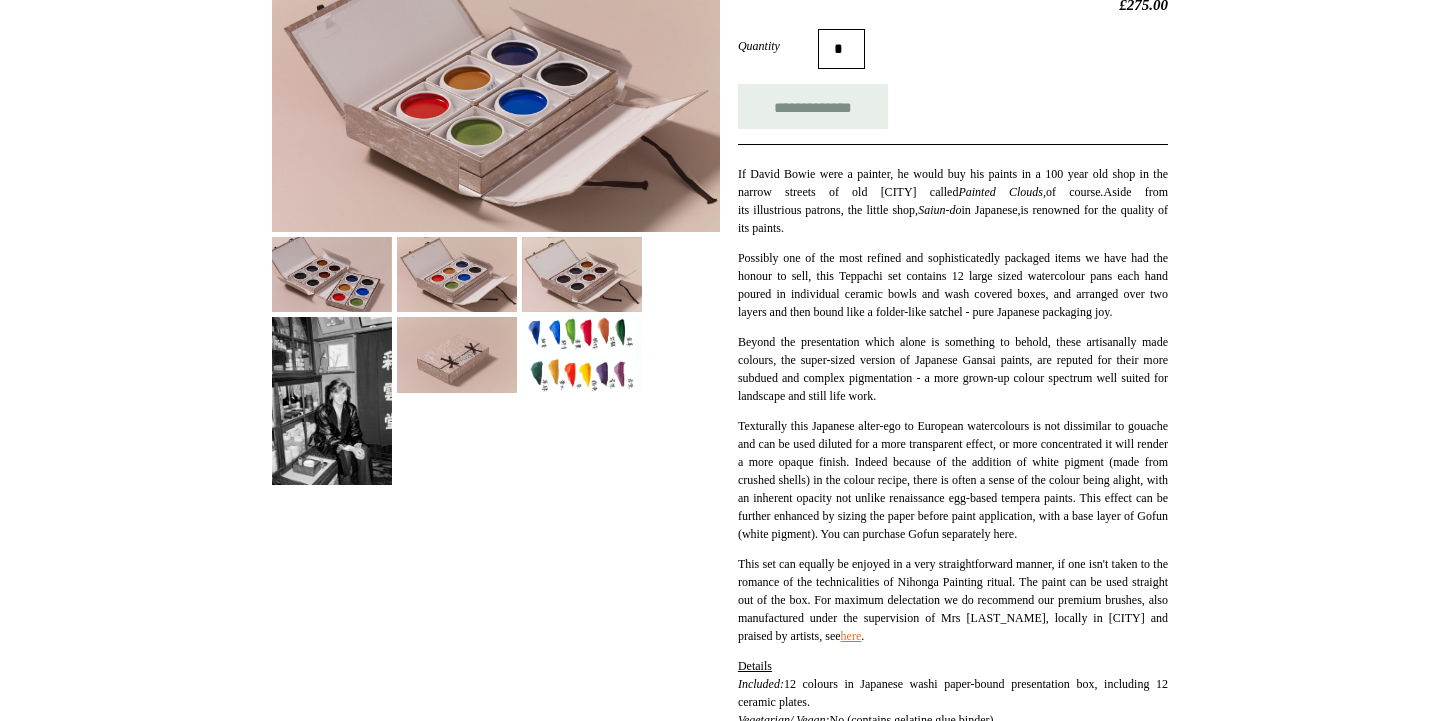 scroll, scrollTop: 354, scrollLeft: 0, axis: vertical 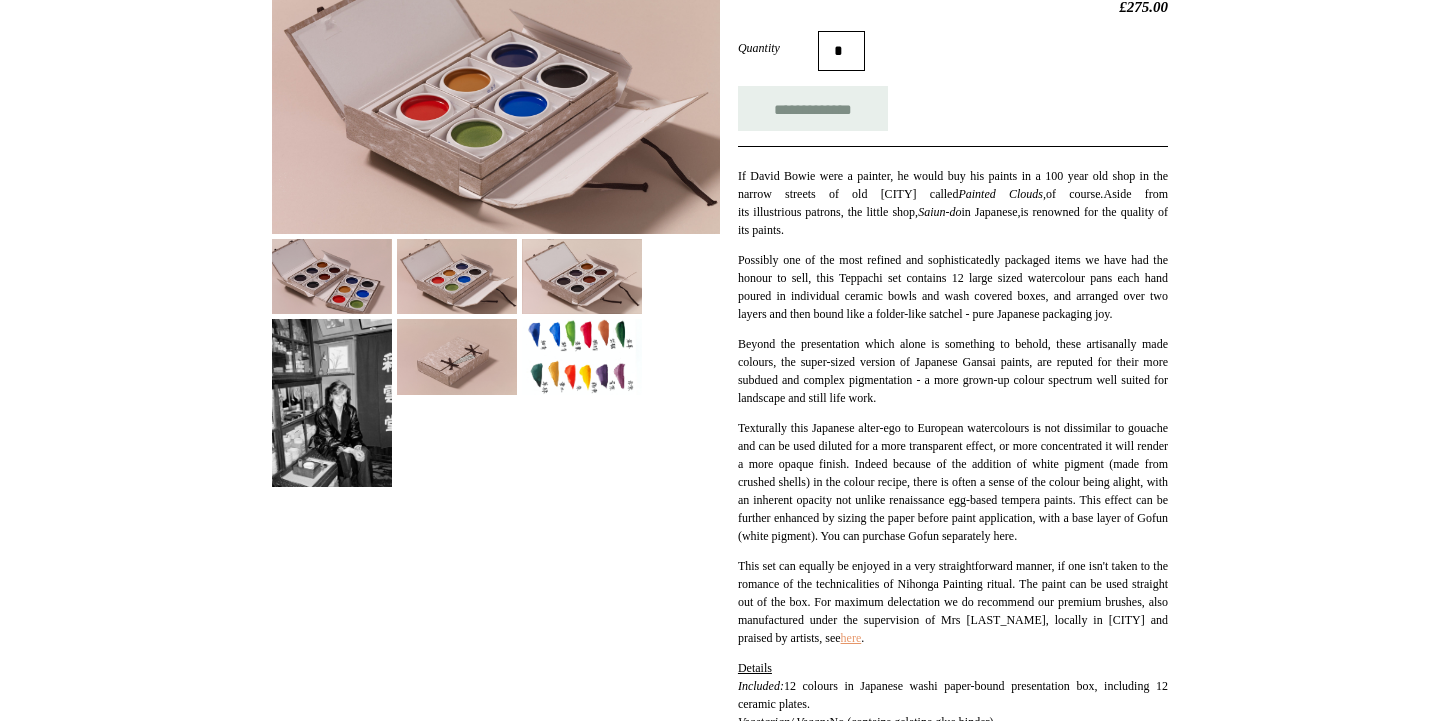 click on "here" at bounding box center (851, 638) 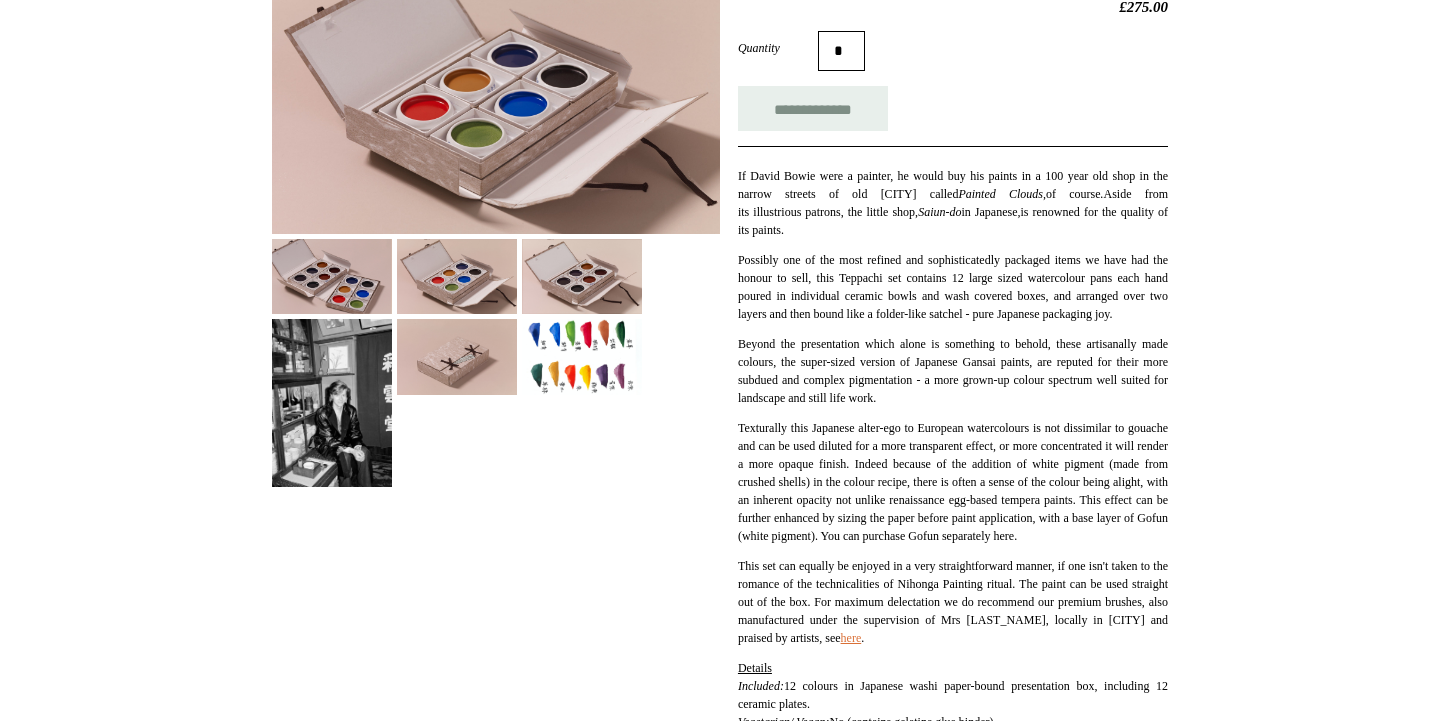 click at bounding box center [457, 356] 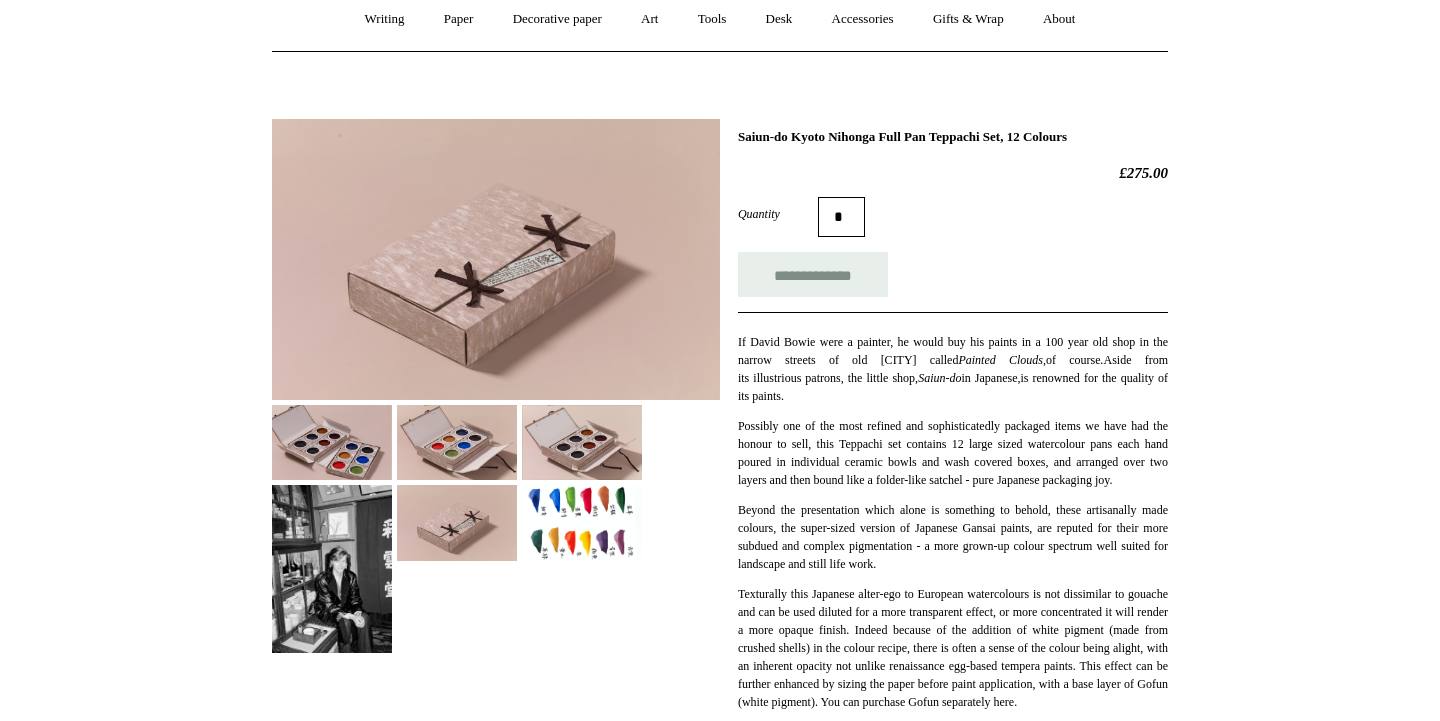 scroll, scrollTop: 186, scrollLeft: 0, axis: vertical 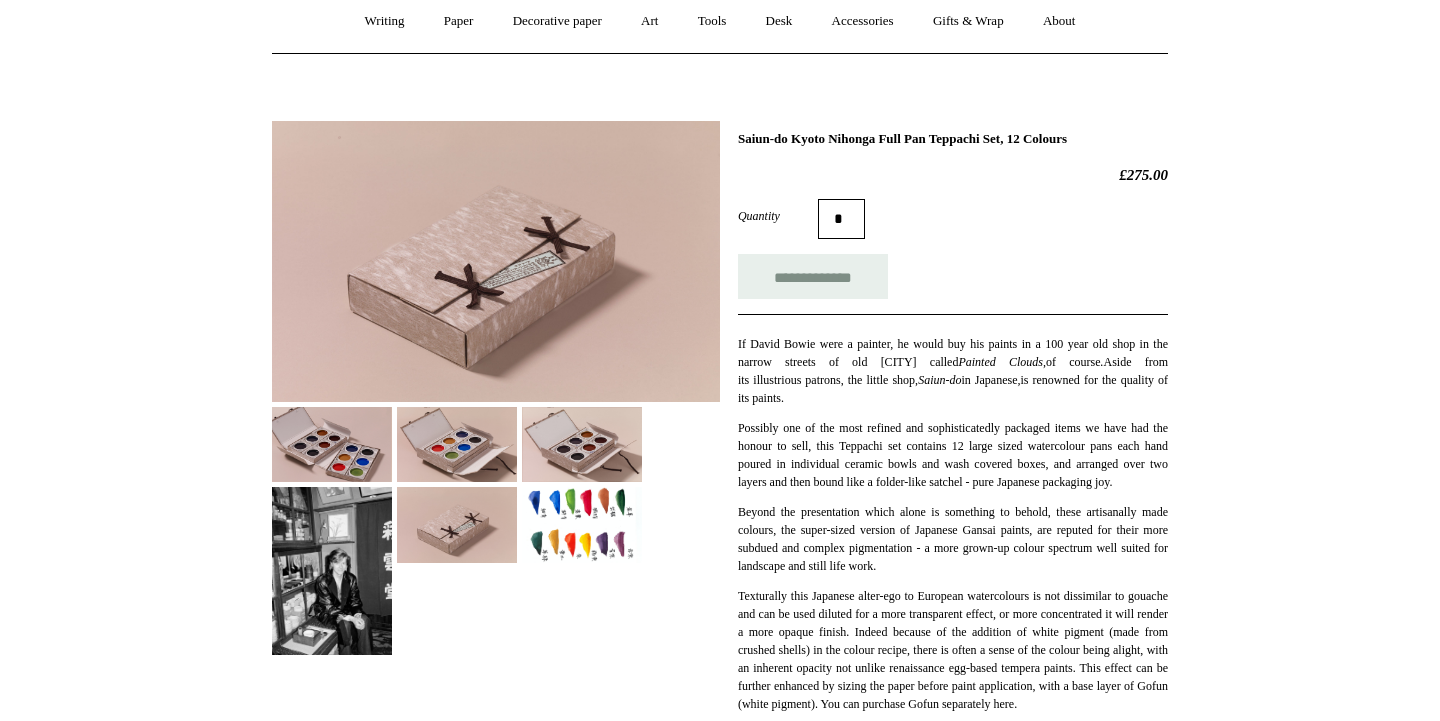 click at bounding box center [496, 261] 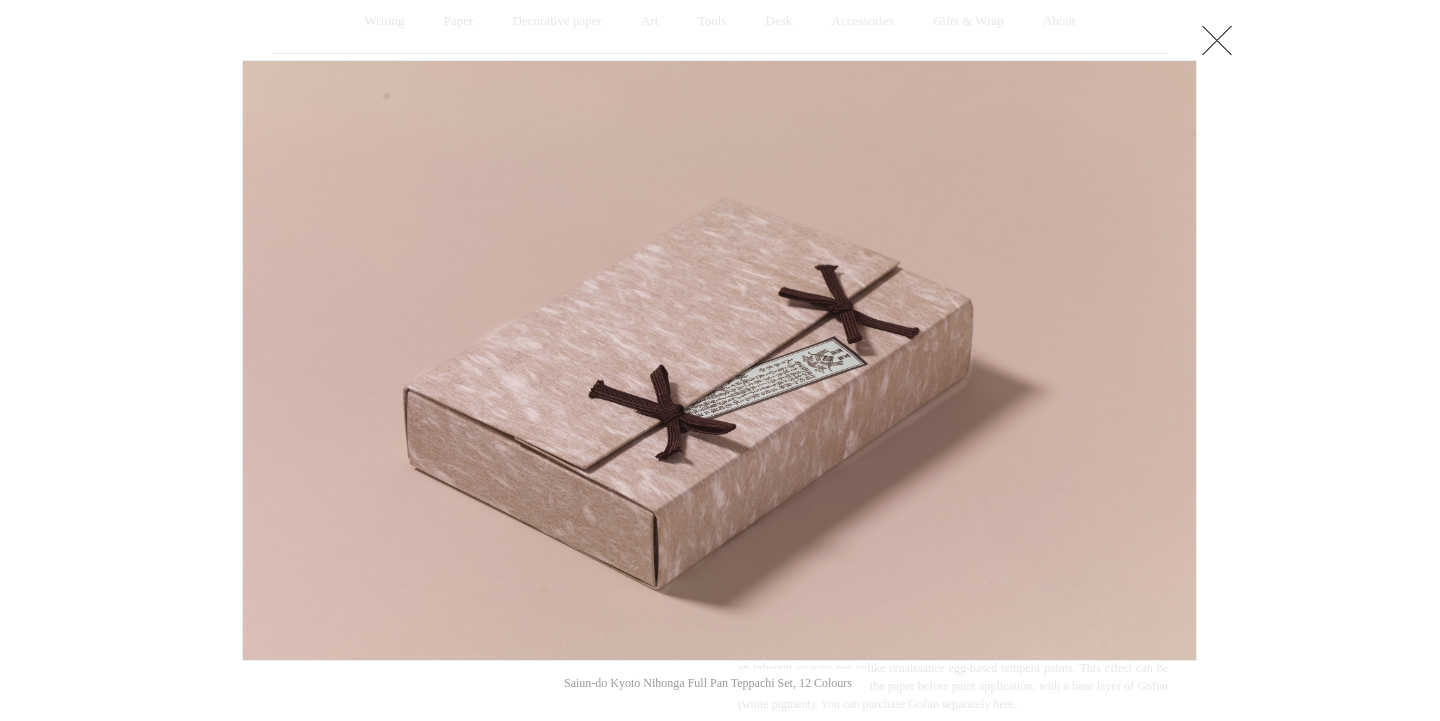 click at bounding box center (1217, 40) 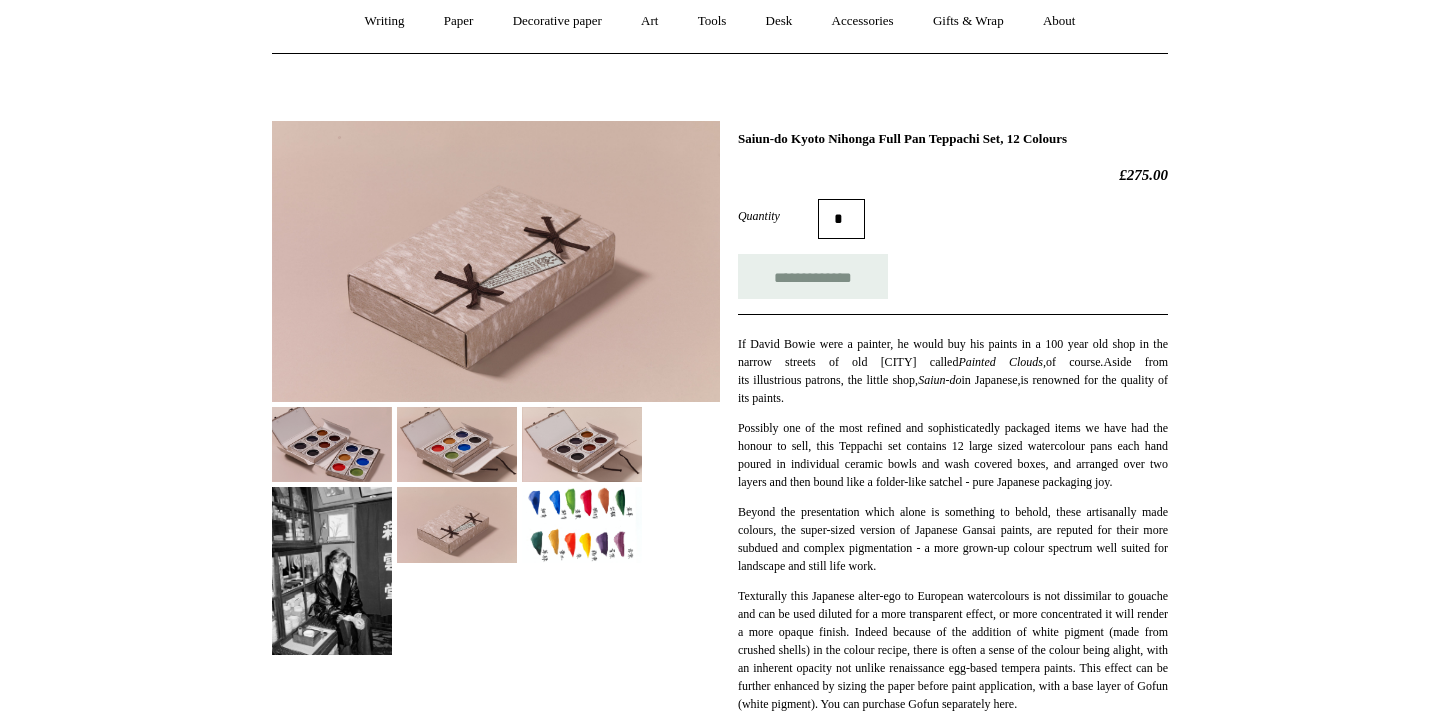 click at bounding box center [332, 444] 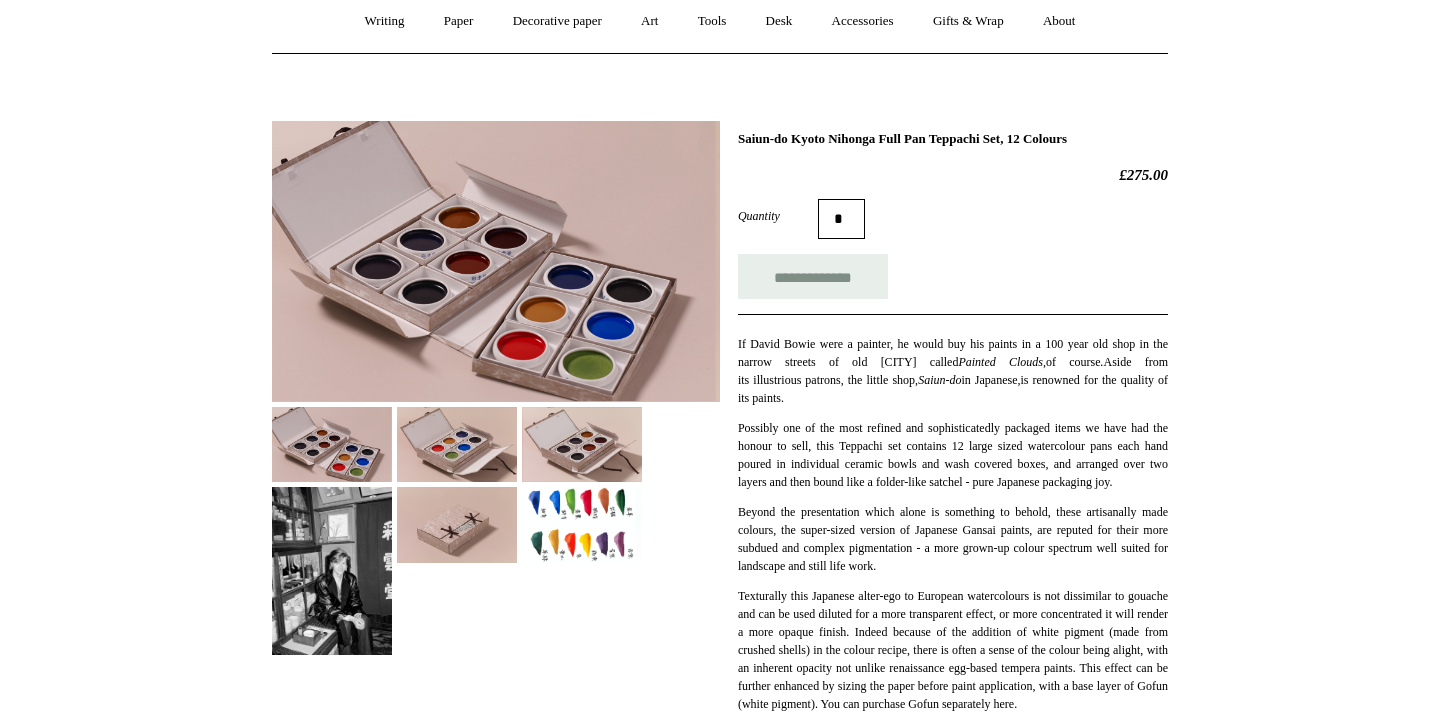 click at bounding box center [457, 444] 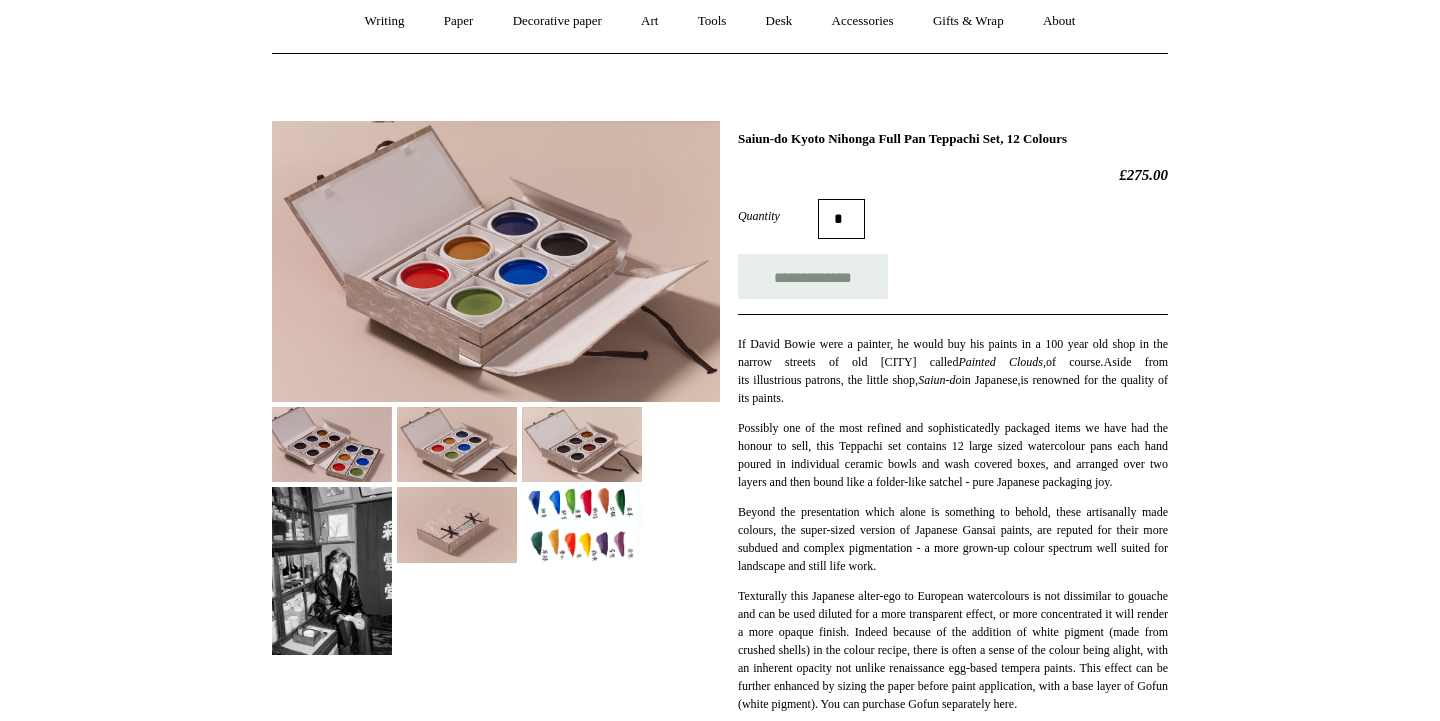 click at bounding box center [582, 444] 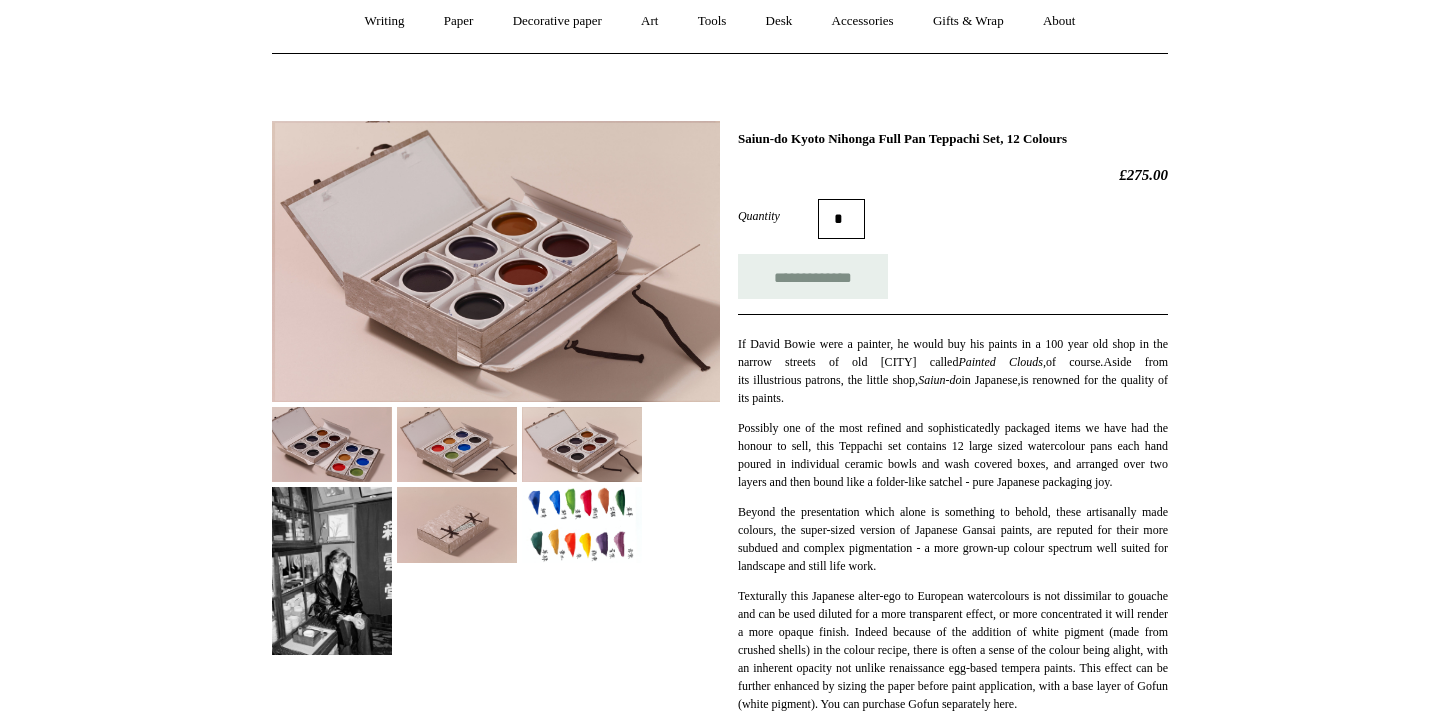 click at bounding box center (457, 524) 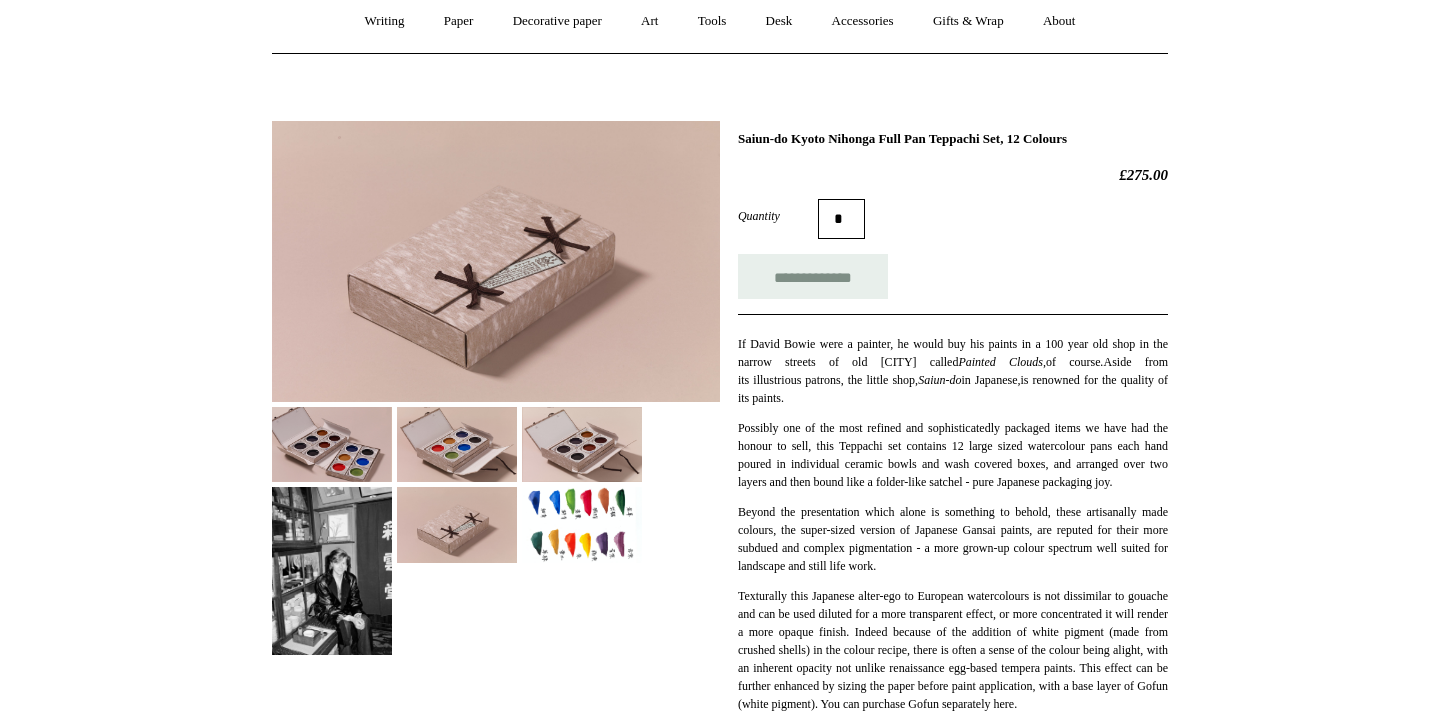 click at bounding box center [582, 524] 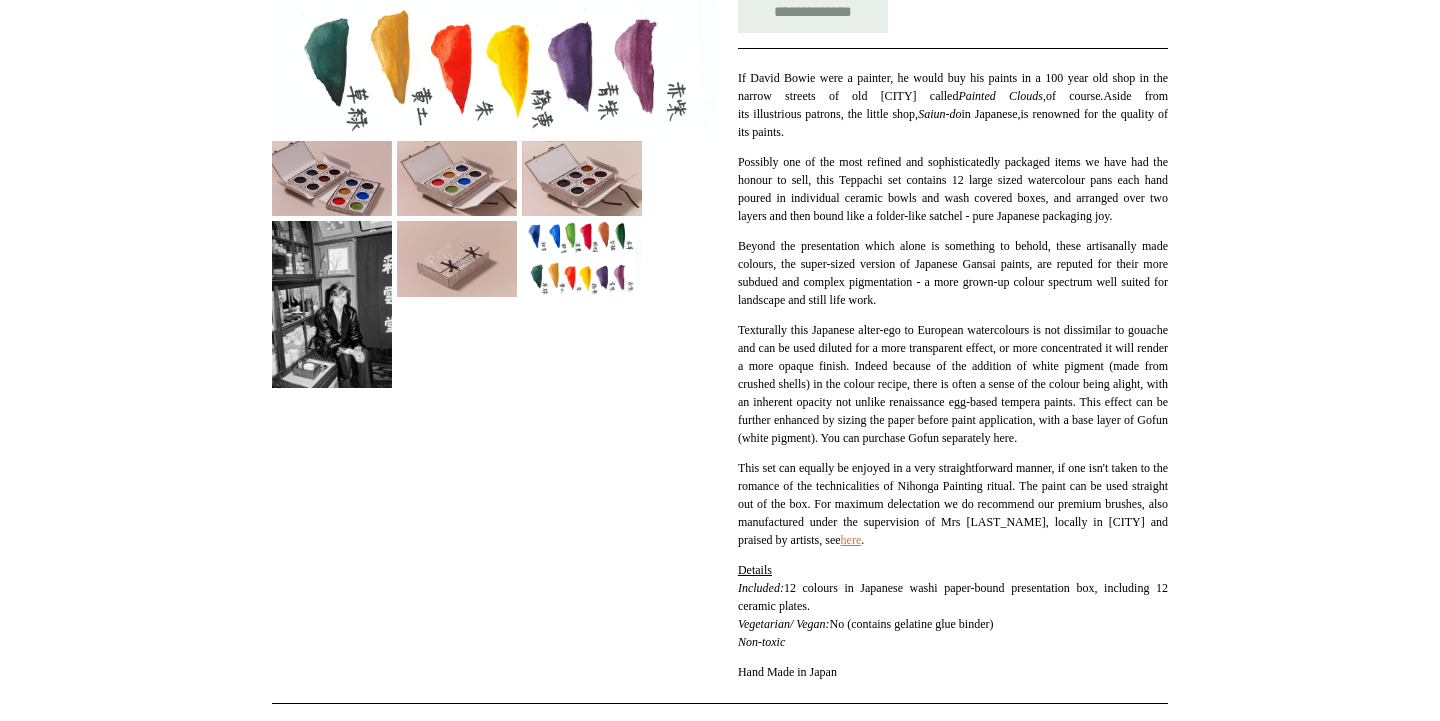 scroll, scrollTop: 0, scrollLeft: 0, axis: both 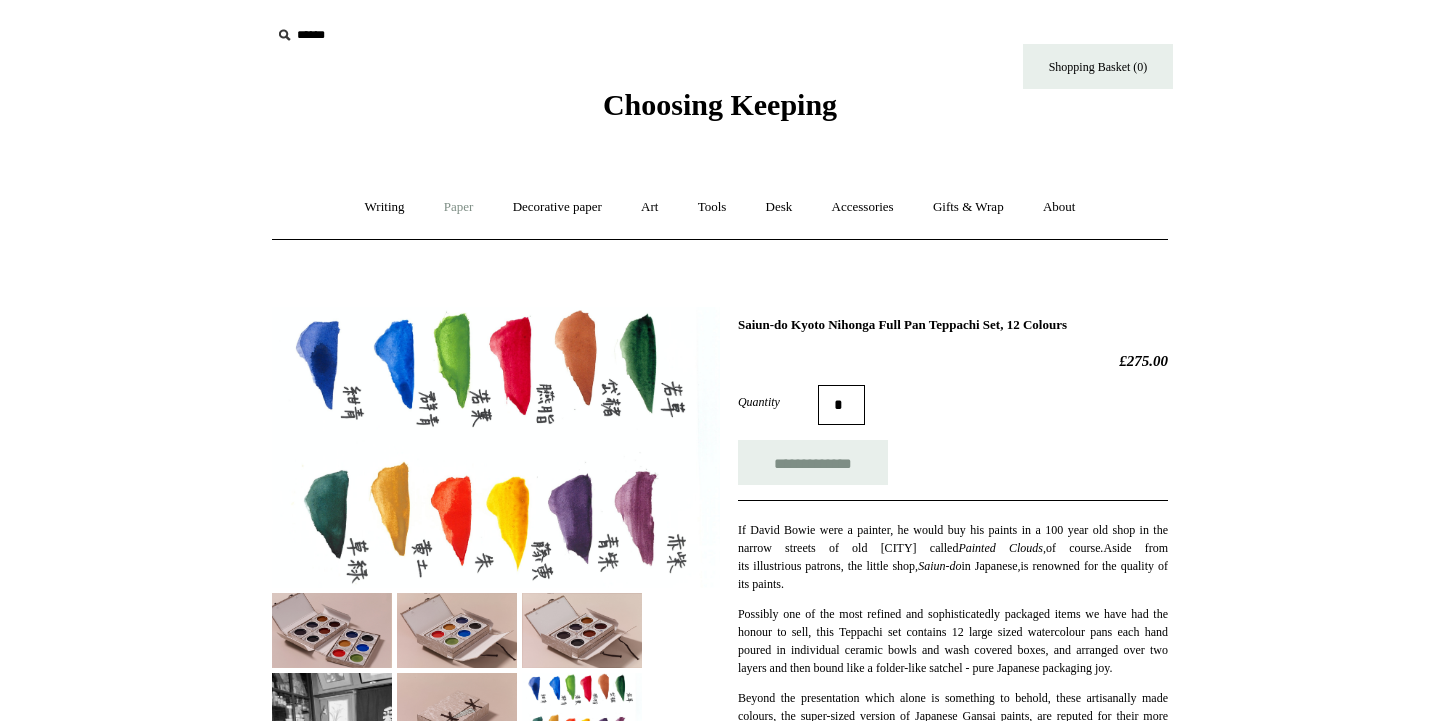 click on "Paper +" at bounding box center [459, 207] 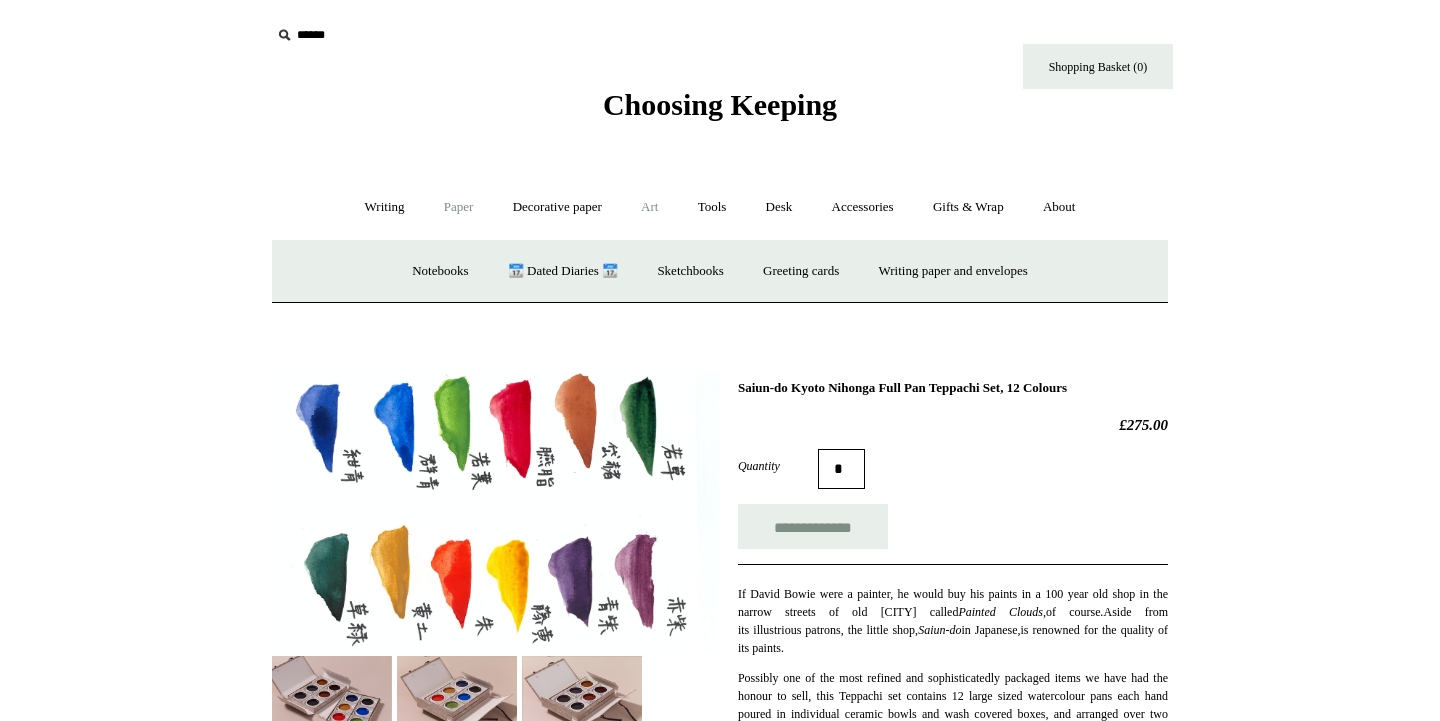 click on "Art +" at bounding box center [649, 207] 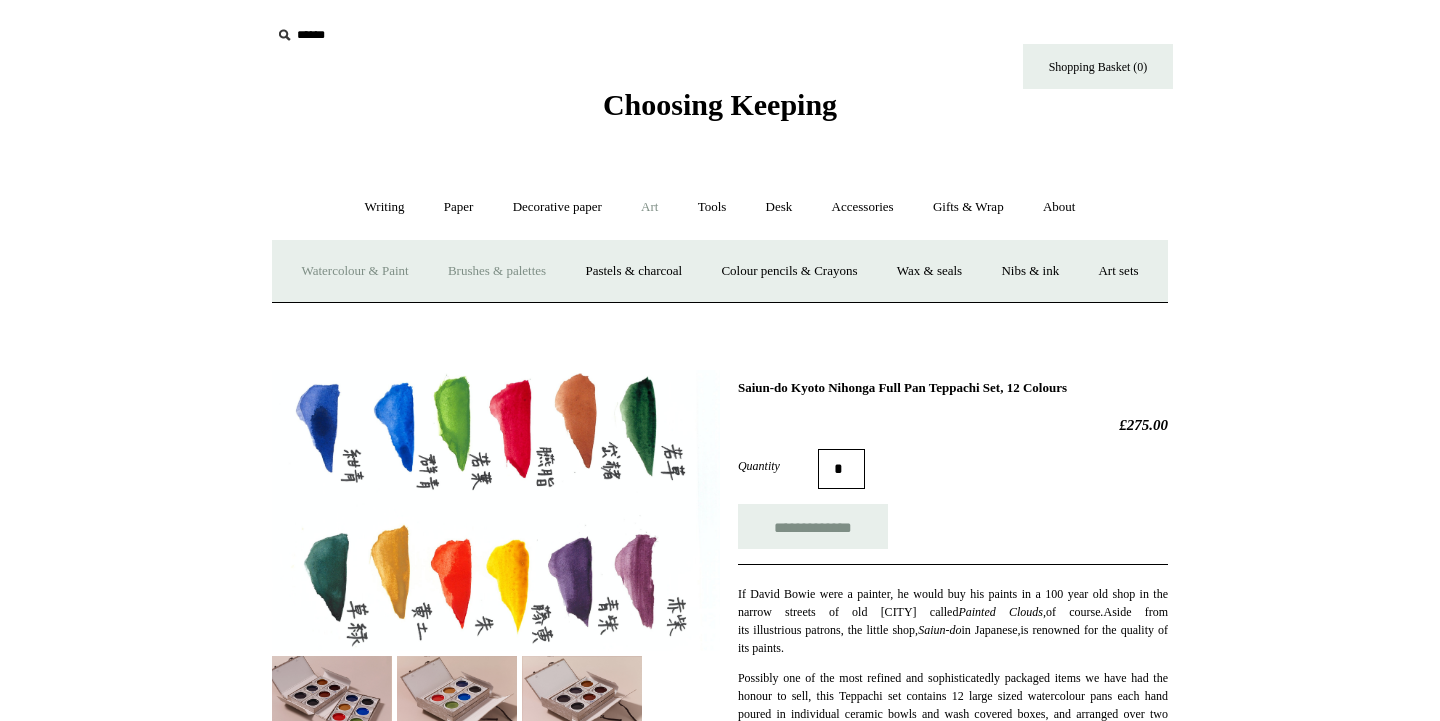 click on "Brushes & palettes" at bounding box center [497, 271] 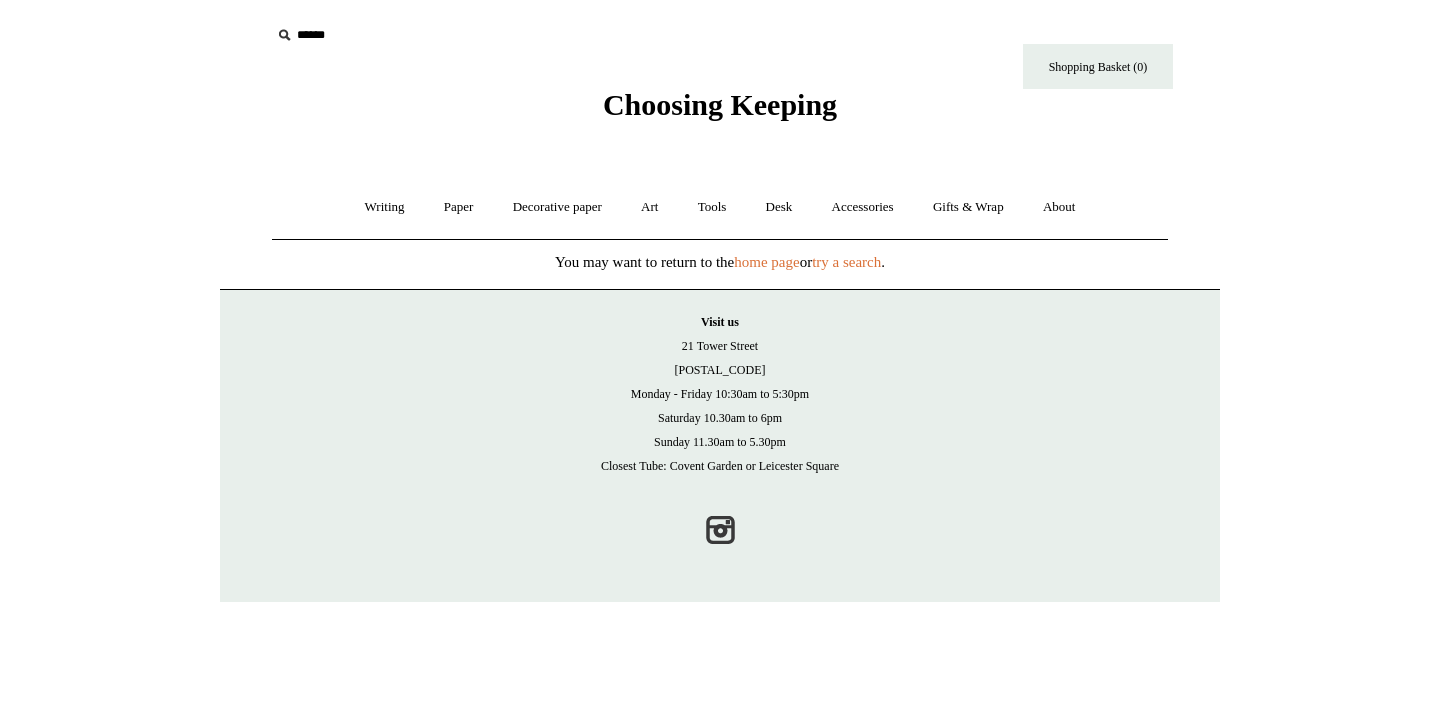 scroll, scrollTop: 0, scrollLeft: 0, axis: both 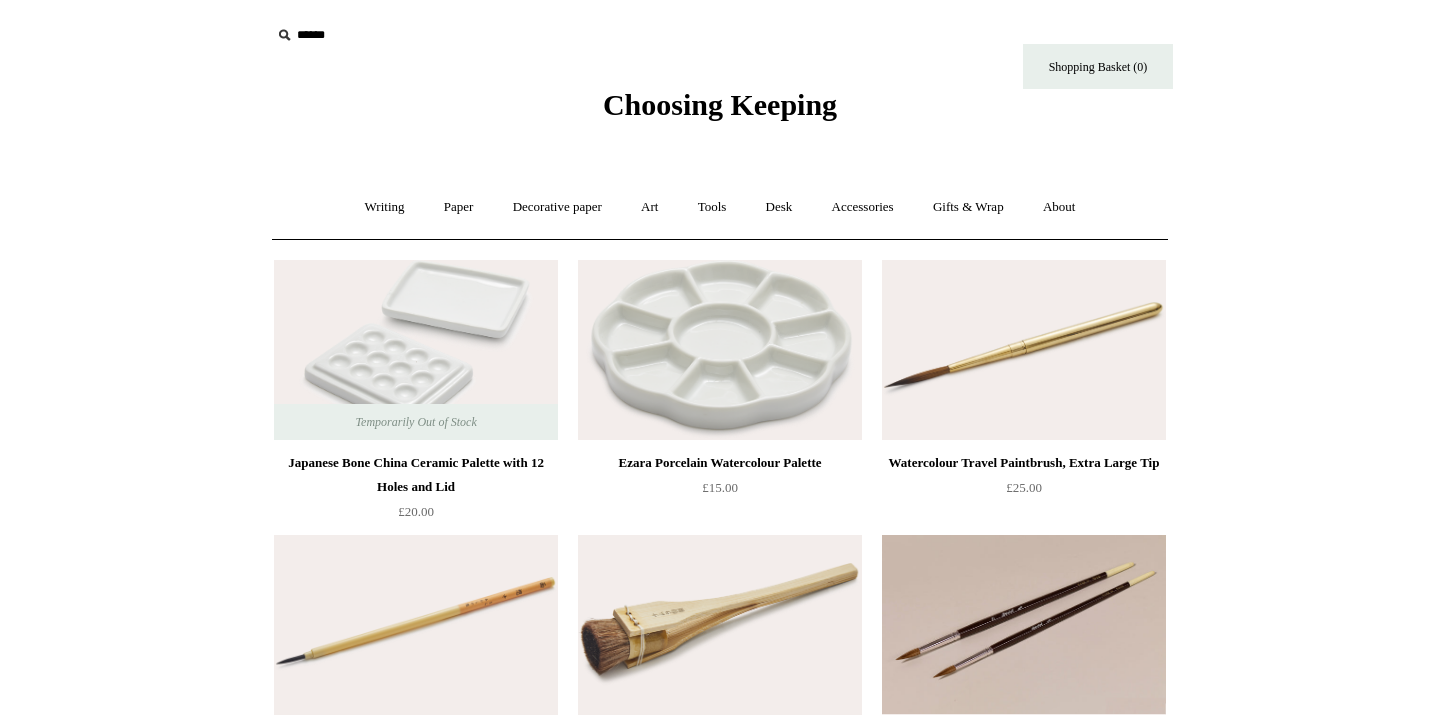 click on "Japanese Bone China Ceramic Palette with 12 Holes and Lid" at bounding box center (416, 475) 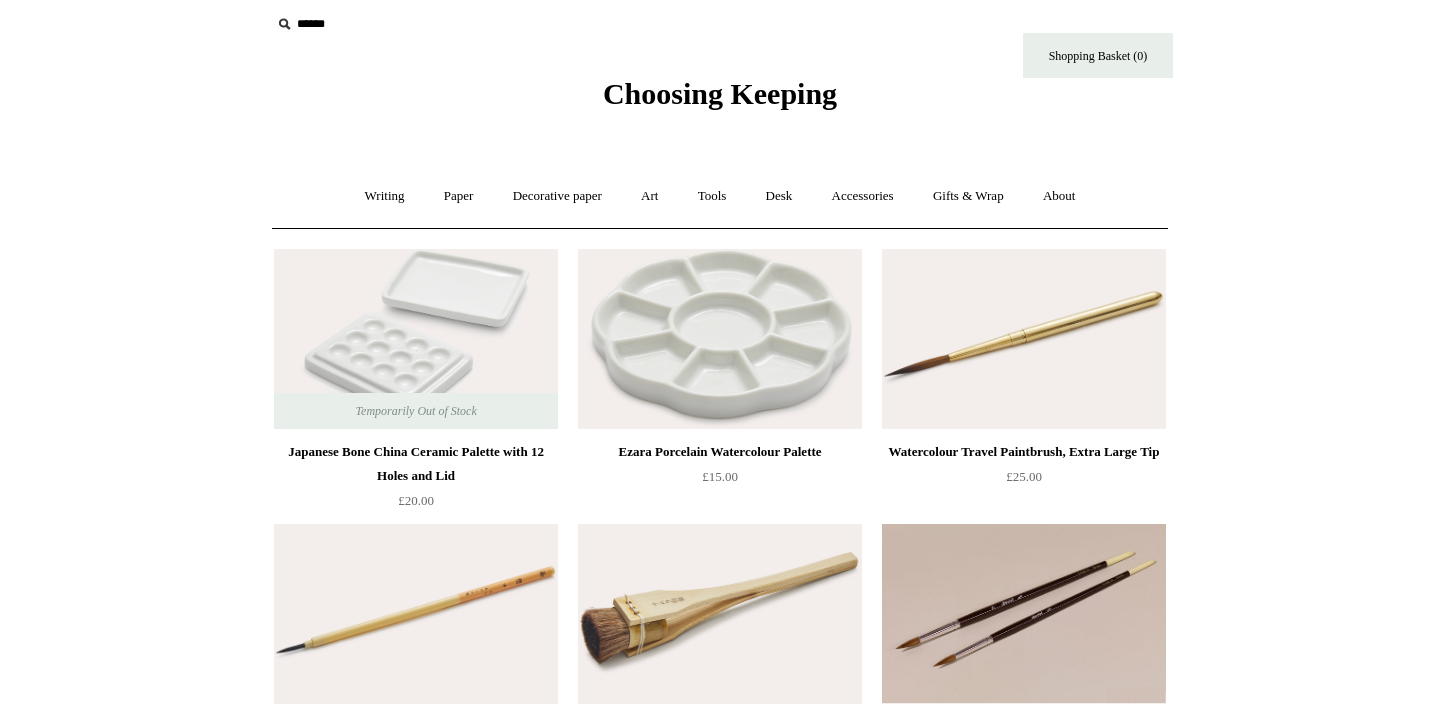 scroll, scrollTop: 9, scrollLeft: 0, axis: vertical 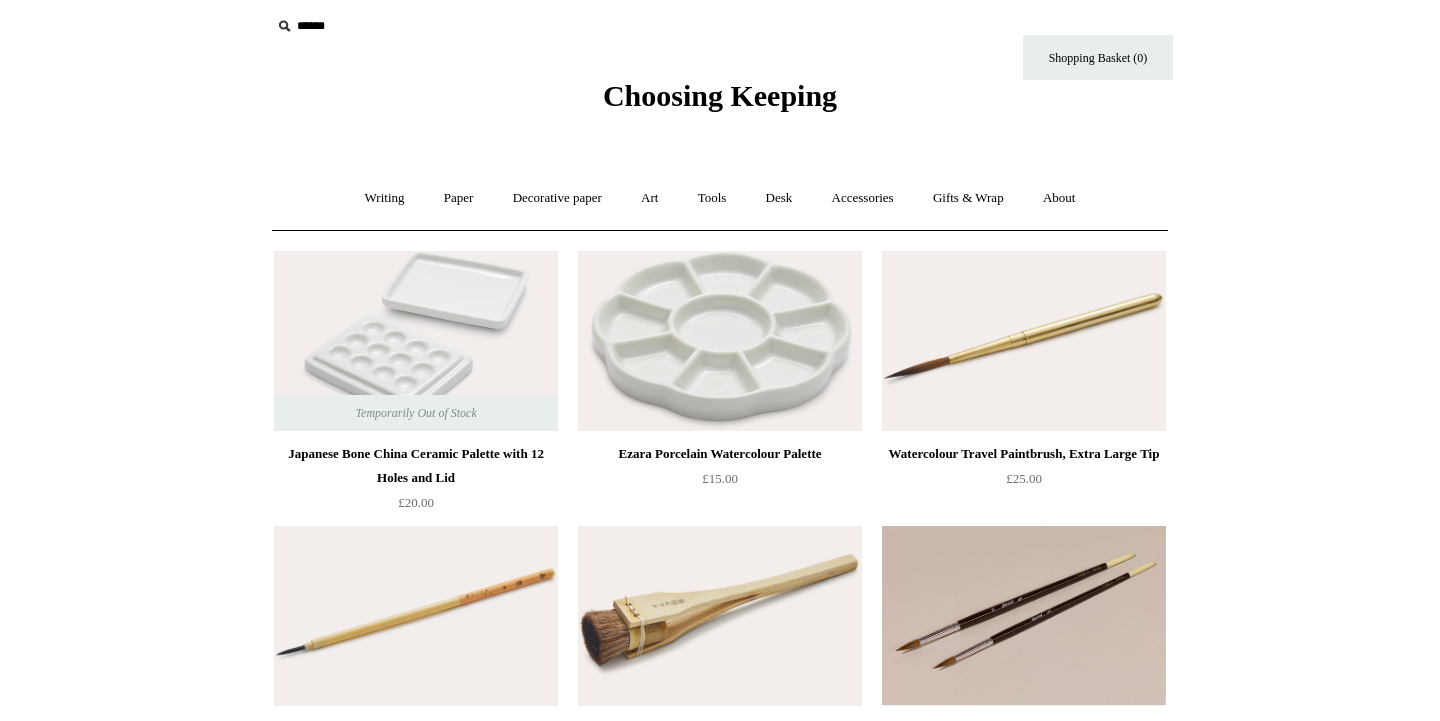 click at bounding box center (416, 341) 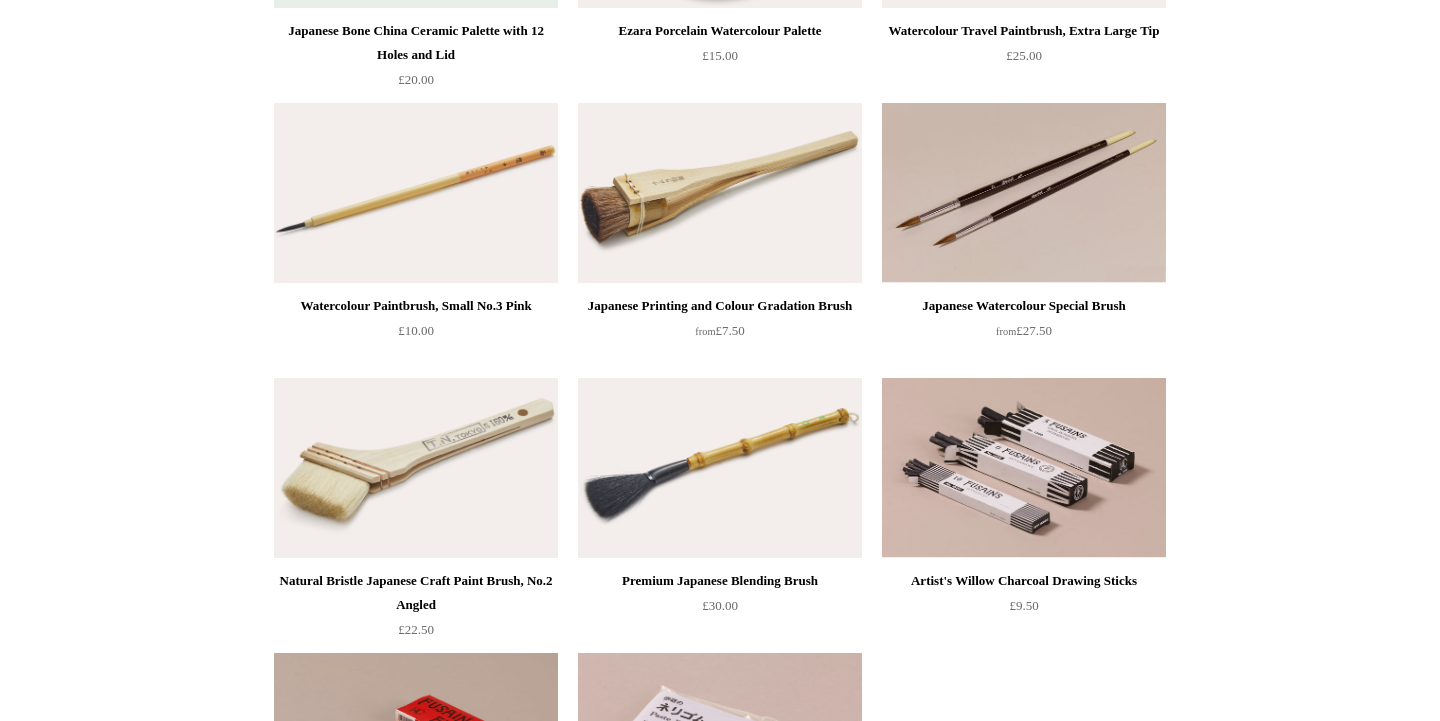 scroll, scrollTop: 21, scrollLeft: 0, axis: vertical 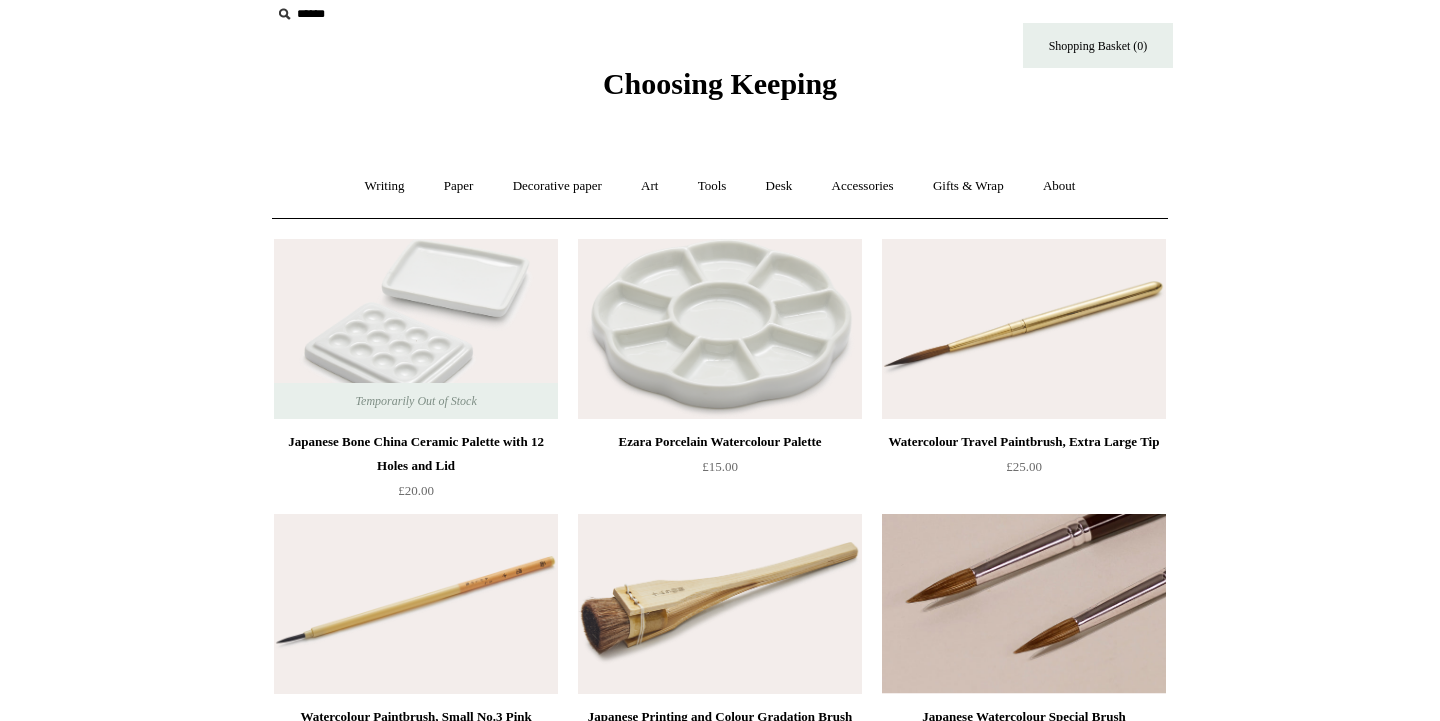click at bounding box center (1024, 604) 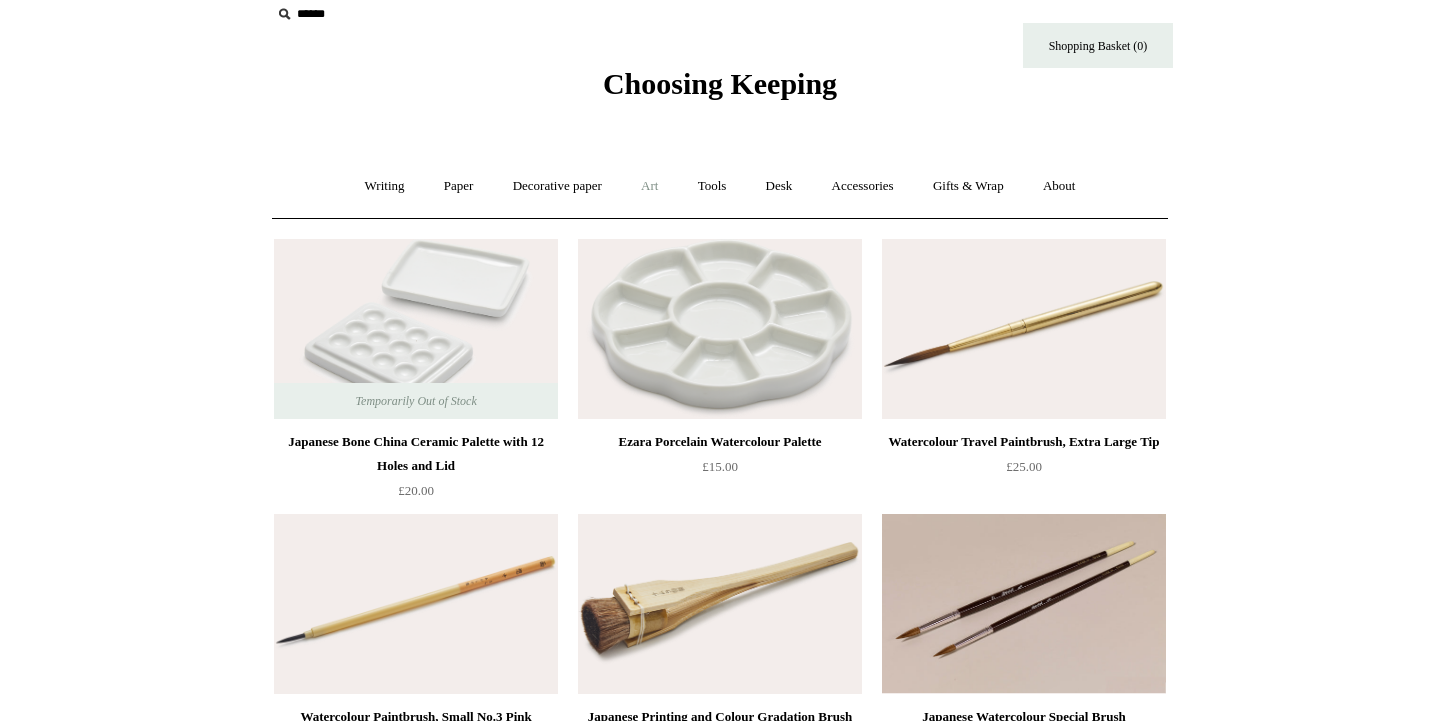 click on "Art +" at bounding box center (649, 186) 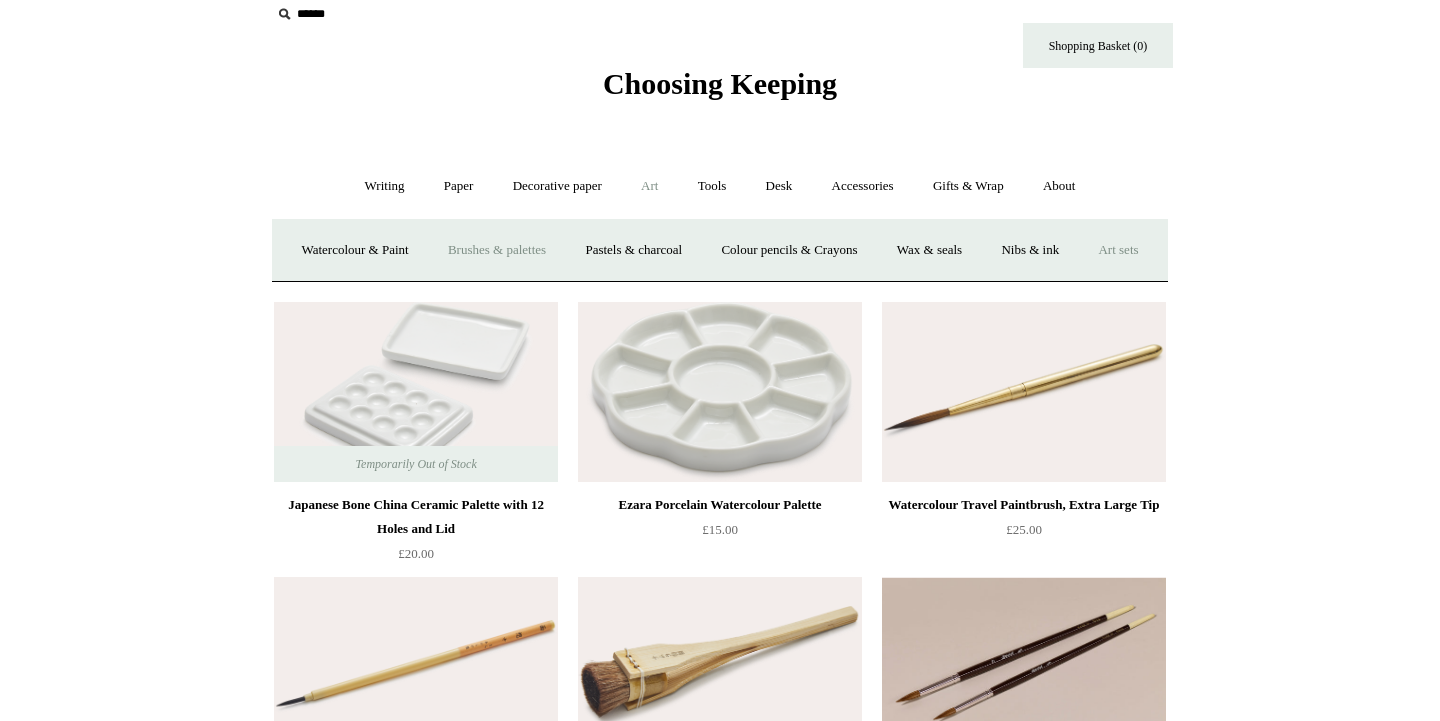 click on "Art sets" at bounding box center (1118, 250) 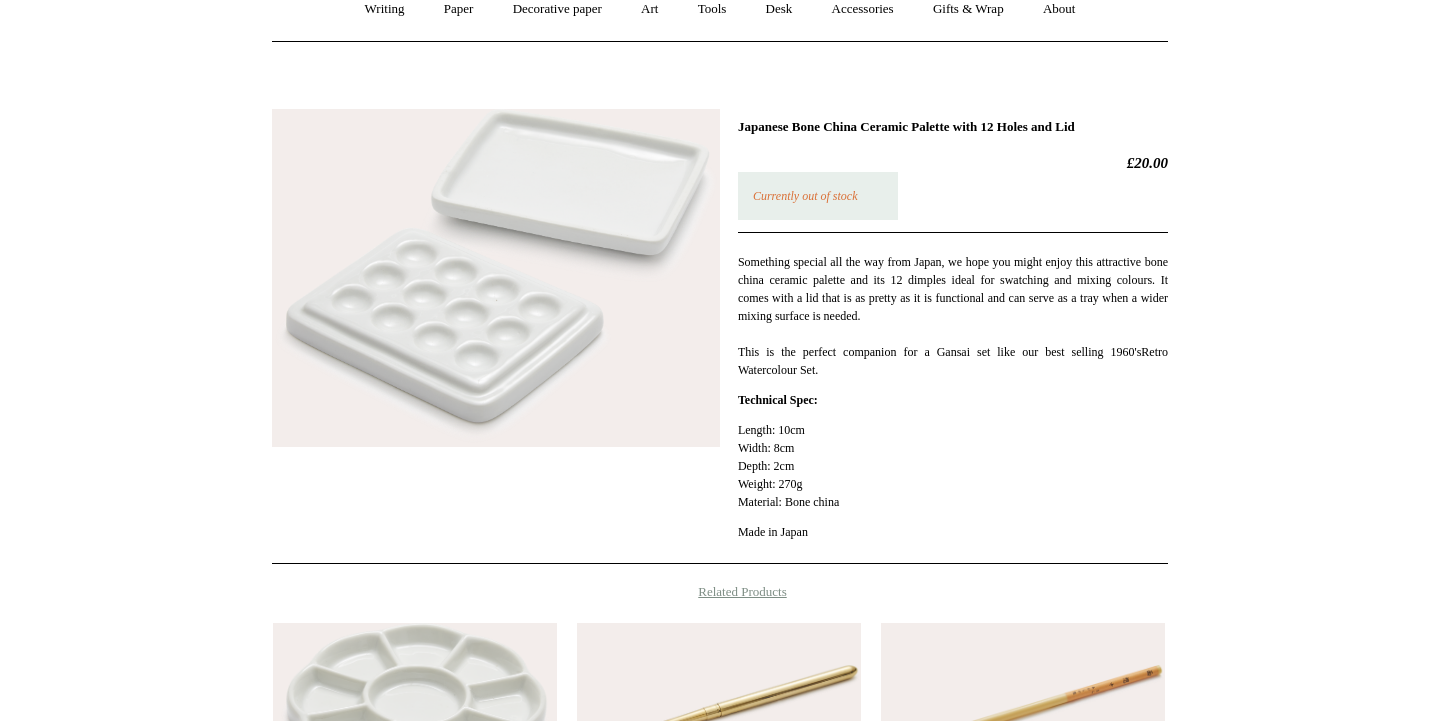 scroll, scrollTop: 82, scrollLeft: 0, axis: vertical 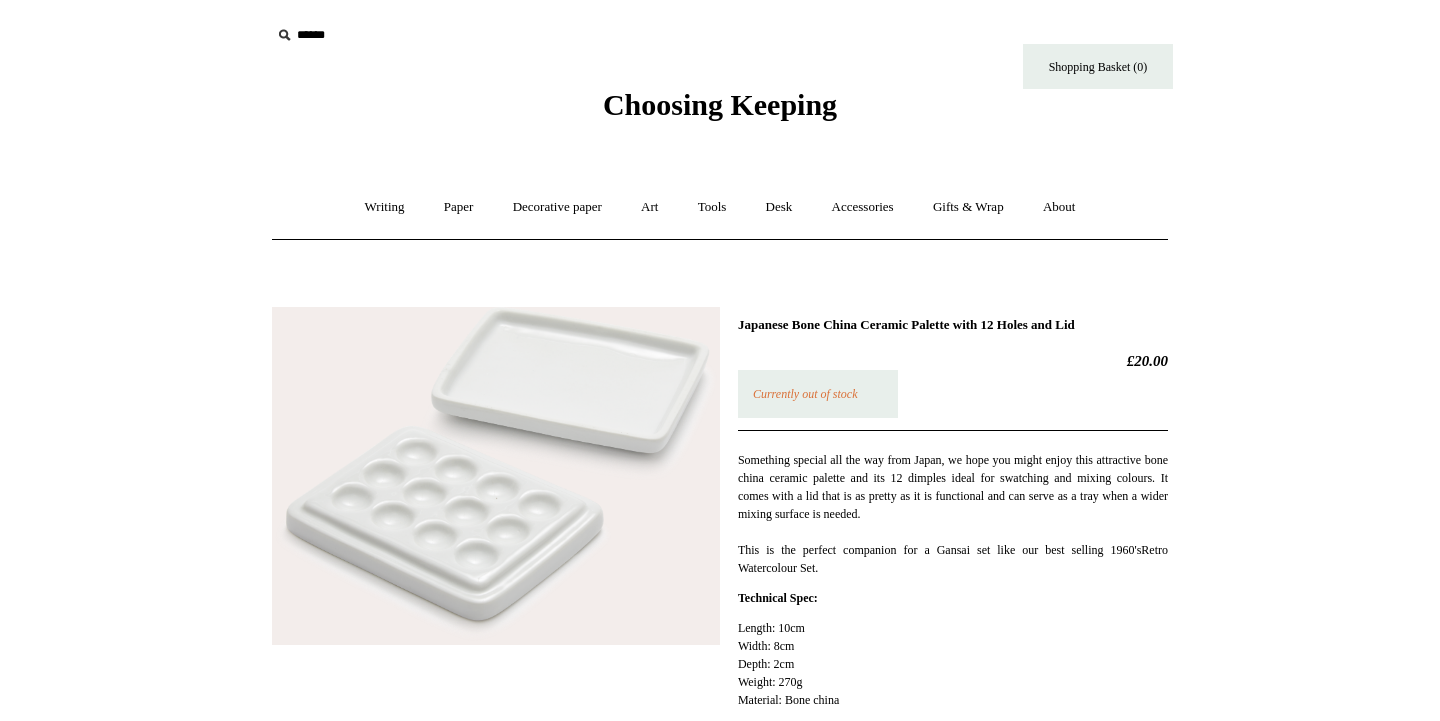 click at bounding box center [496, 476] 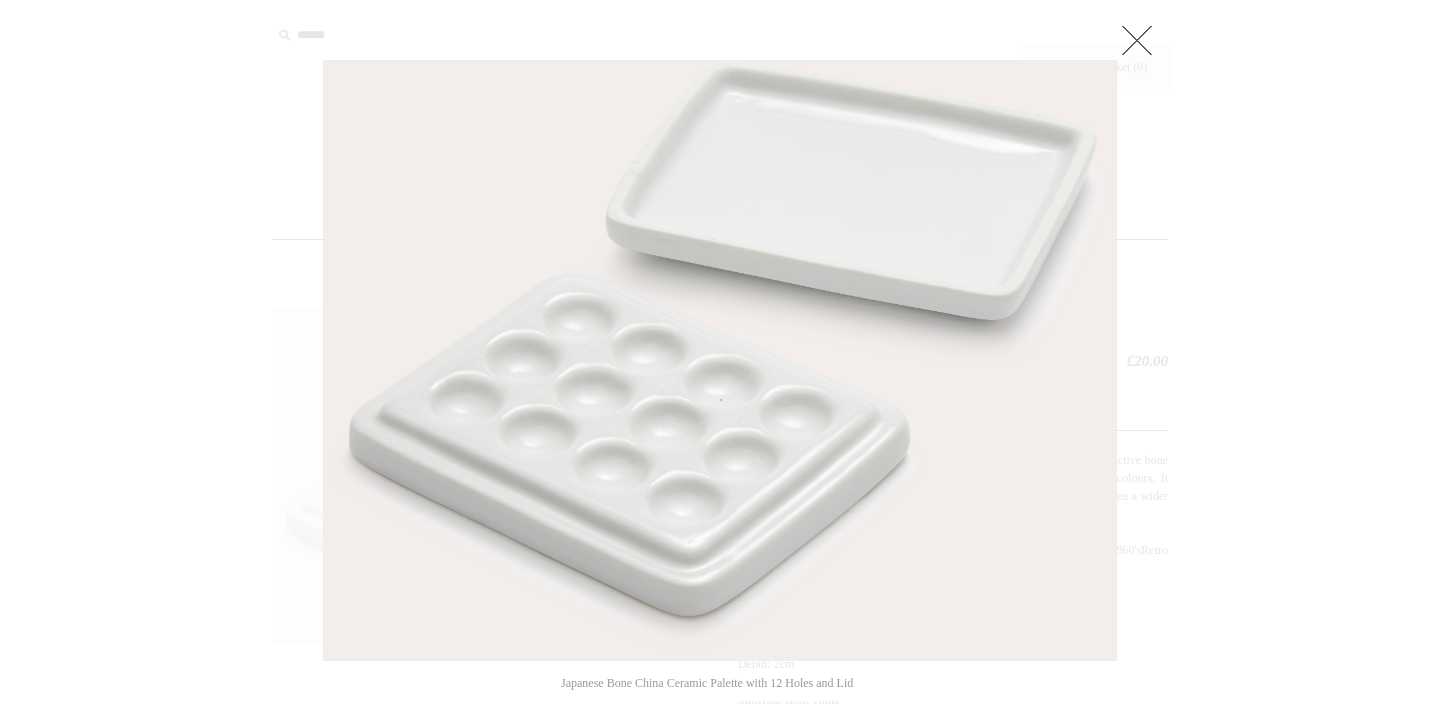 click at bounding box center [1137, 40] 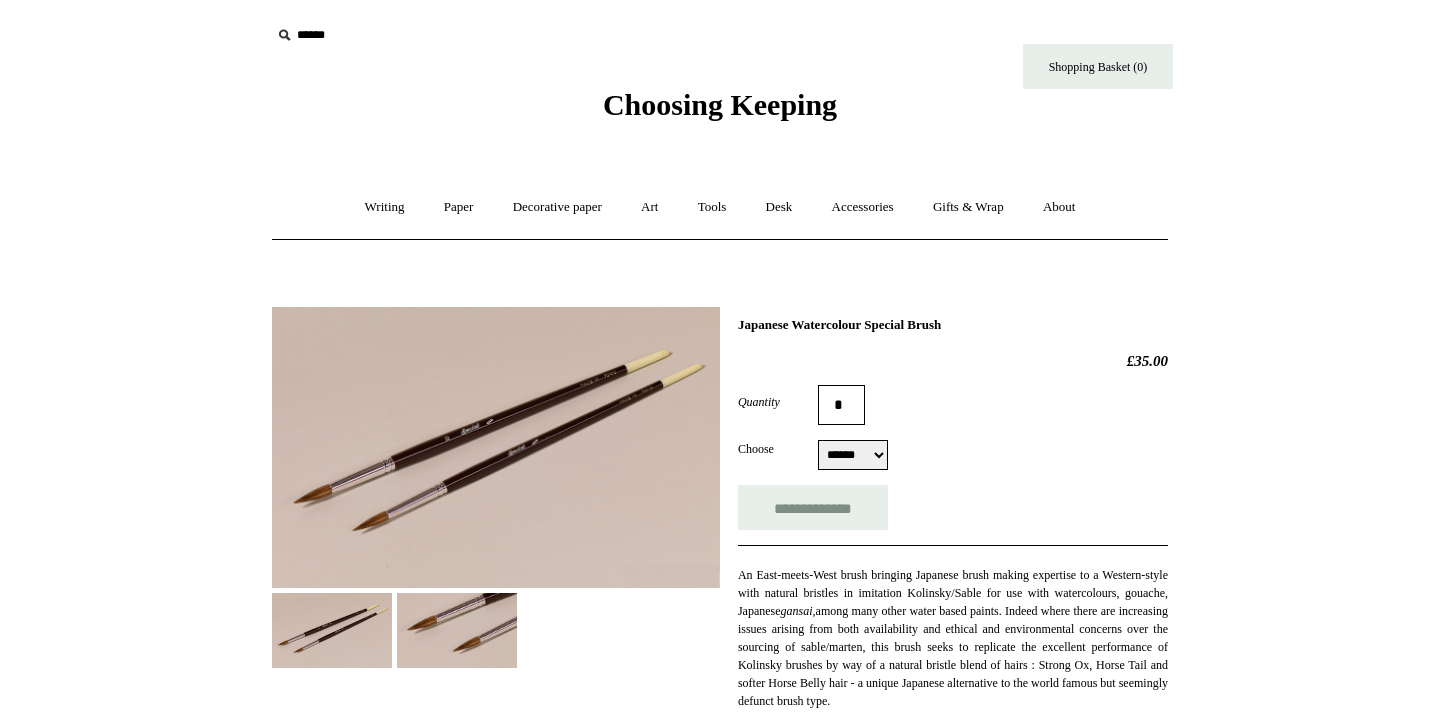 scroll, scrollTop: 0, scrollLeft: 0, axis: both 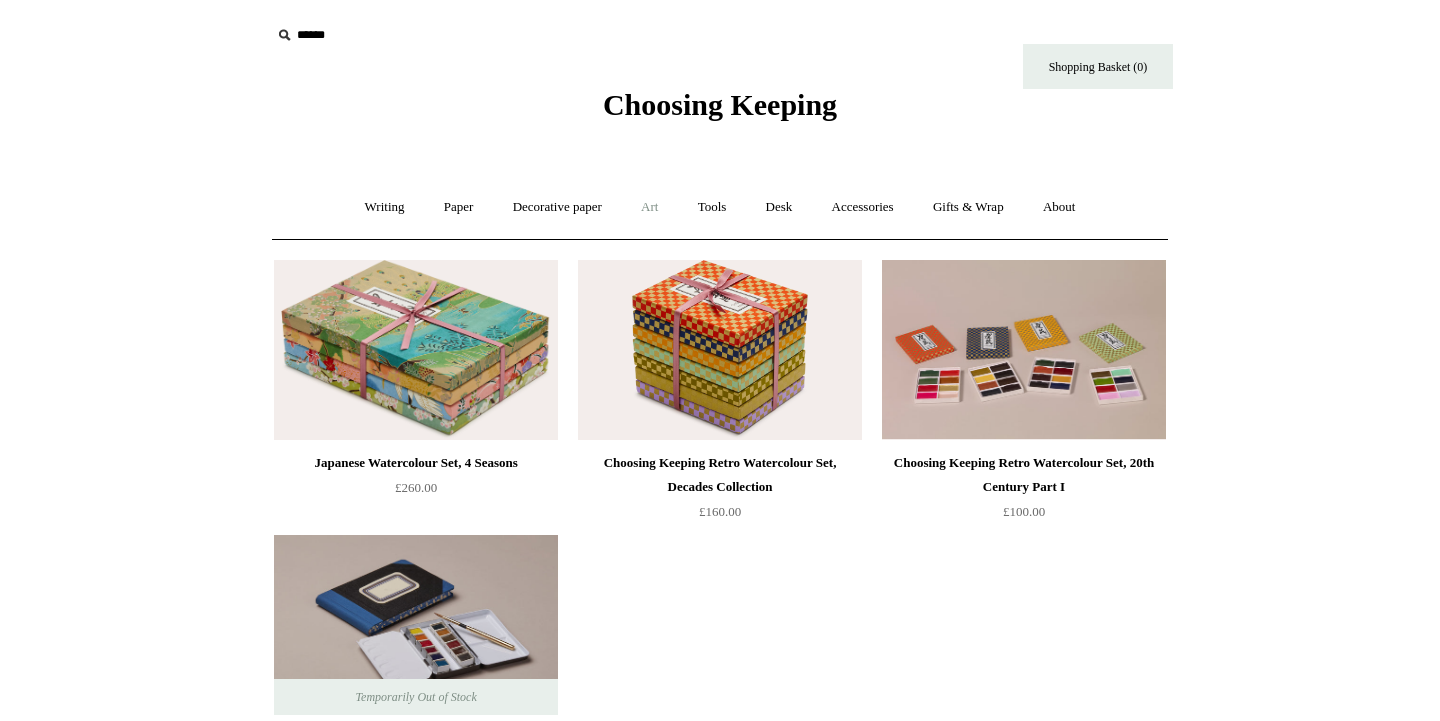 click on "Art +" at bounding box center [649, 207] 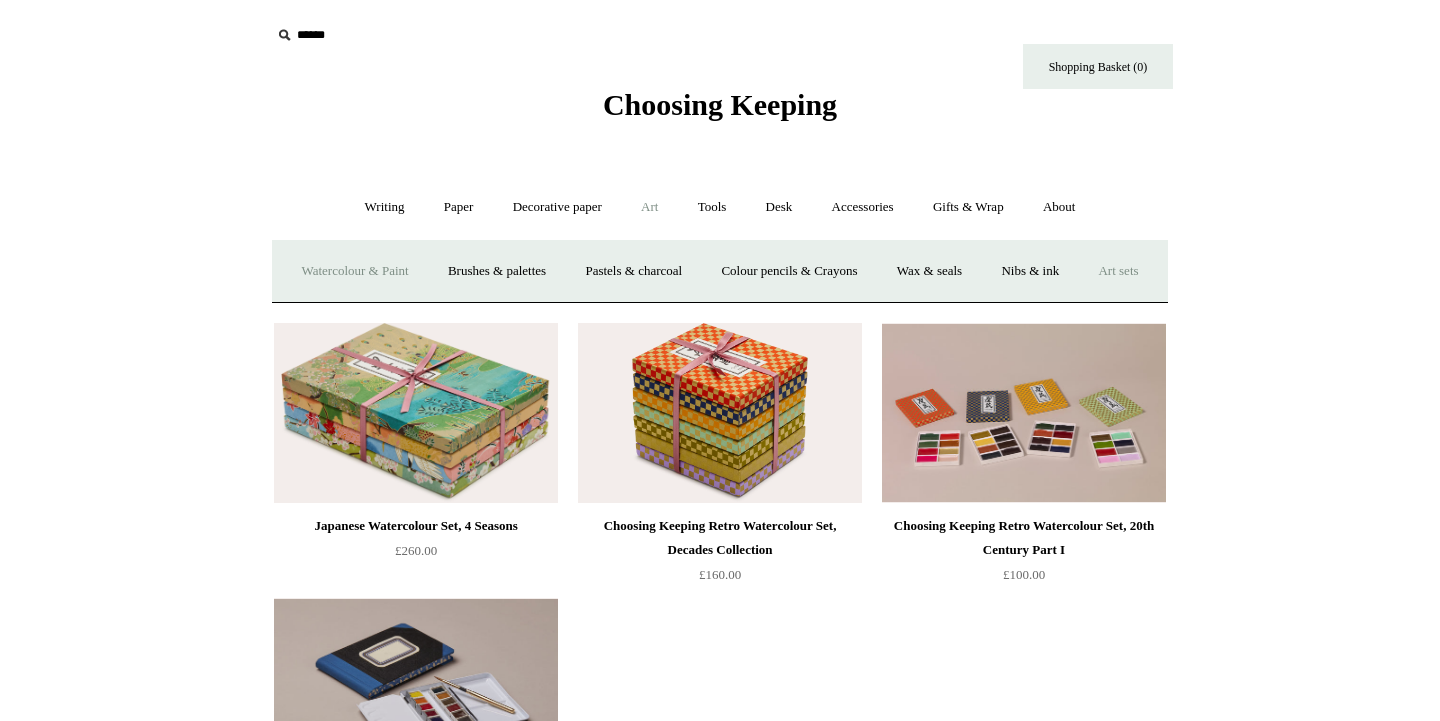 click on "Watercolour & Paint" at bounding box center (354, 271) 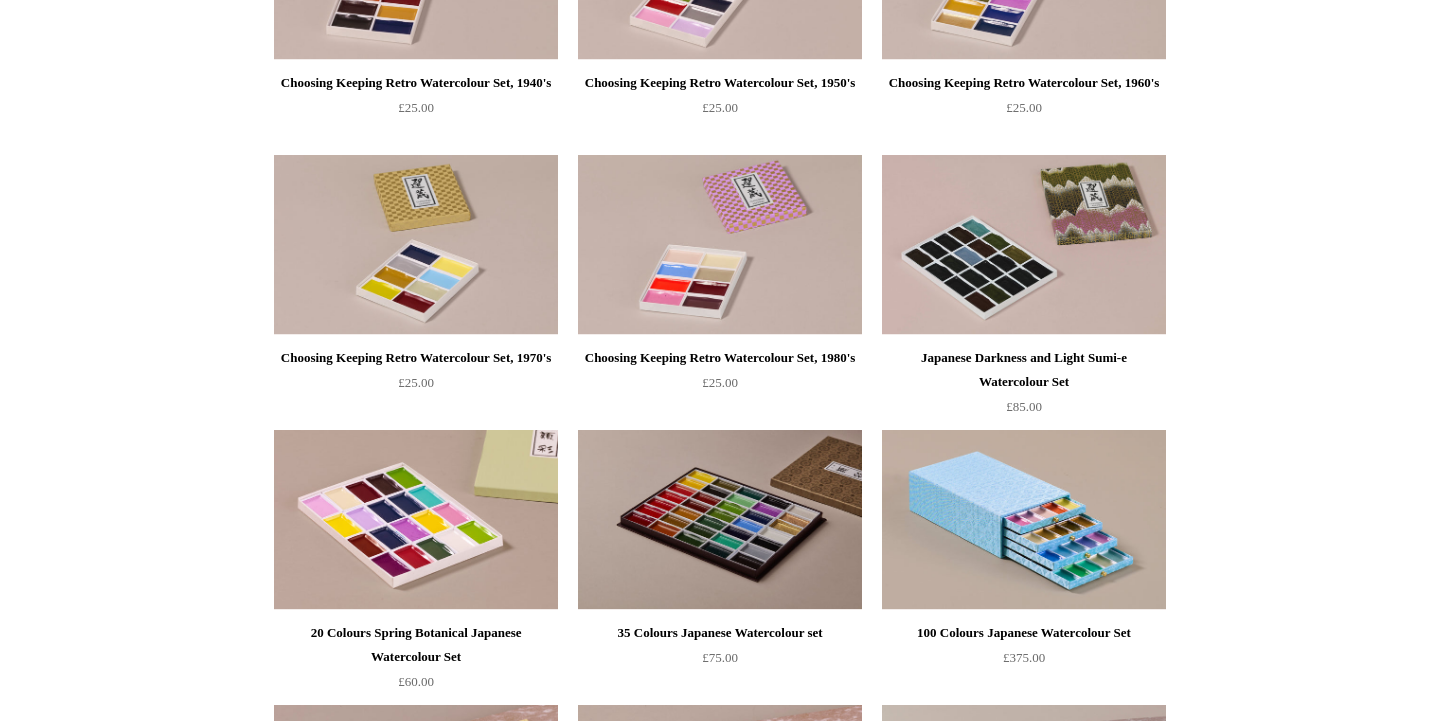 scroll, scrollTop: 1206, scrollLeft: 0, axis: vertical 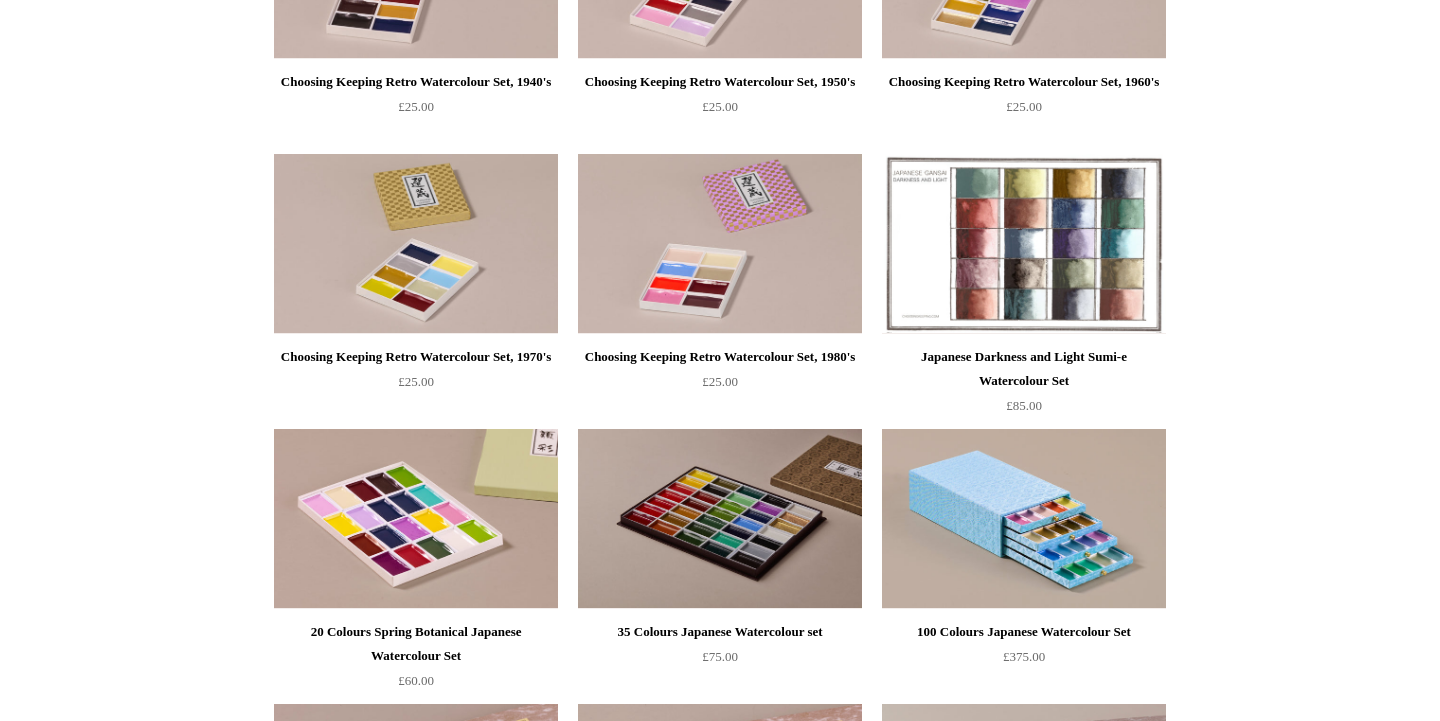 click at bounding box center [1024, 244] 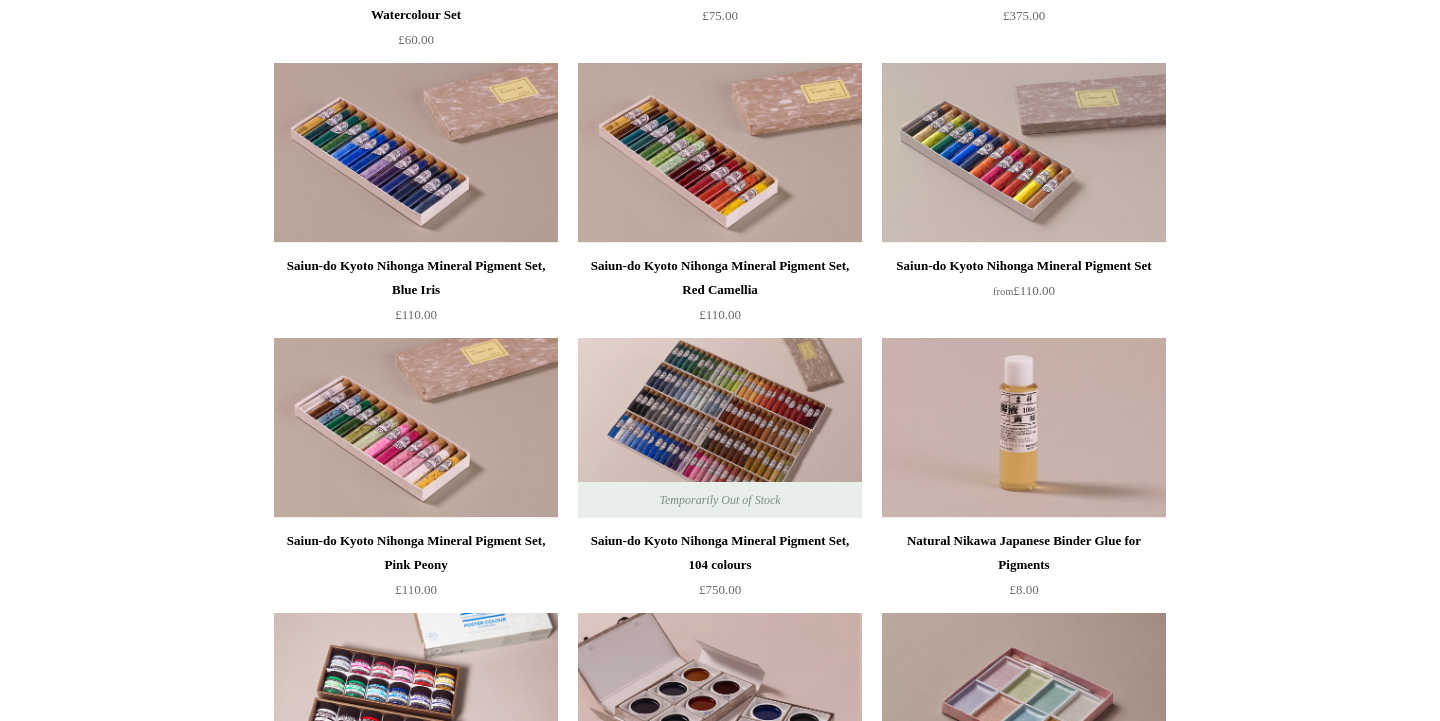 scroll, scrollTop: 1866, scrollLeft: 0, axis: vertical 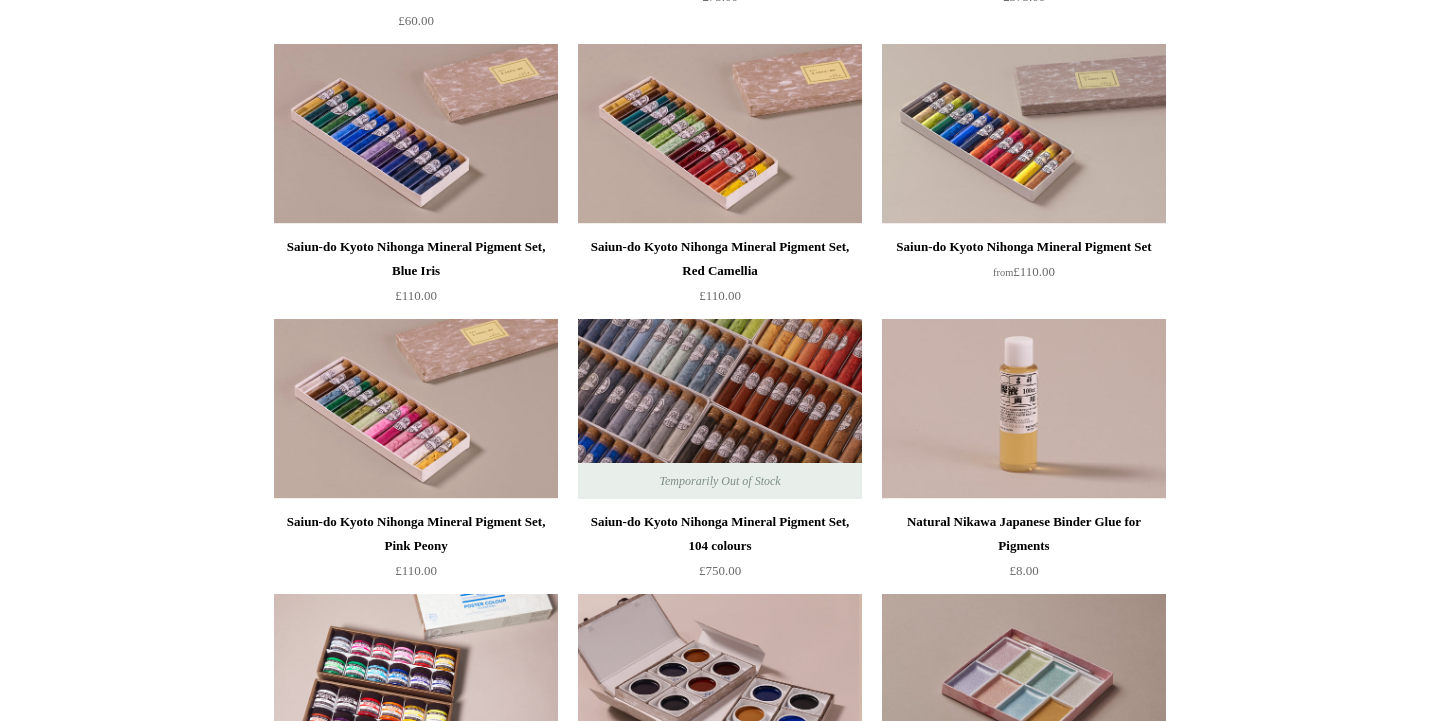 click at bounding box center [720, 409] 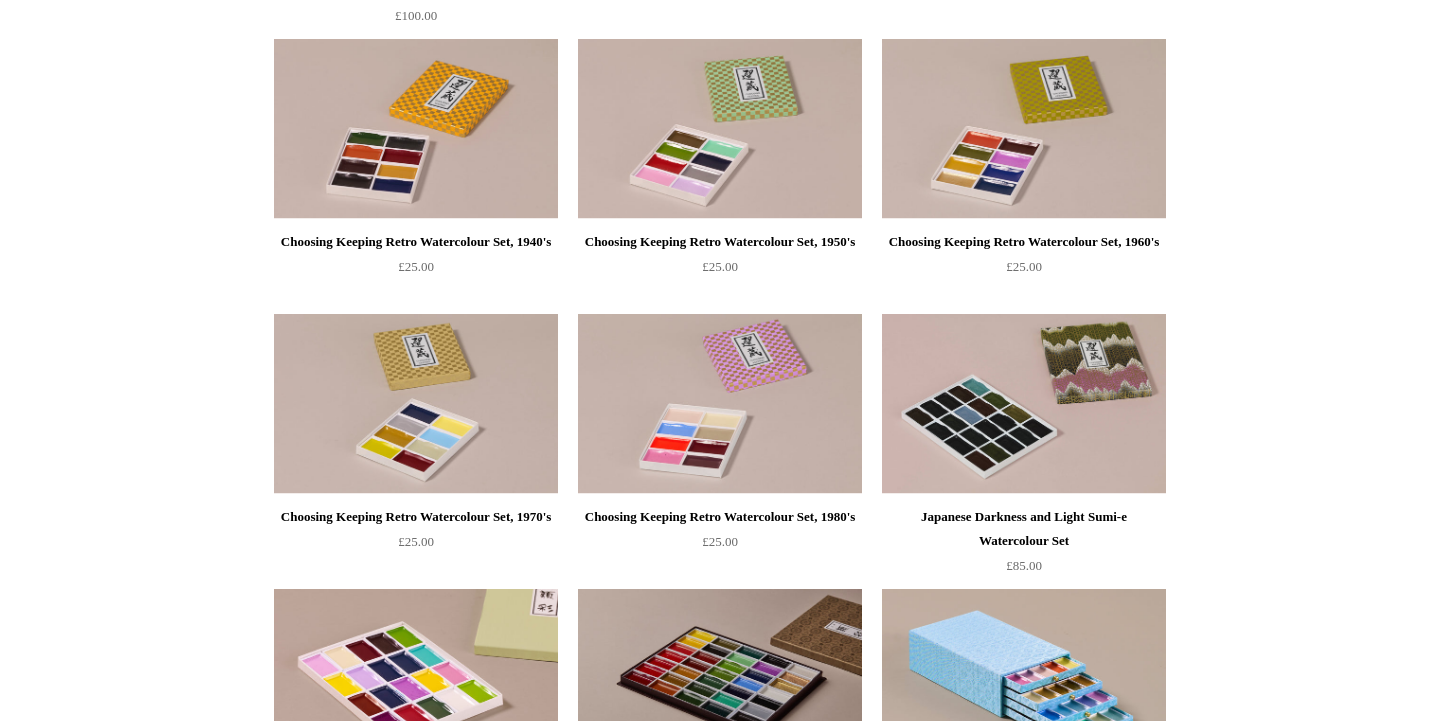 scroll, scrollTop: 1014, scrollLeft: 0, axis: vertical 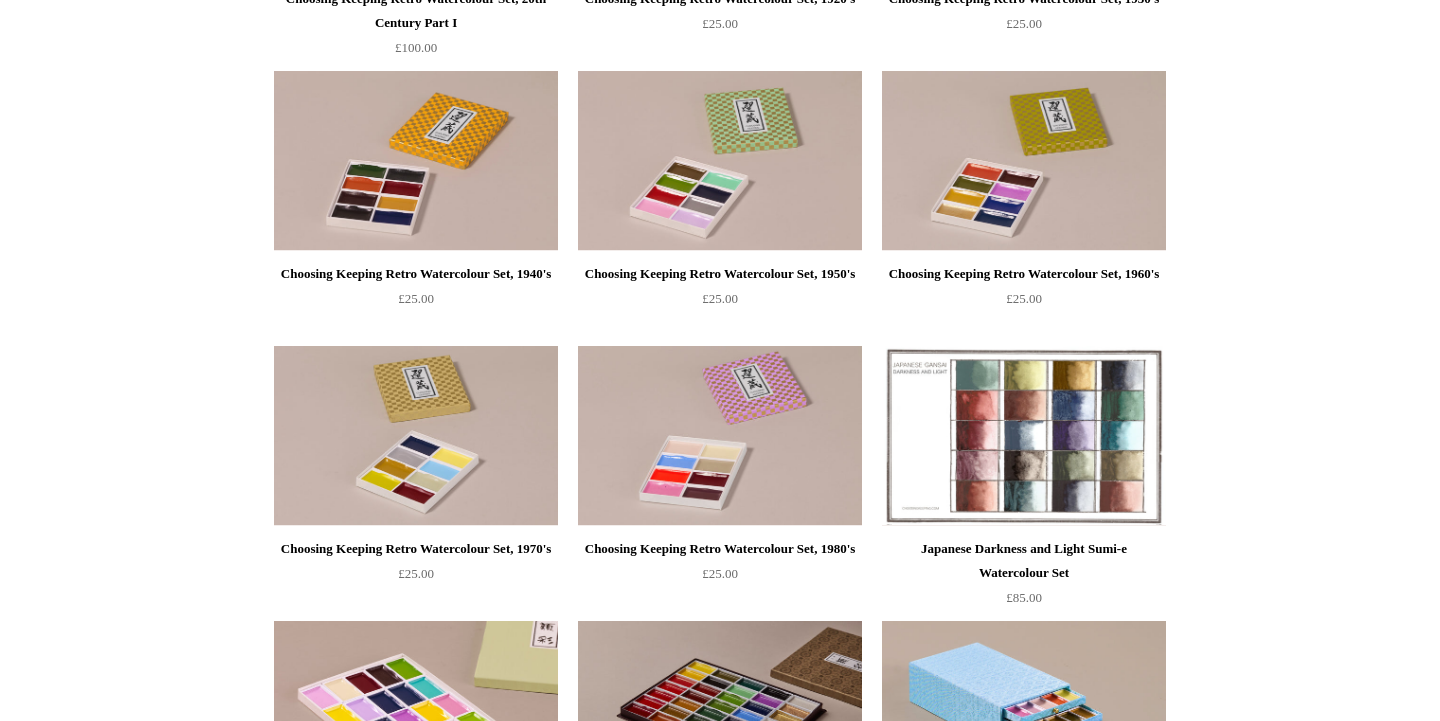 click at bounding box center [1024, 436] 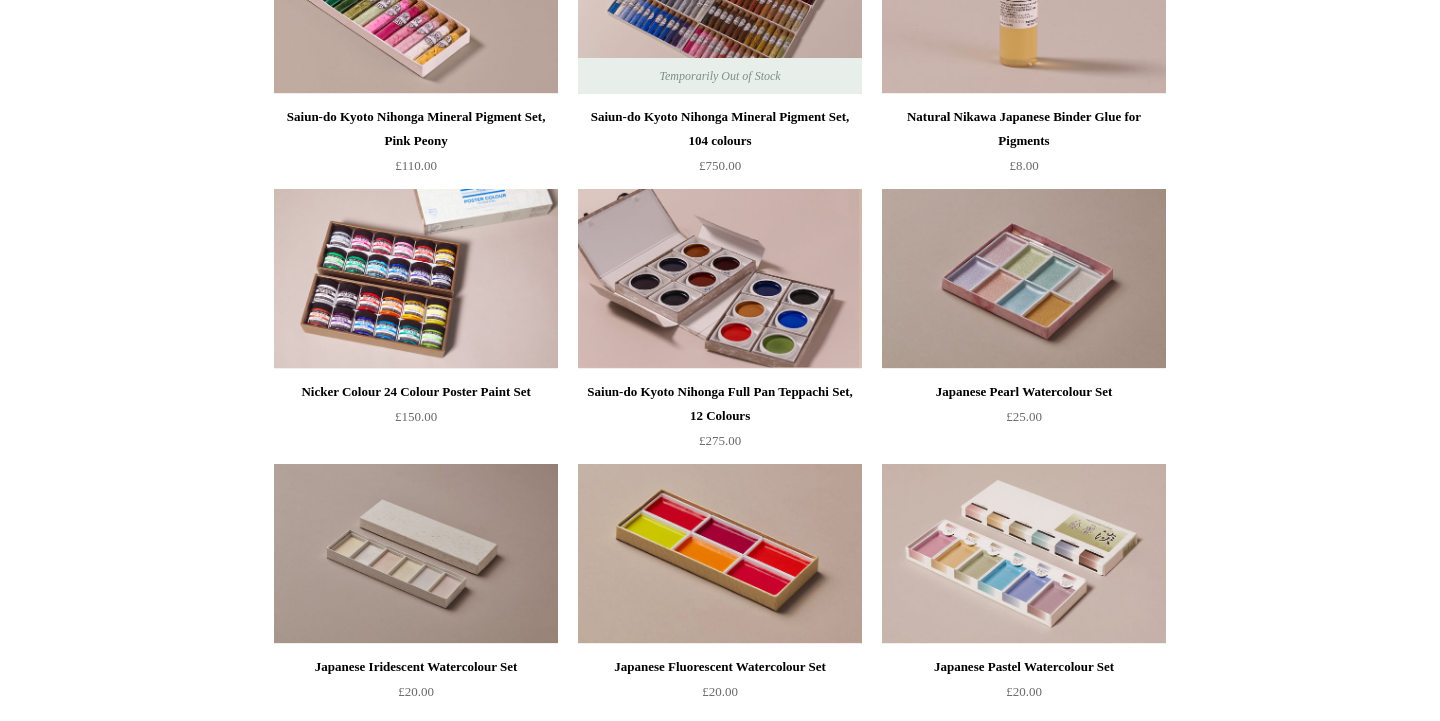 scroll, scrollTop: 2273, scrollLeft: 0, axis: vertical 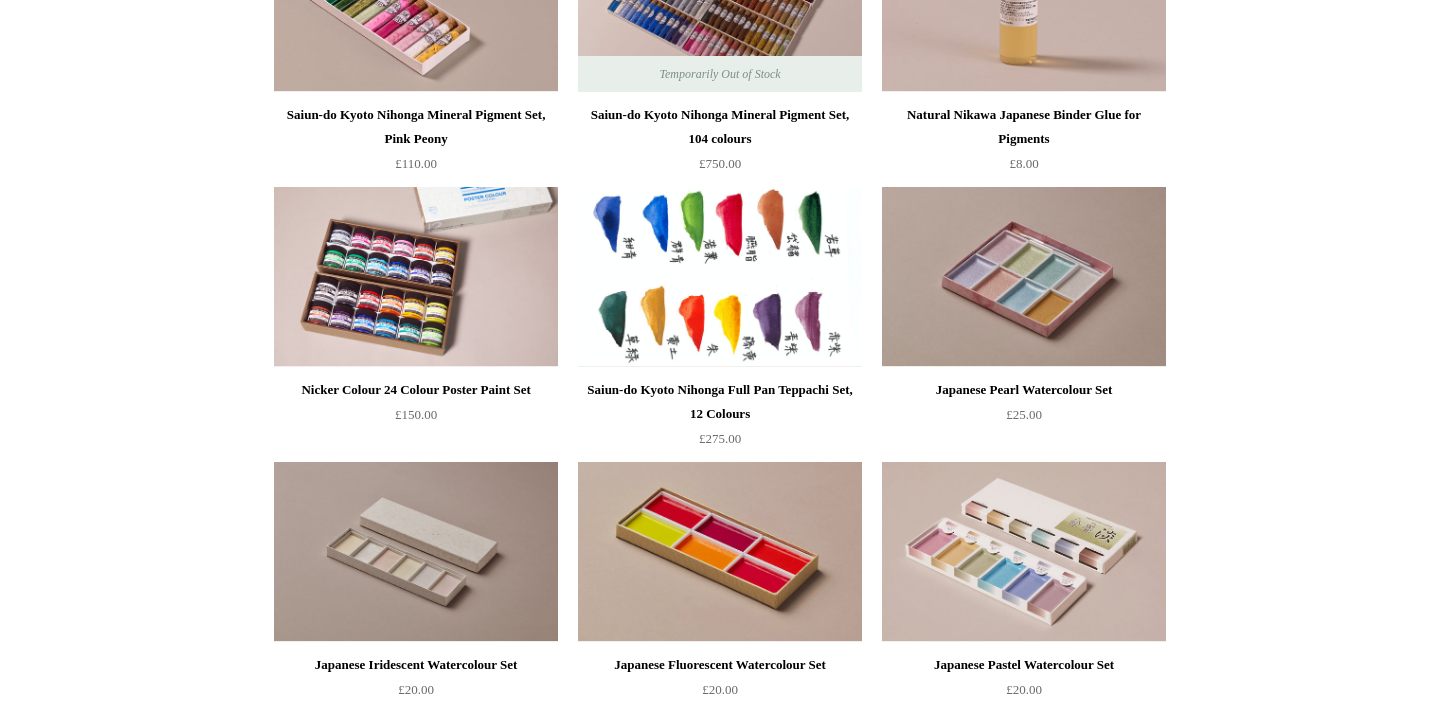 click at bounding box center (720, 277) 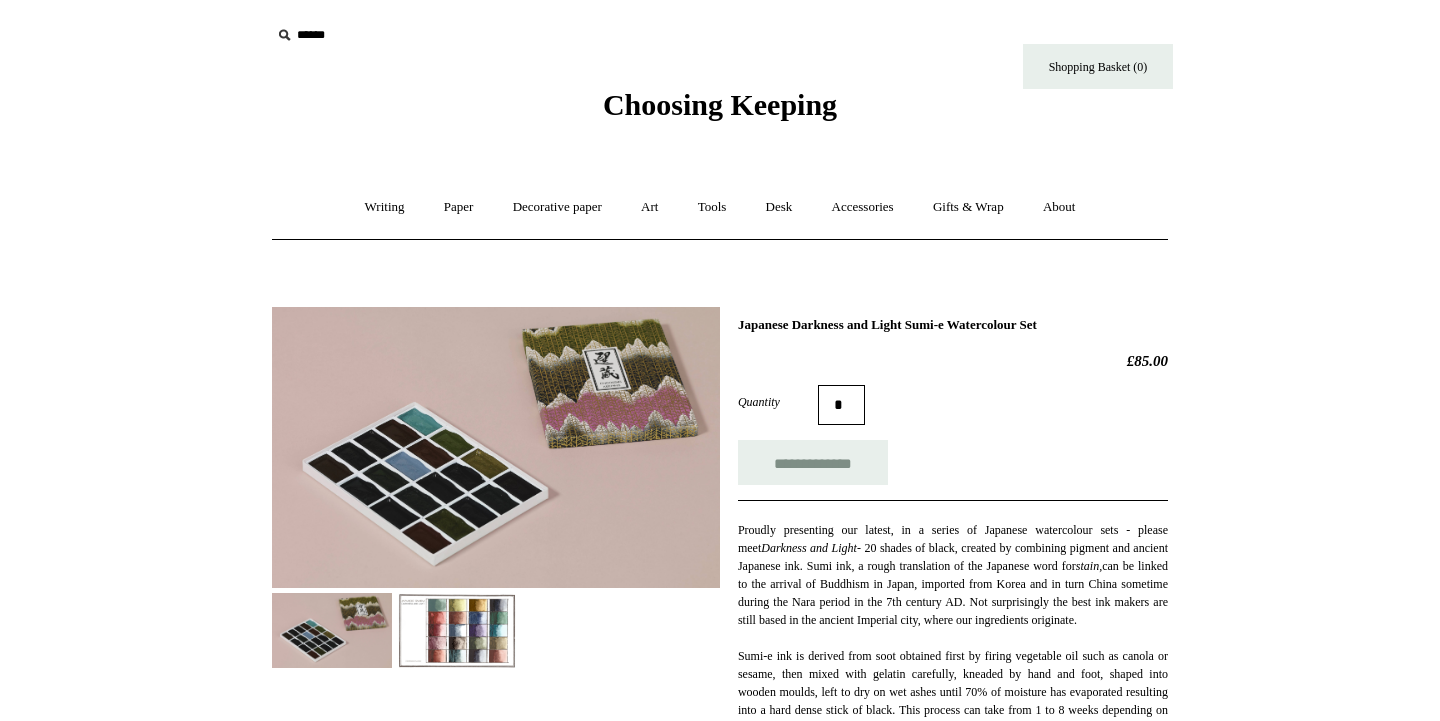scroll, scrollTop: 0, scrollLeft: 0, axis: both 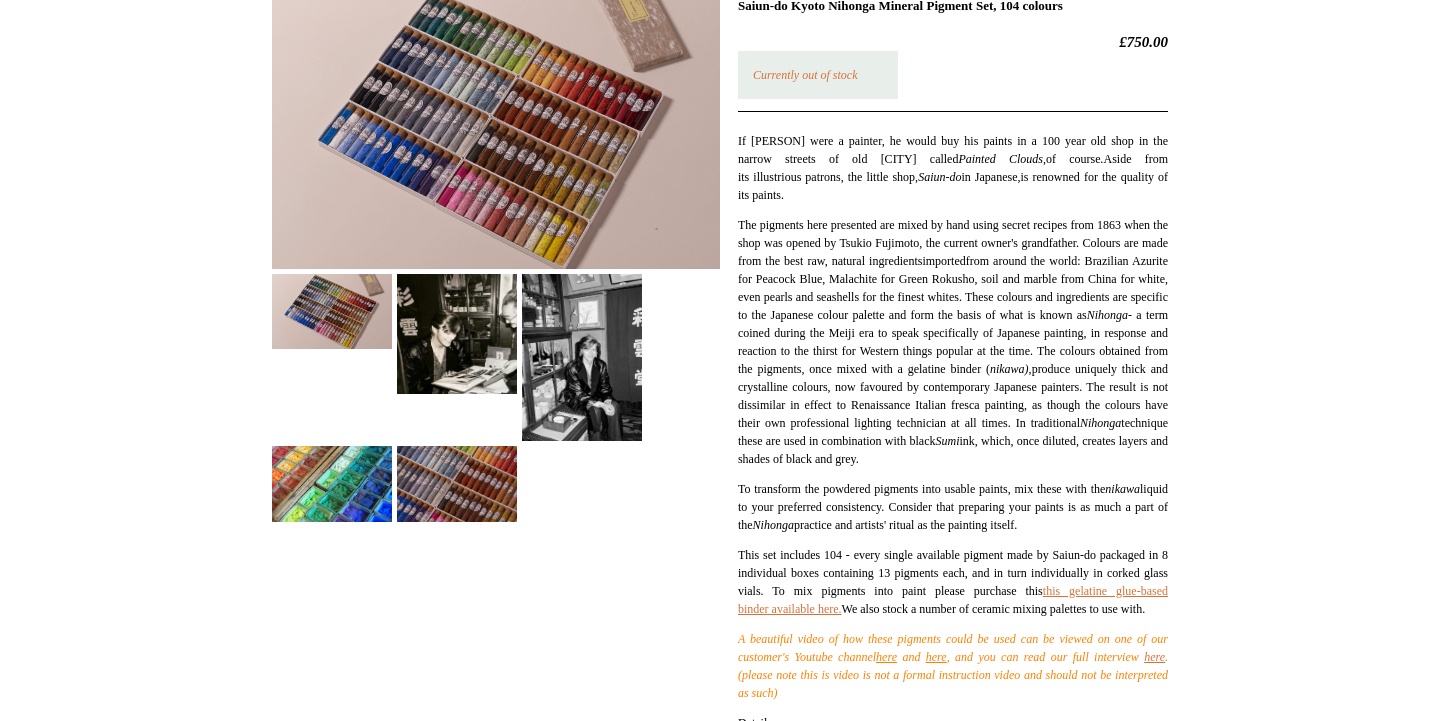 click at bounding box center [332, 483] 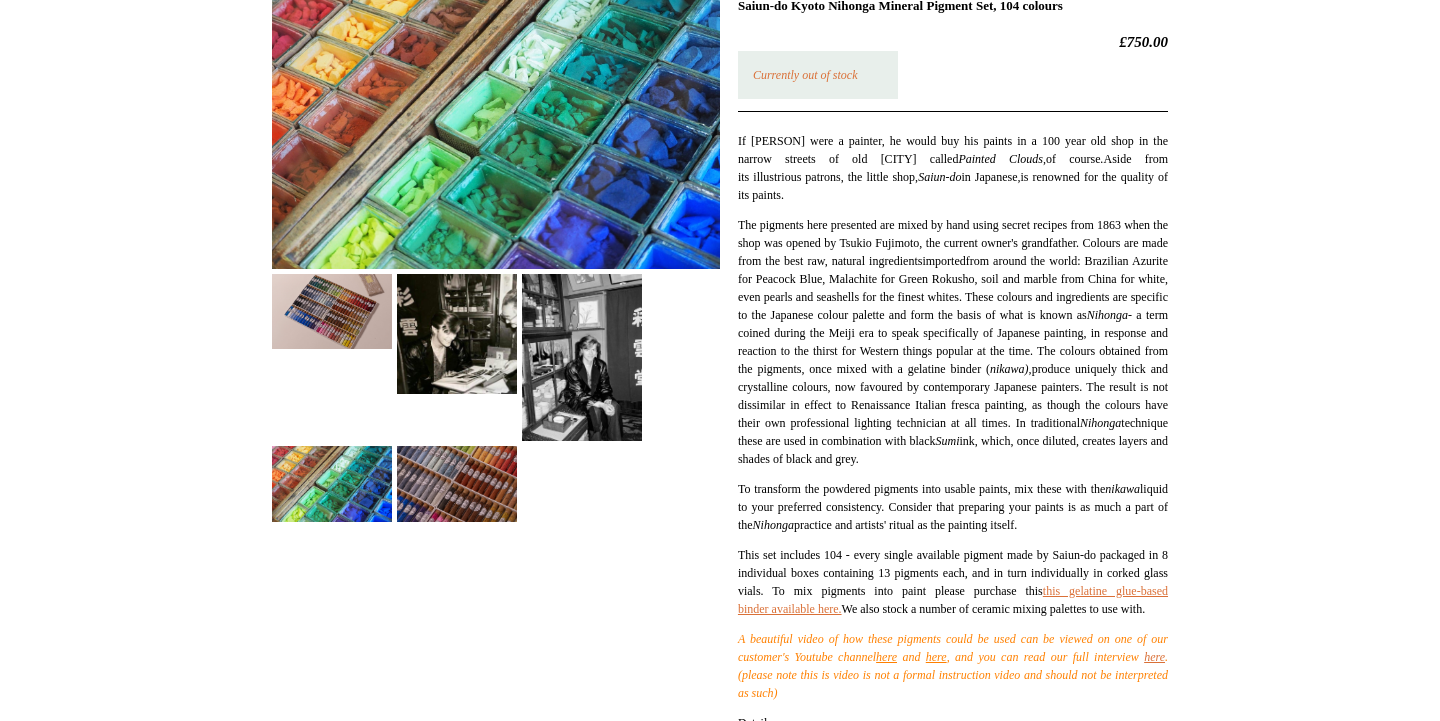click at bounding box center (496, 128) 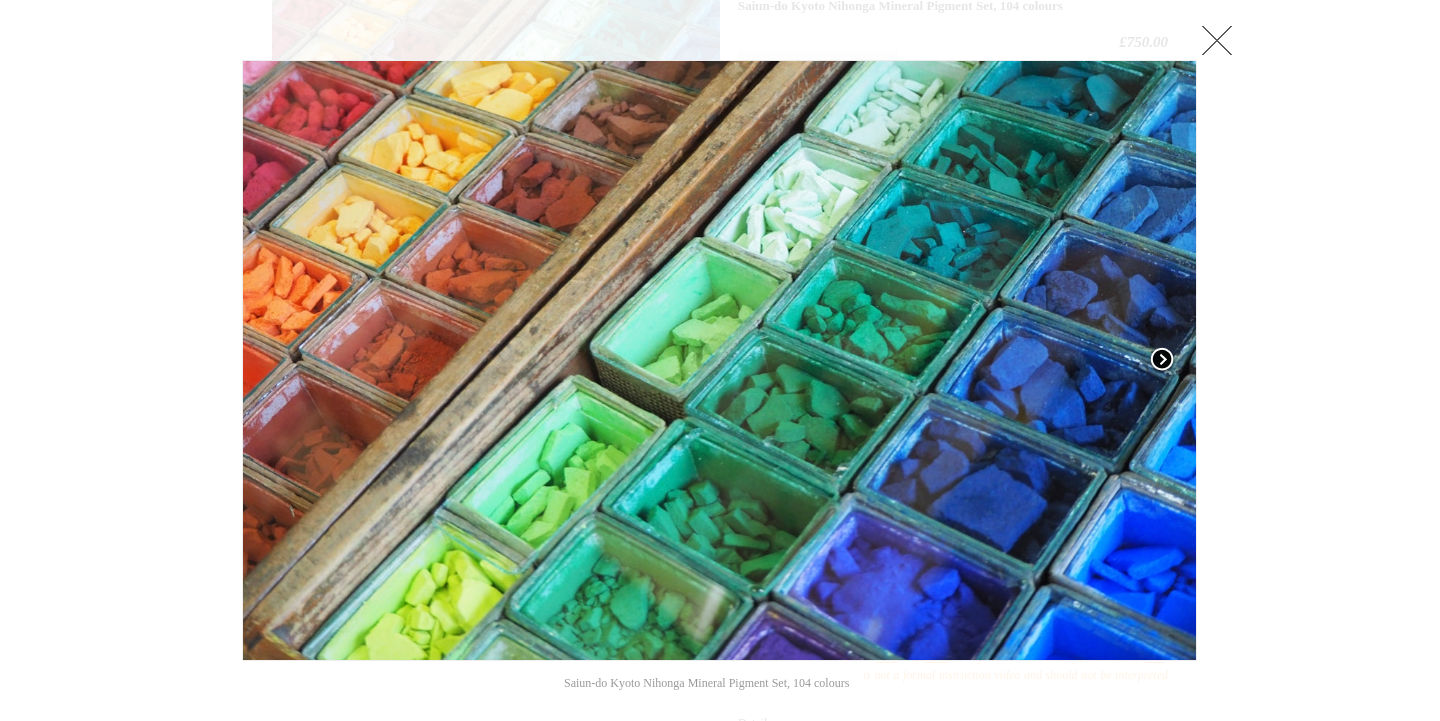 click at bounding box center [1162, 361] 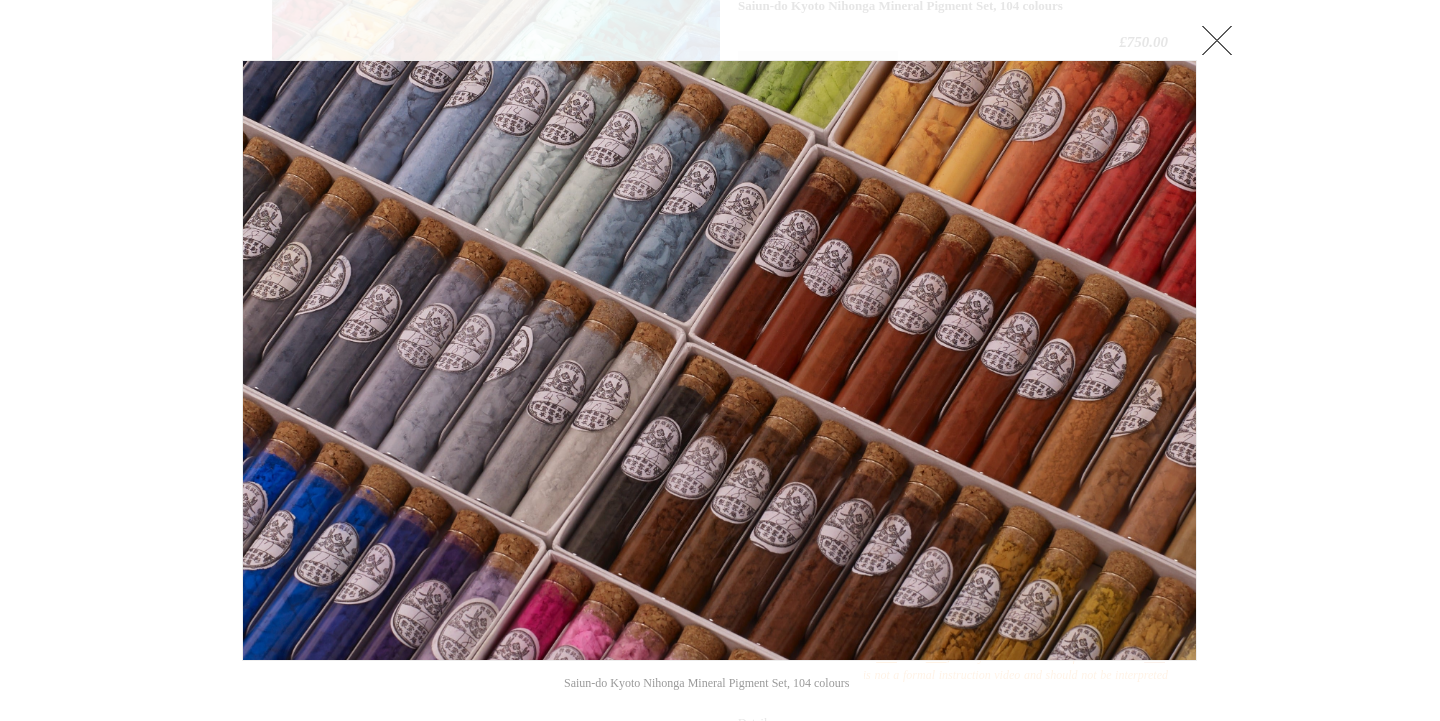 click at bounding box center [1217, 40] 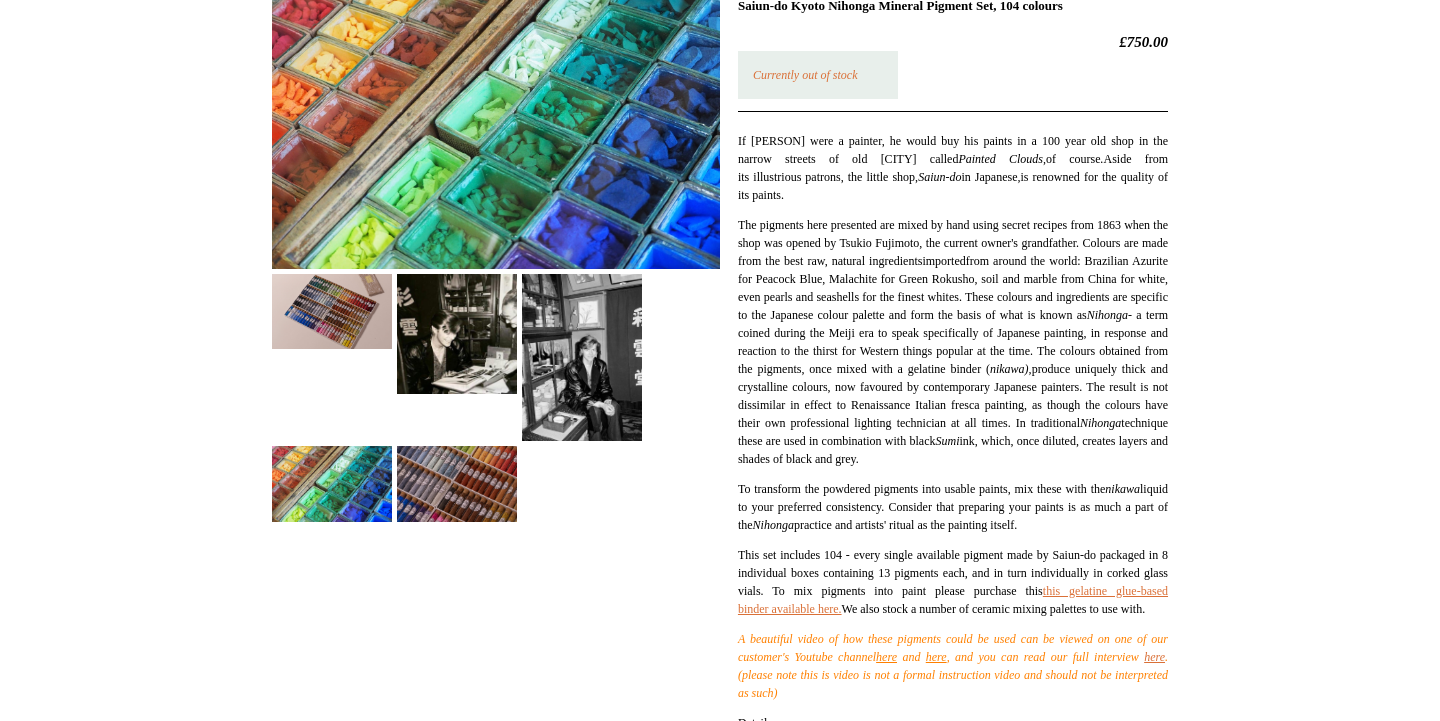 scroll, scrollTop: 0, scrollLeft: 0, axis: both 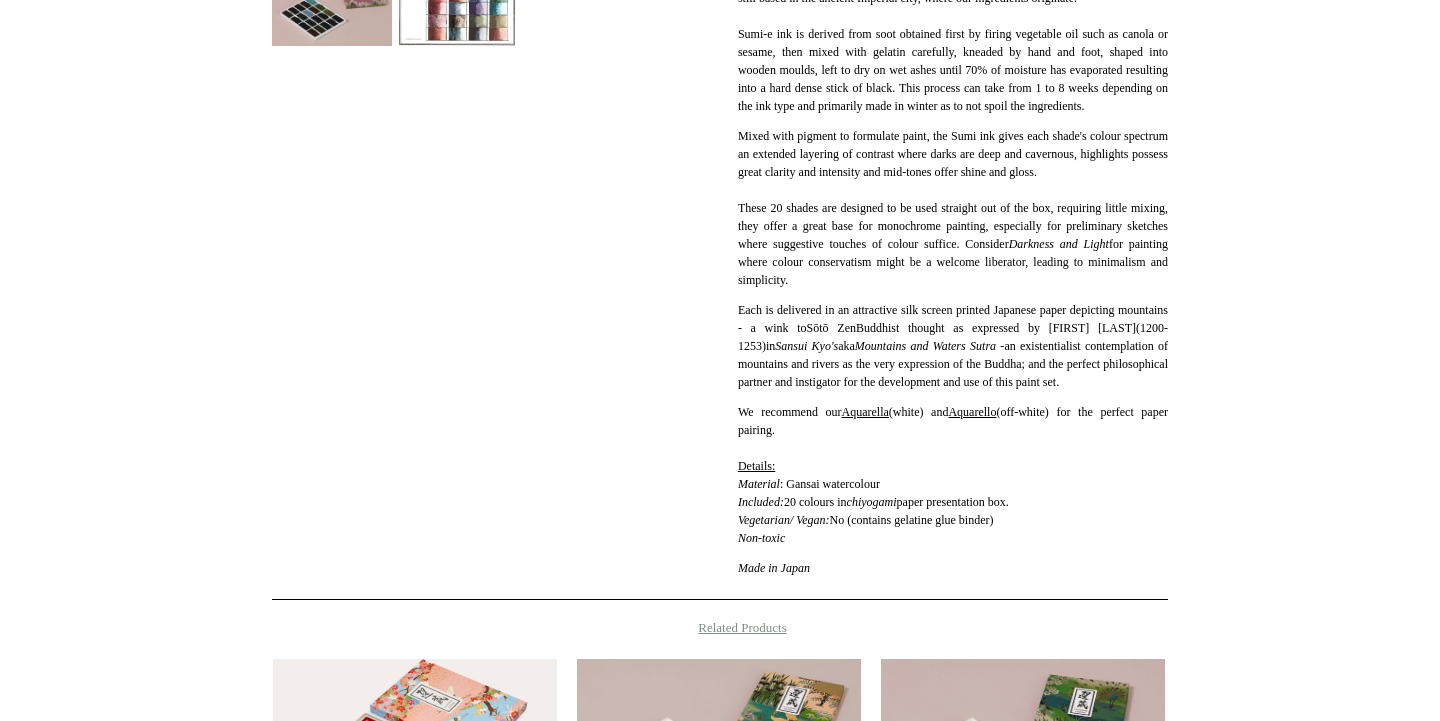 click on "Aquarella" at bounding box center [865, 412] 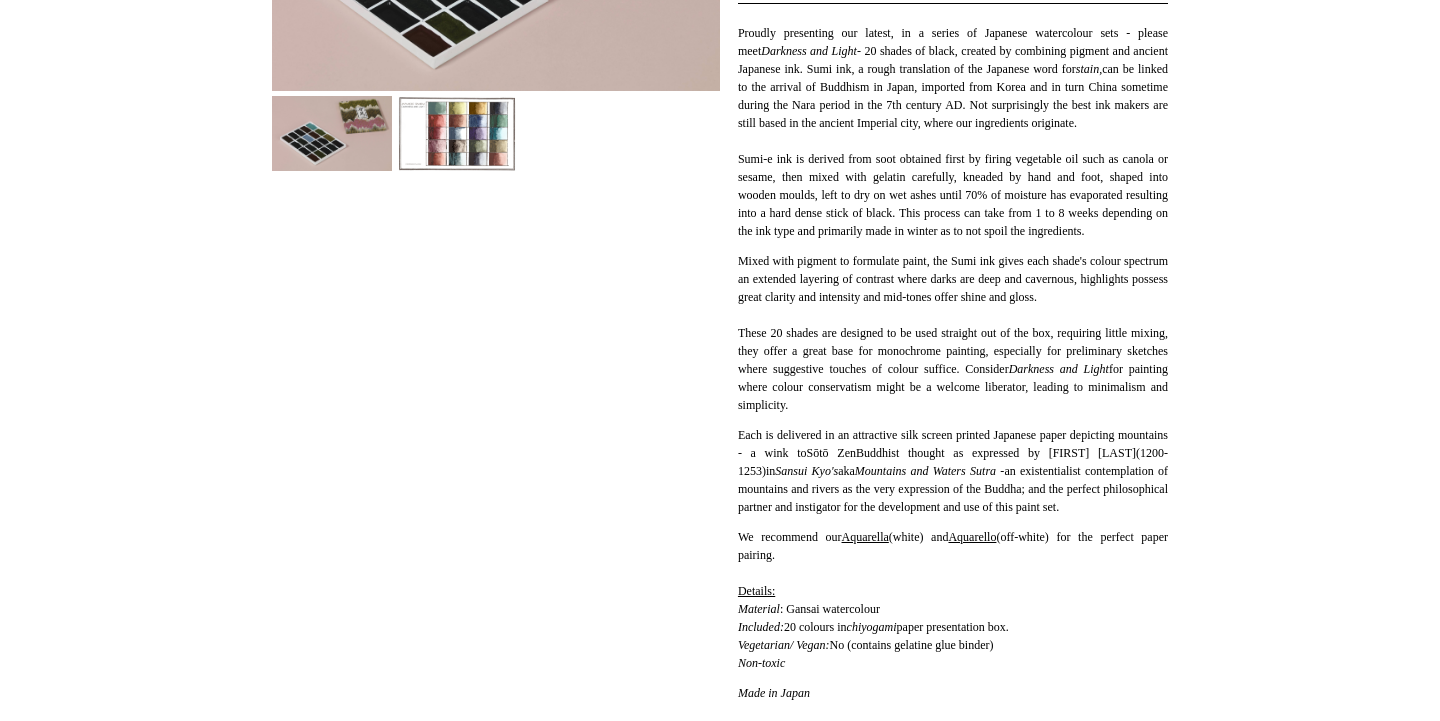 scroll, scrollTop: 221, scrollLeft: 0, axis: vertical 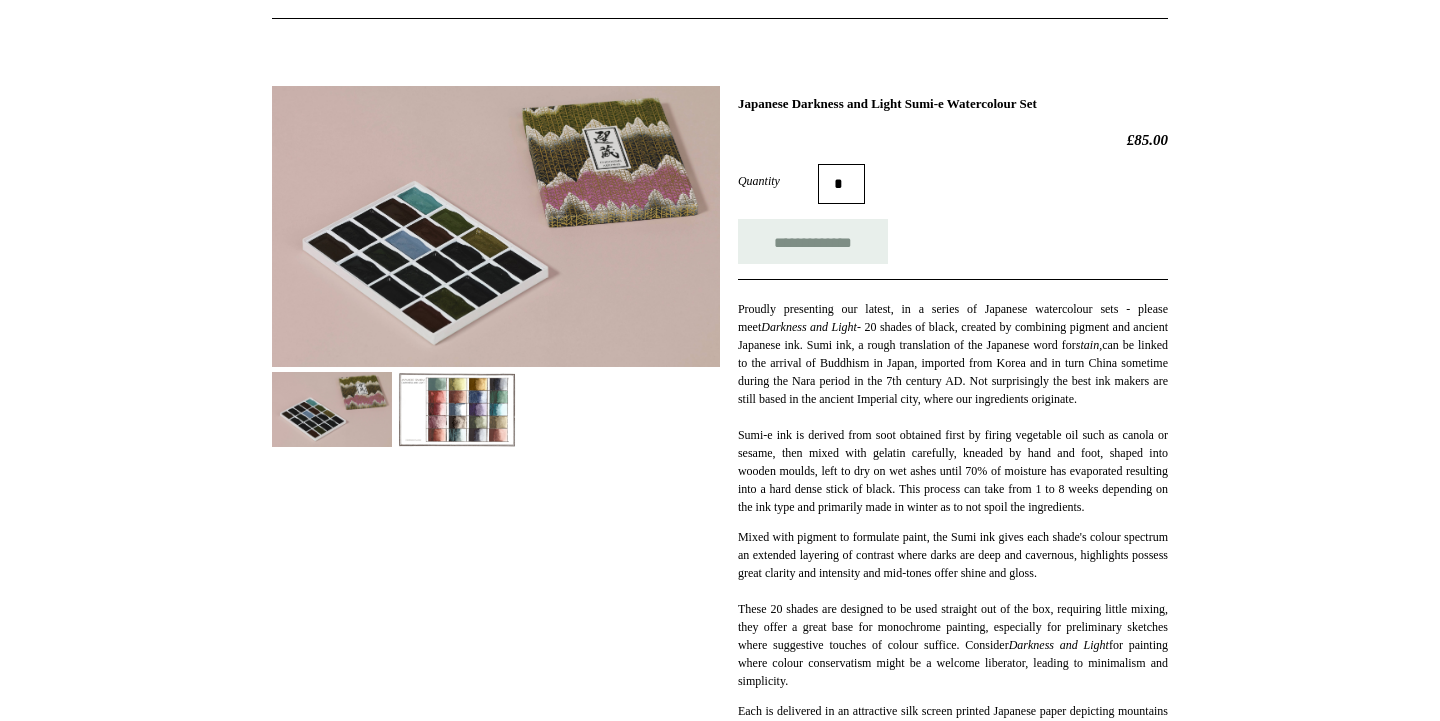 click at bounding box center [457, 409] 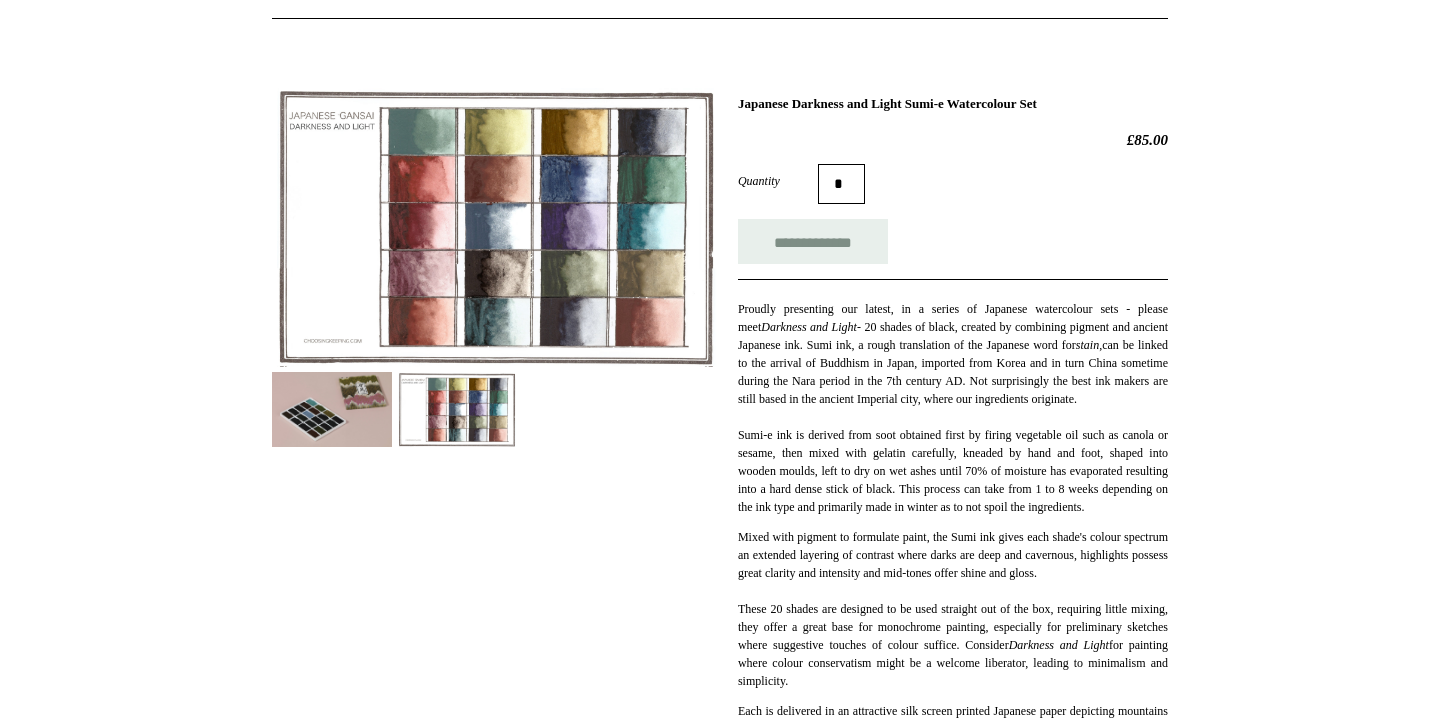 click at bounding box center (496, 226) 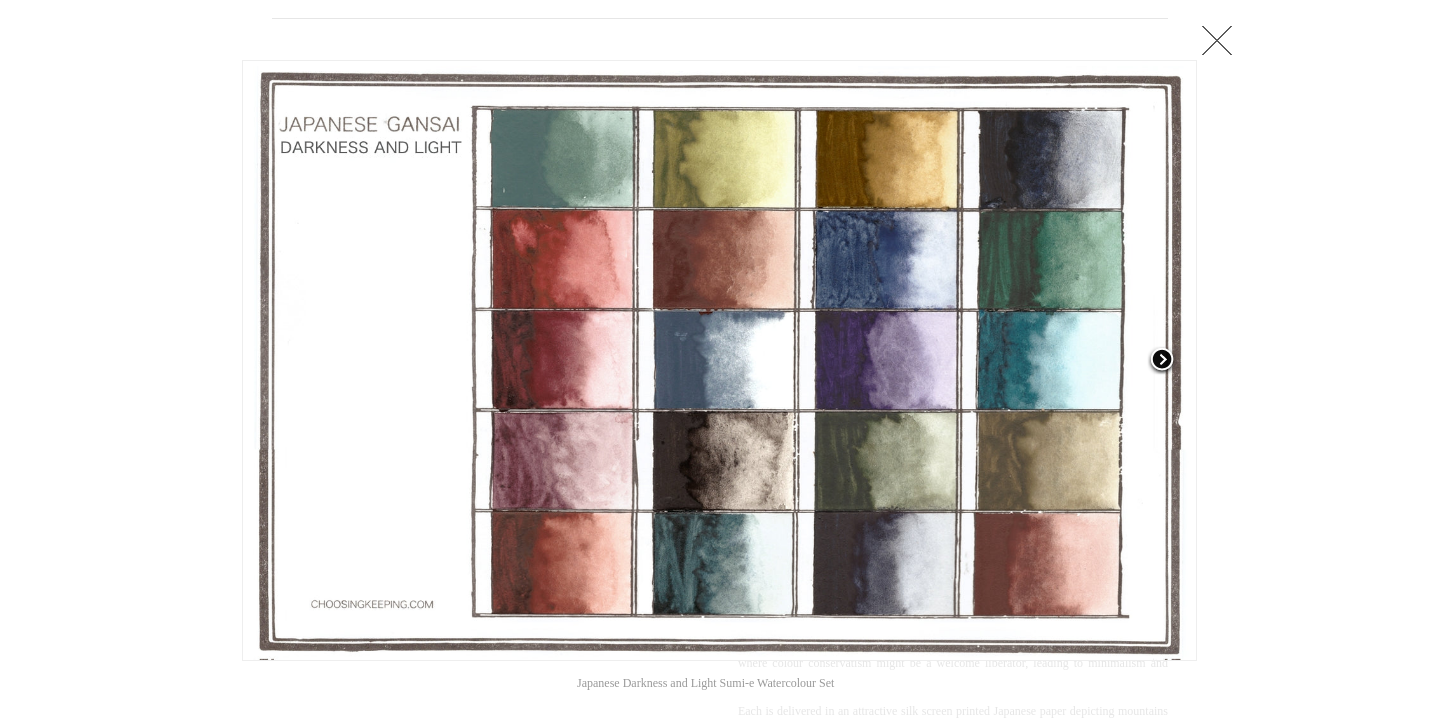 click at bounding box center [1162, 361] 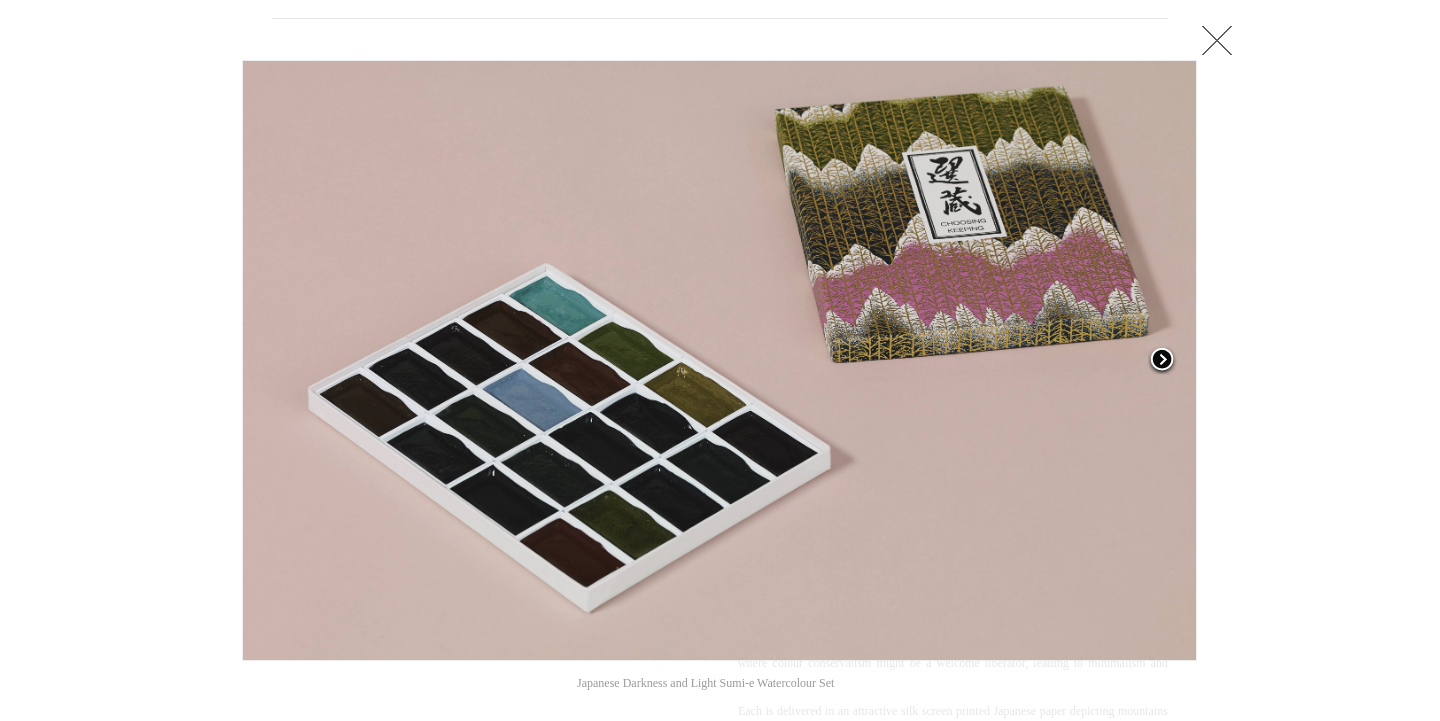 click at bounding box center [1162, 361] 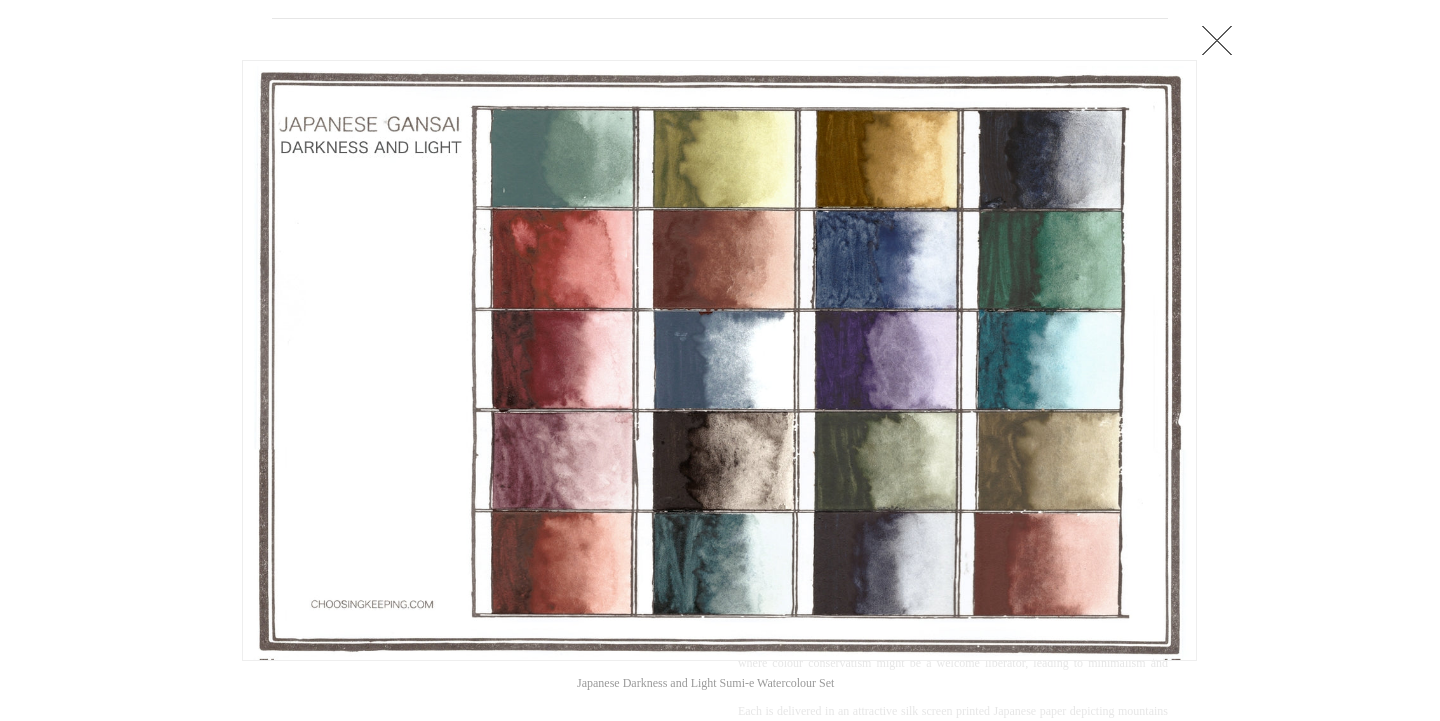 click at bounding box center [1217, 40] 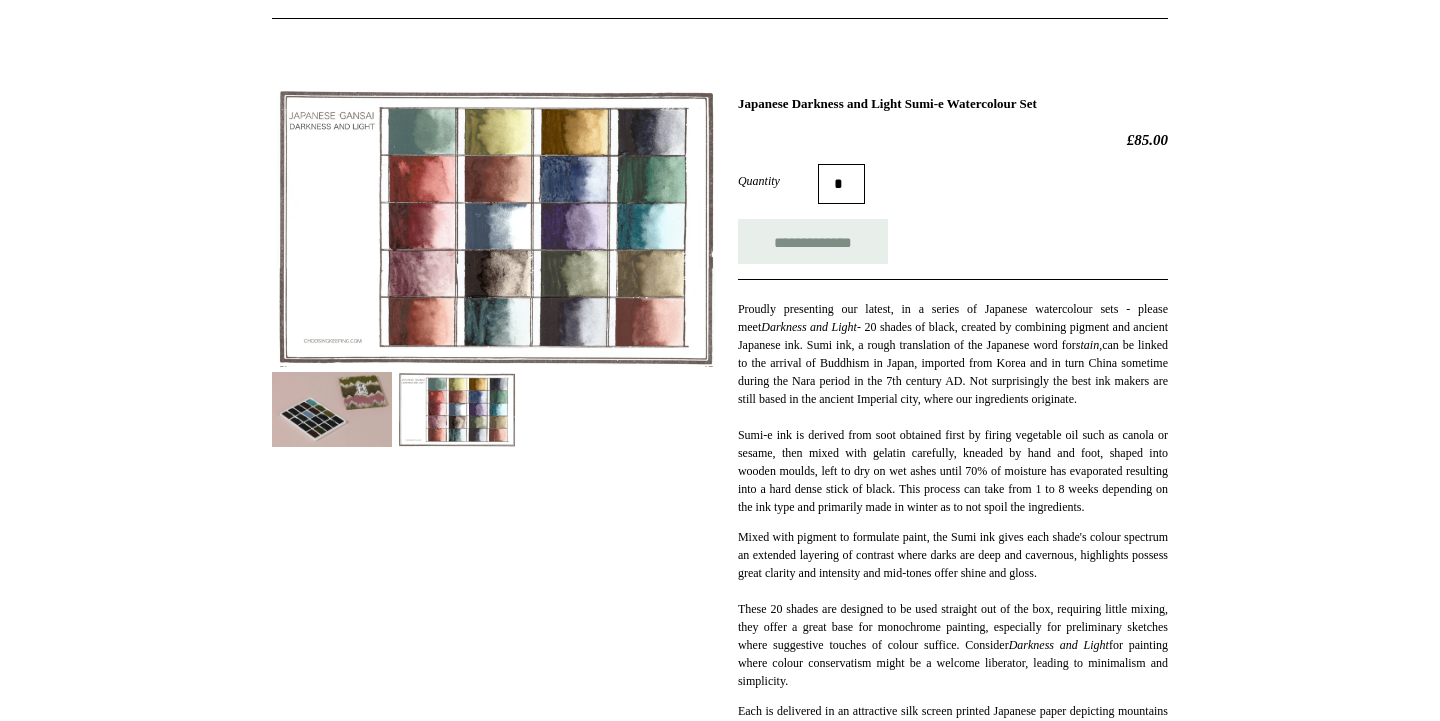 click at bounding box center [332, 409] 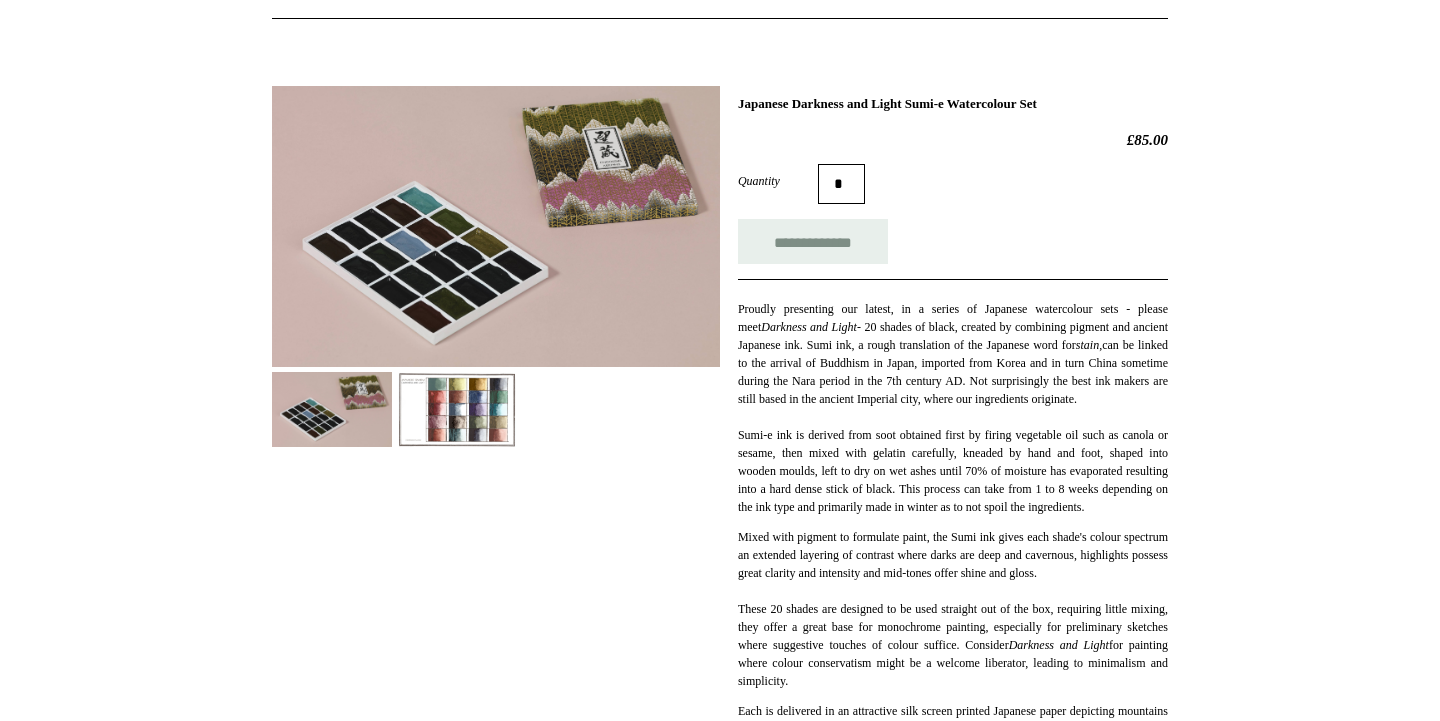 click at bounding box center [496, 226] 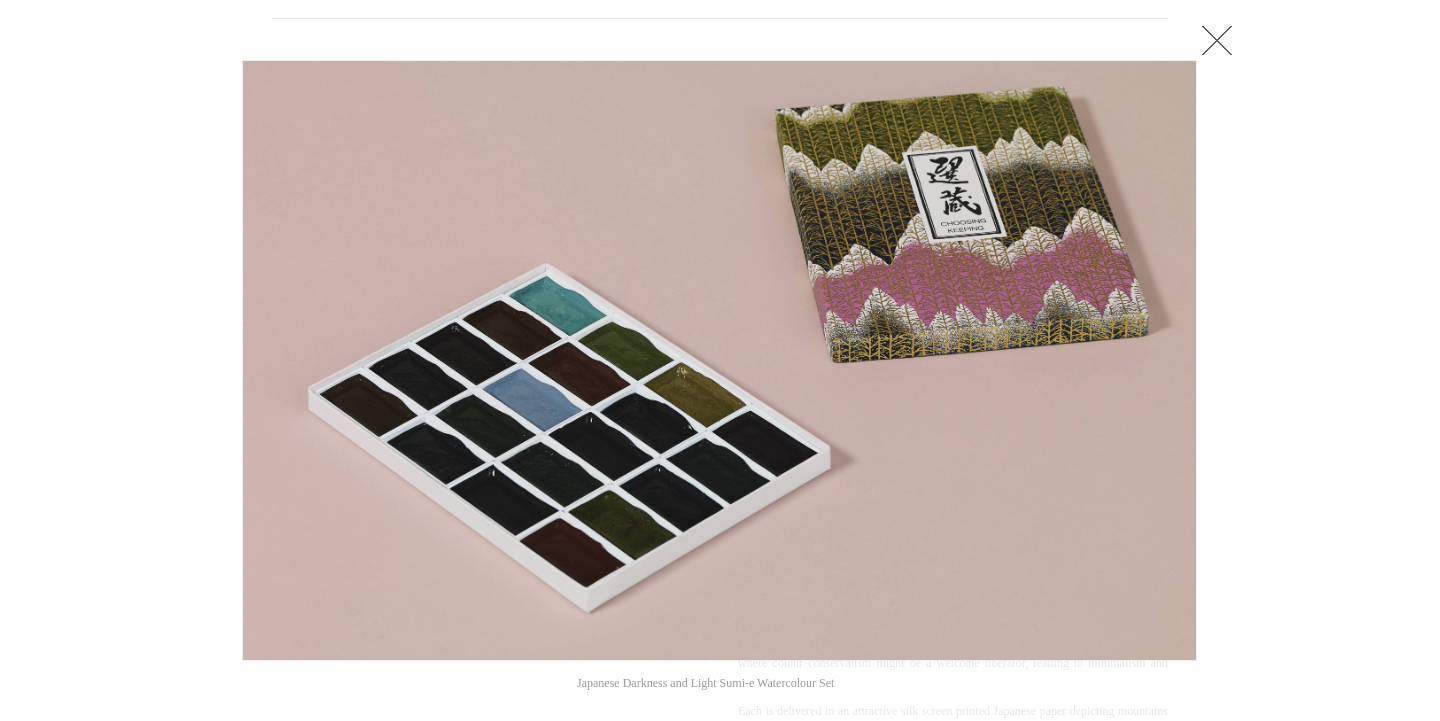 click at bounding box center (1217, 40) 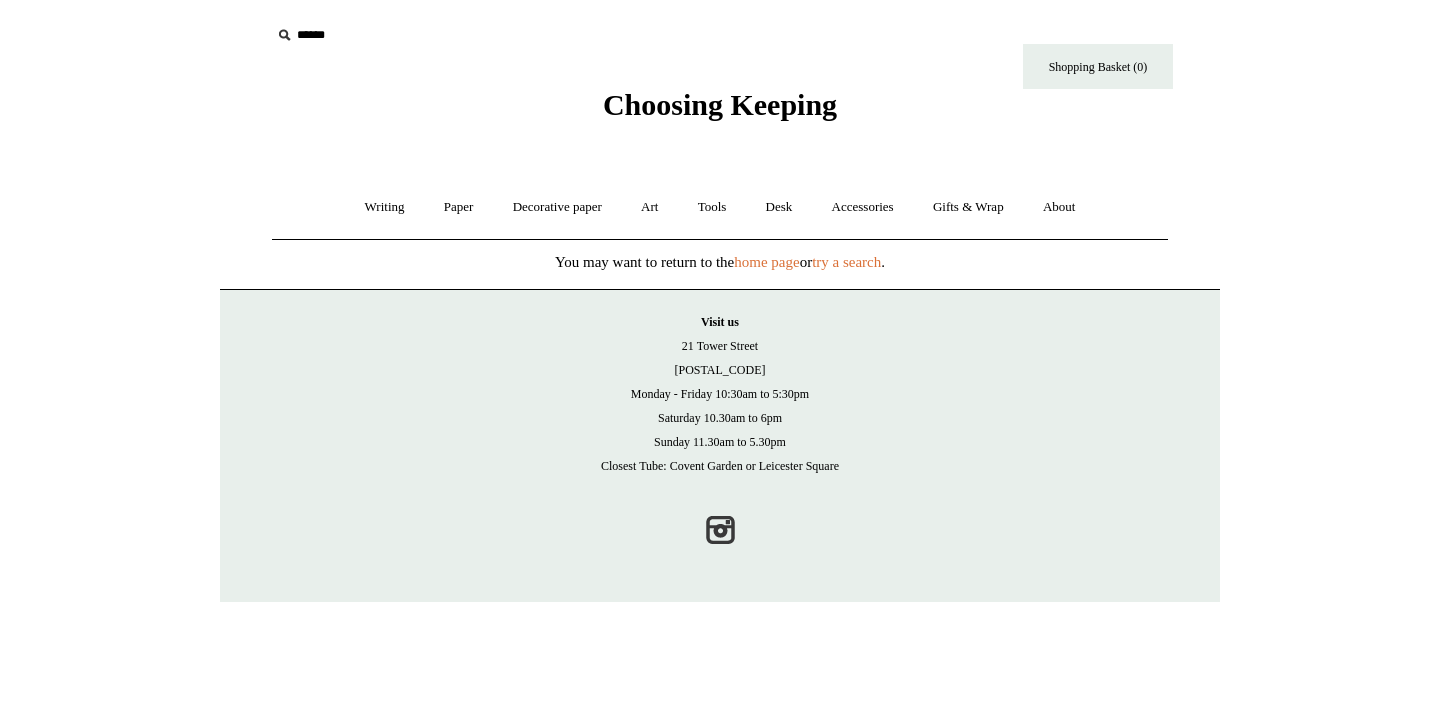 scroll, scrollTop: 0, scrollLeft: 0, axis: both 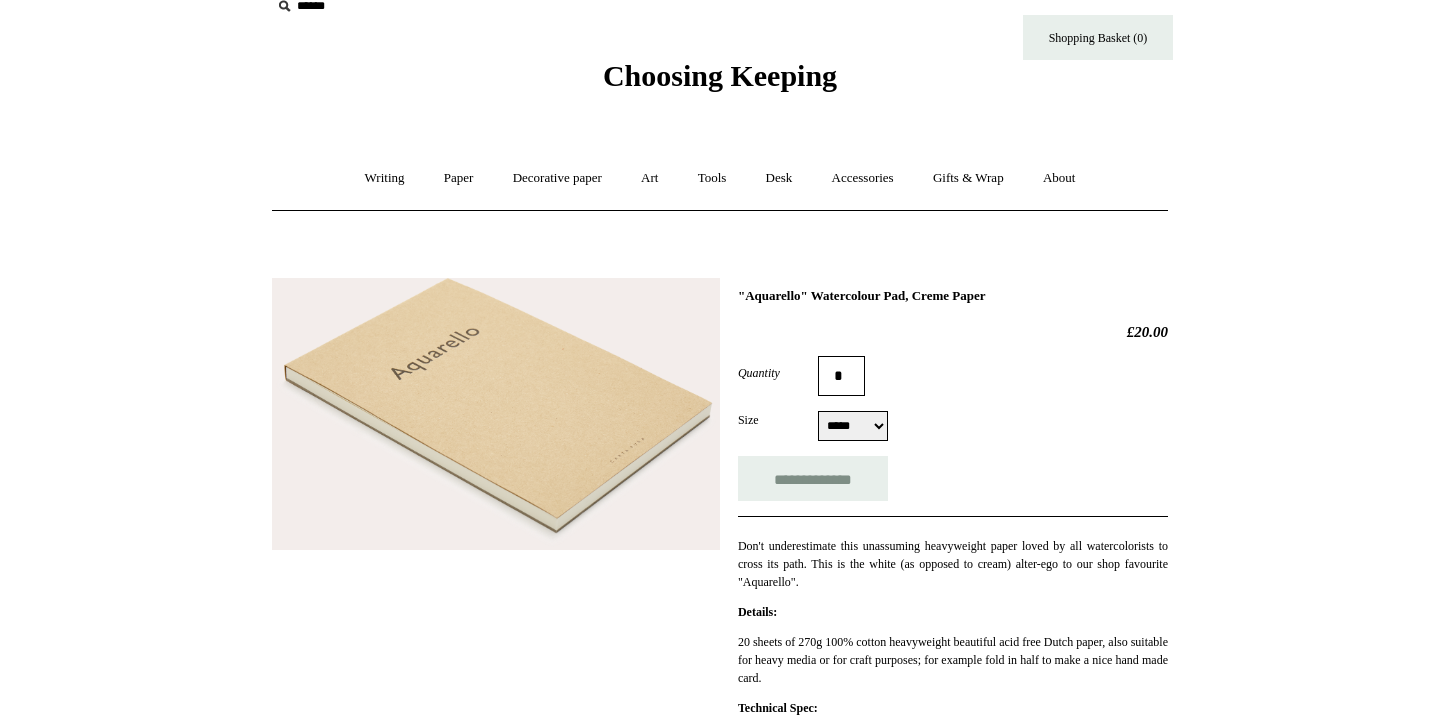 click on "***** *****" at bounding box center [853, 426] 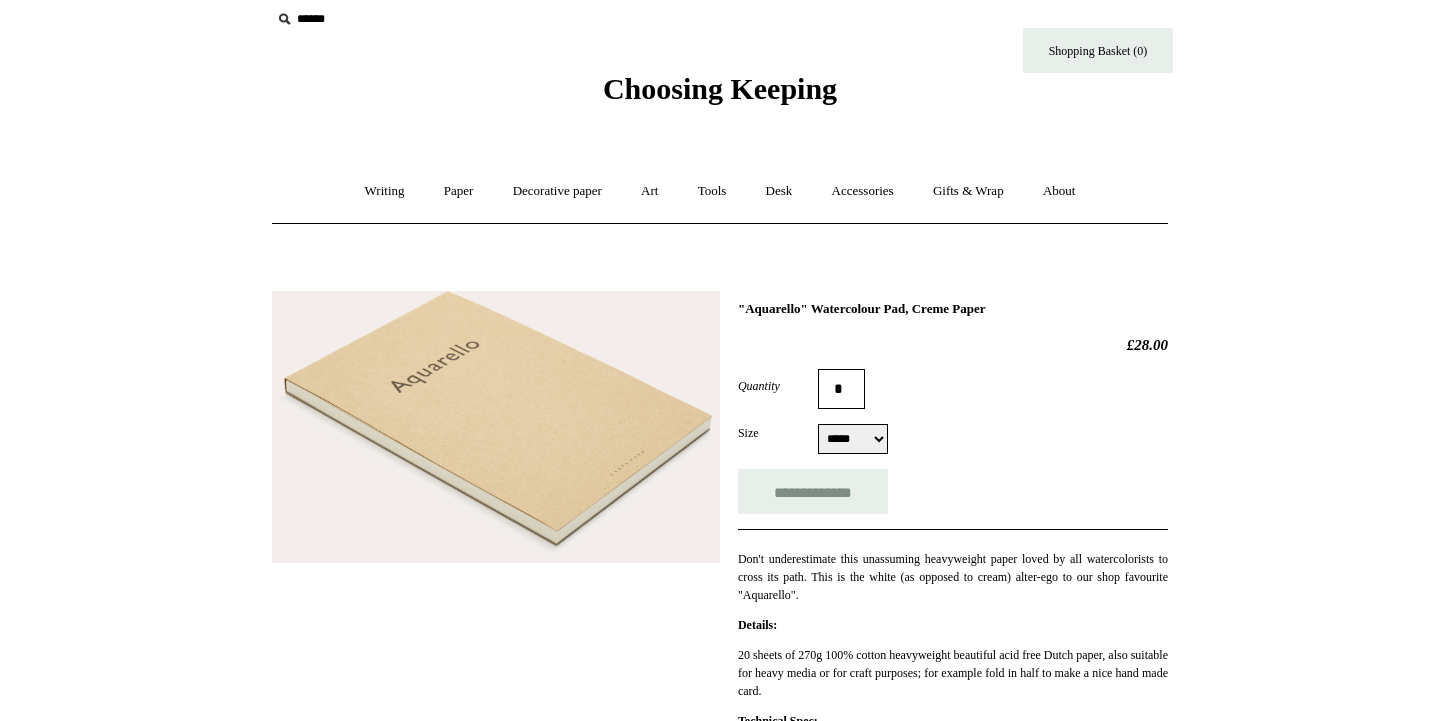 scroll, scrollTop: 0, scrollLeft: 0, axis: both 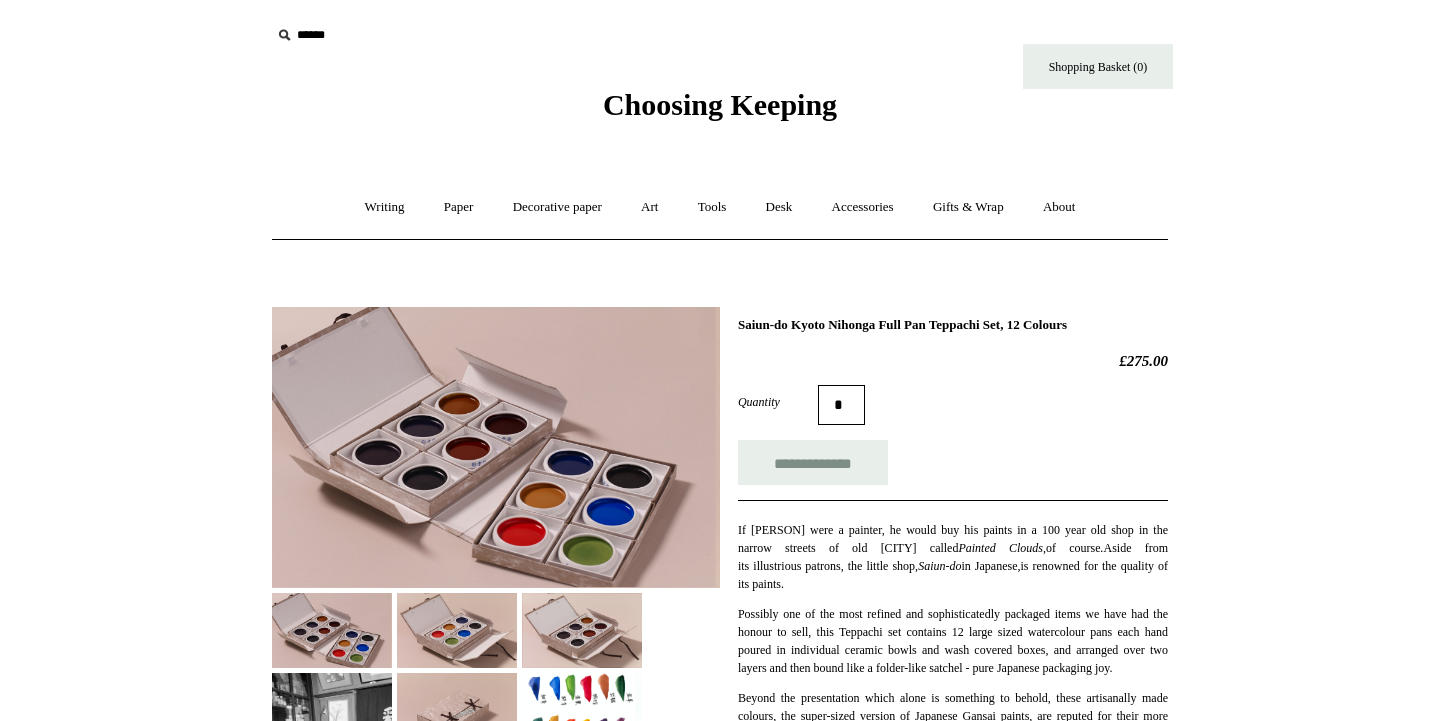 click at bounding box center (496, 447) 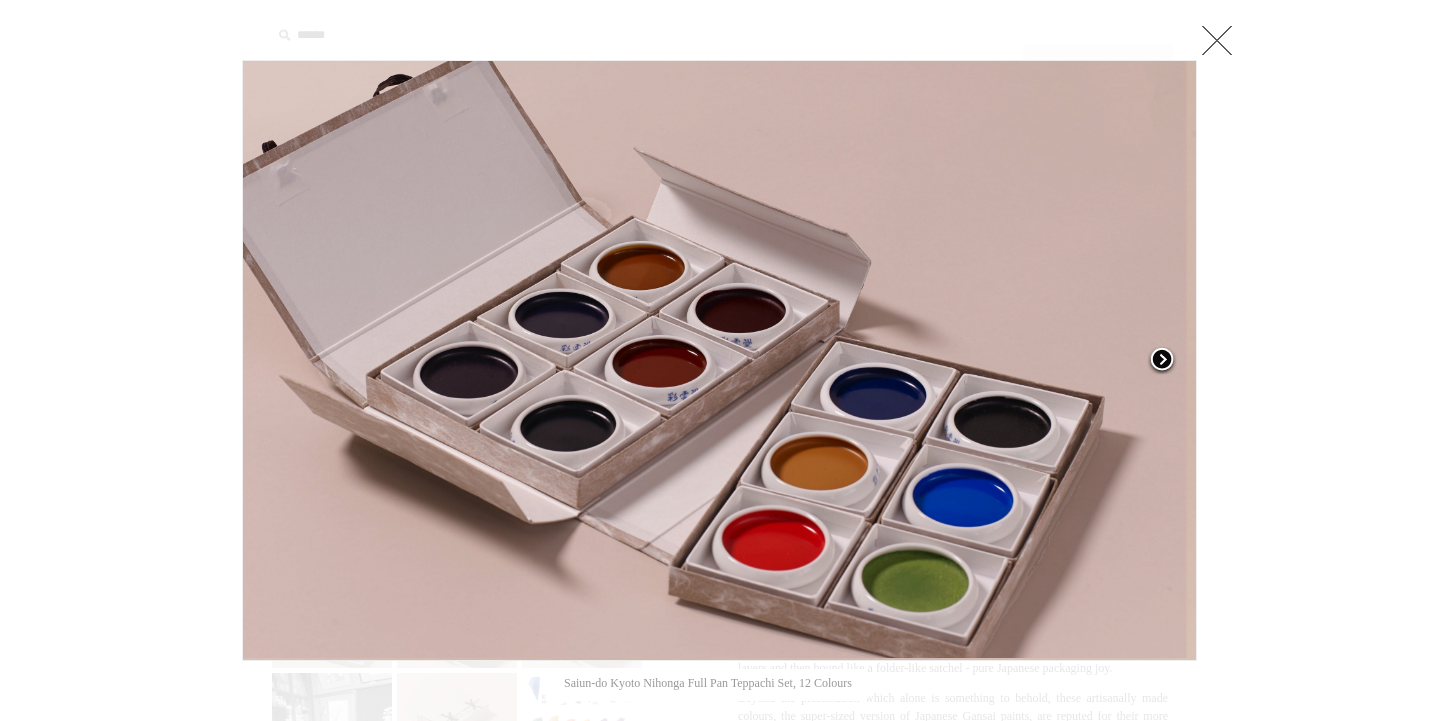 click at bounding box center [1162, 361] 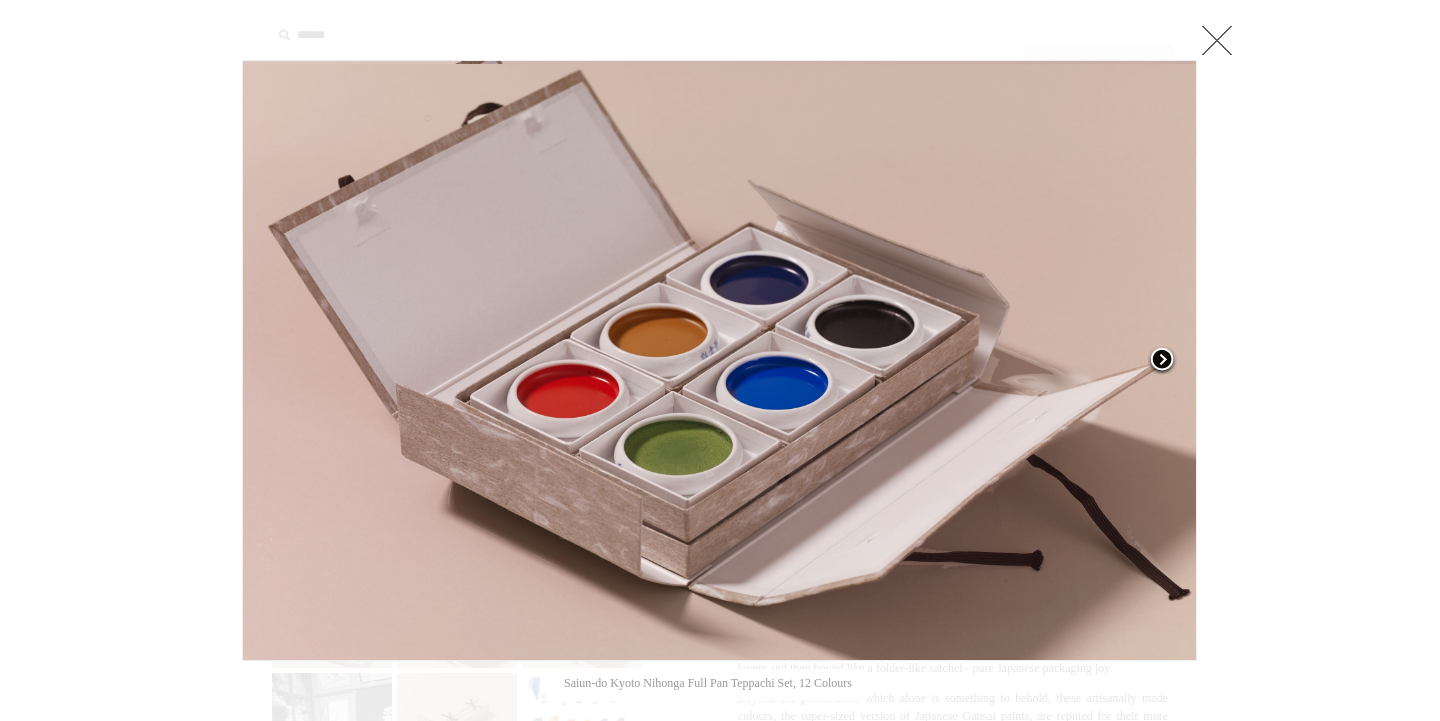 click at bounding box center [1162, 361] 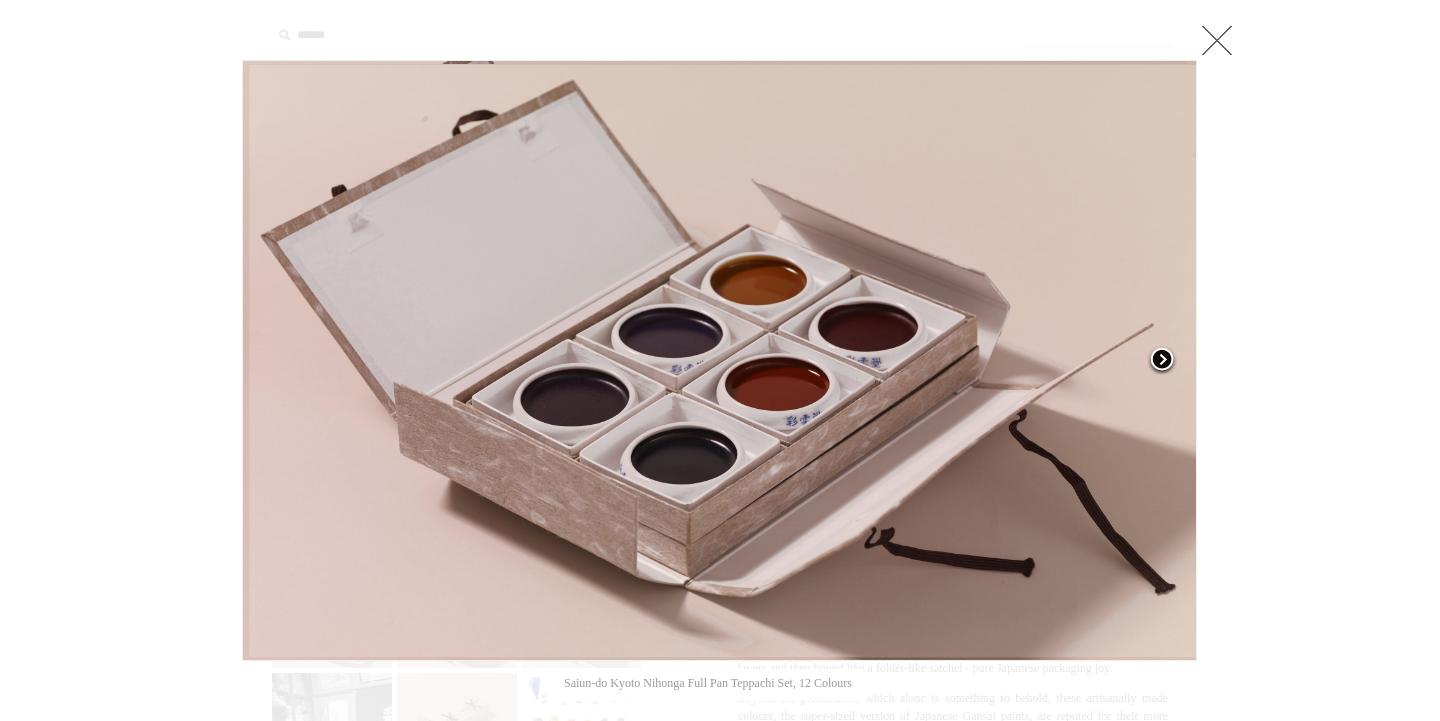 click at bounding box center [1162, 361] 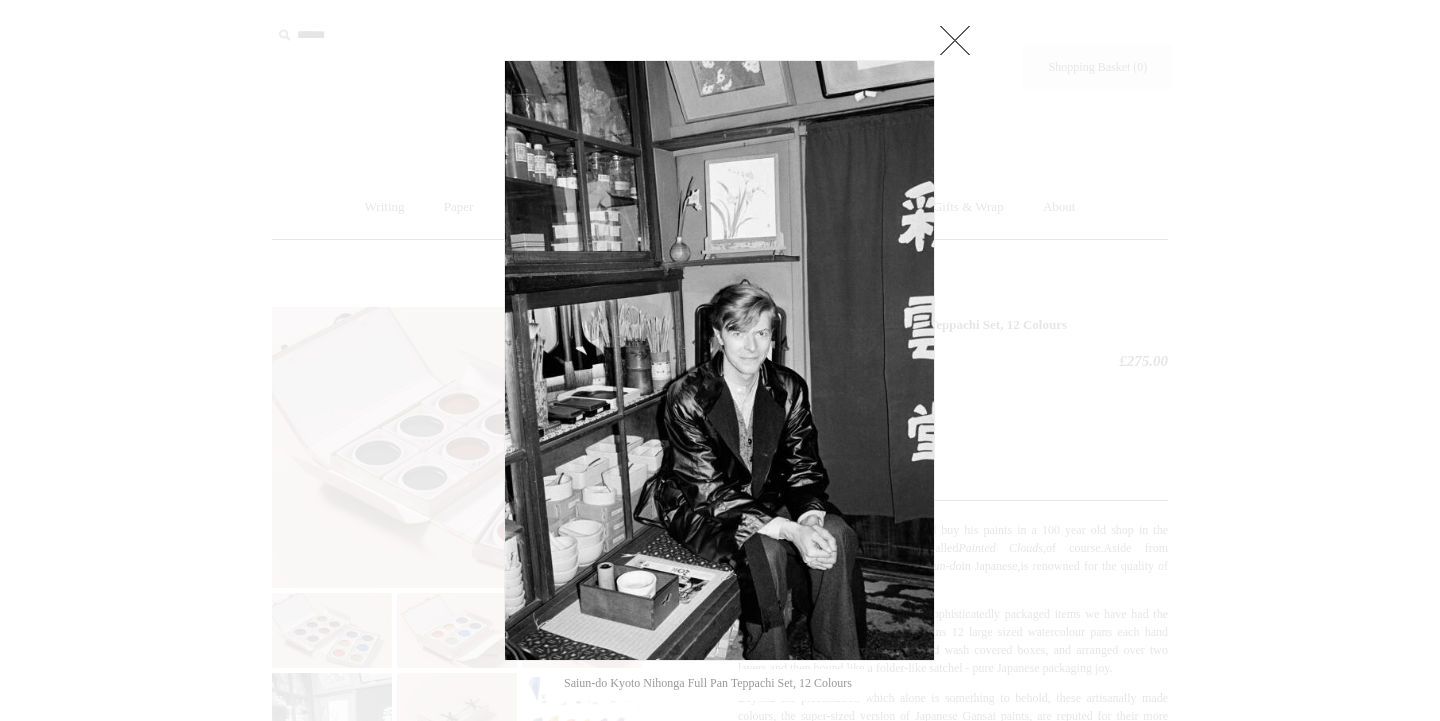click at bounding box center (955, 40) 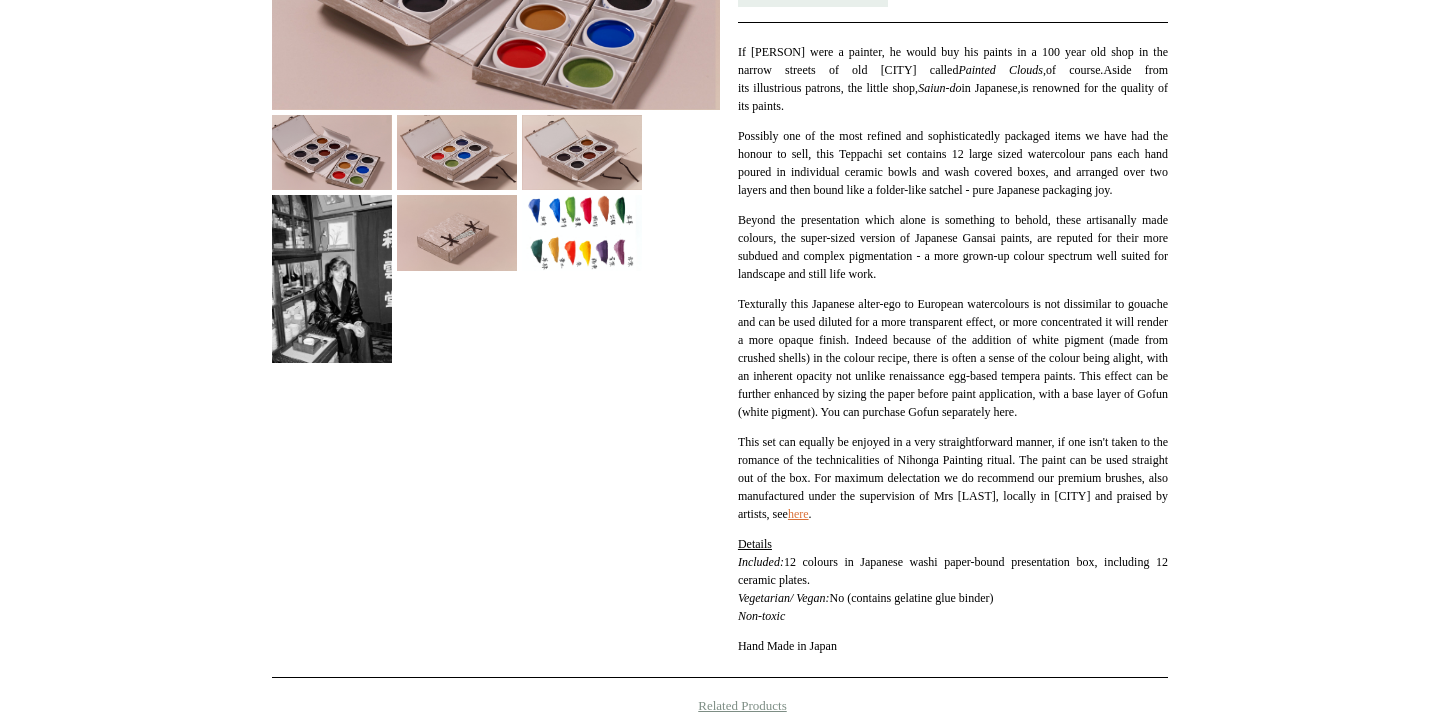 scroll, scrollTop: 0, scrollLeft: 0, axis: both 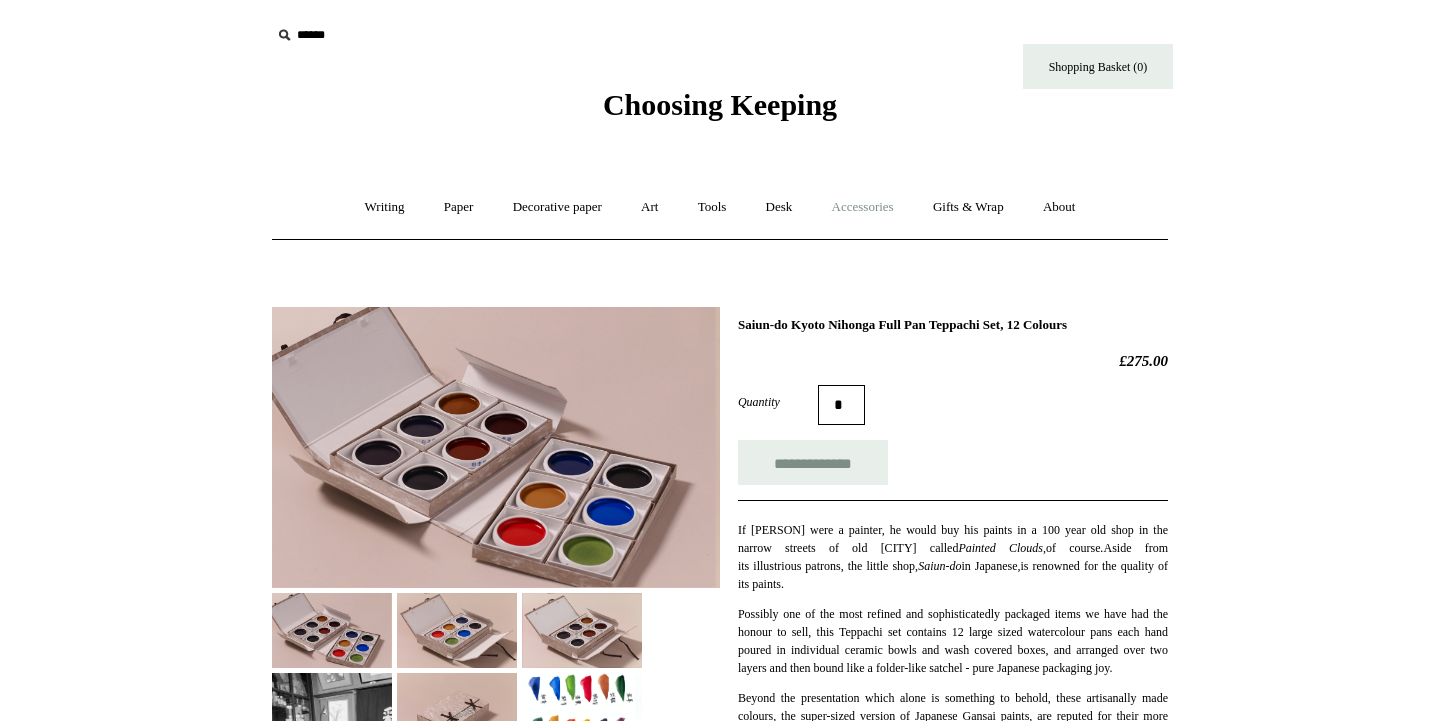 click on "Accessories +" at bounding box center (863, 207) 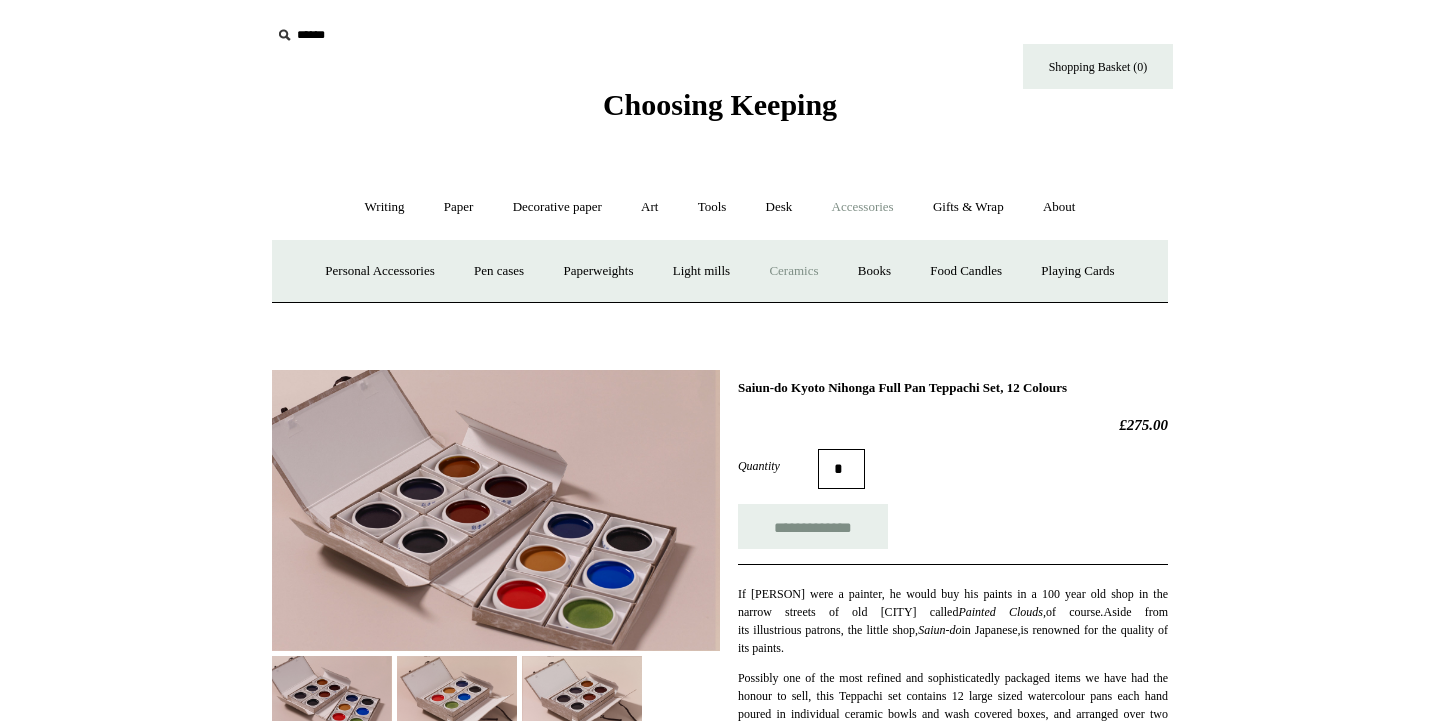 click on "Ceramics  +" at bounding box center (793, 271) 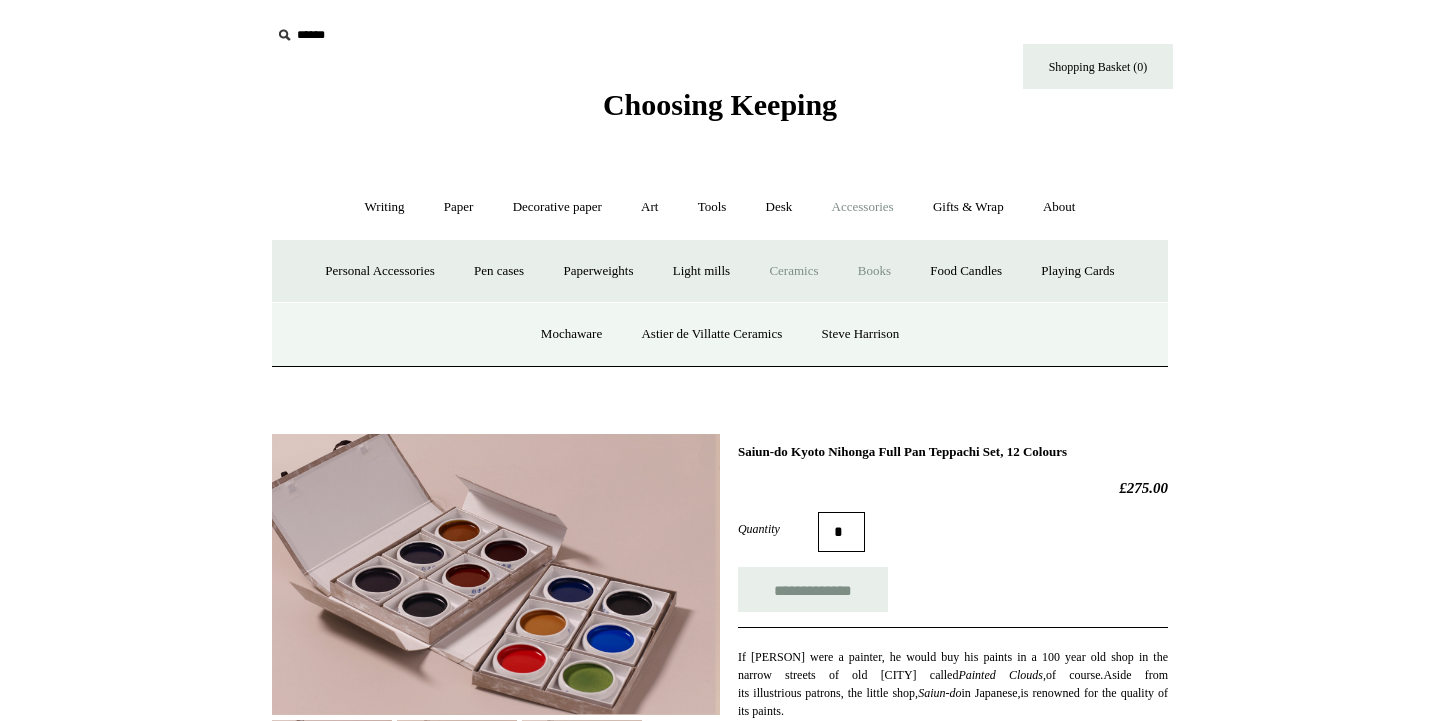 click on "Books" at bounding box center [874, 271] 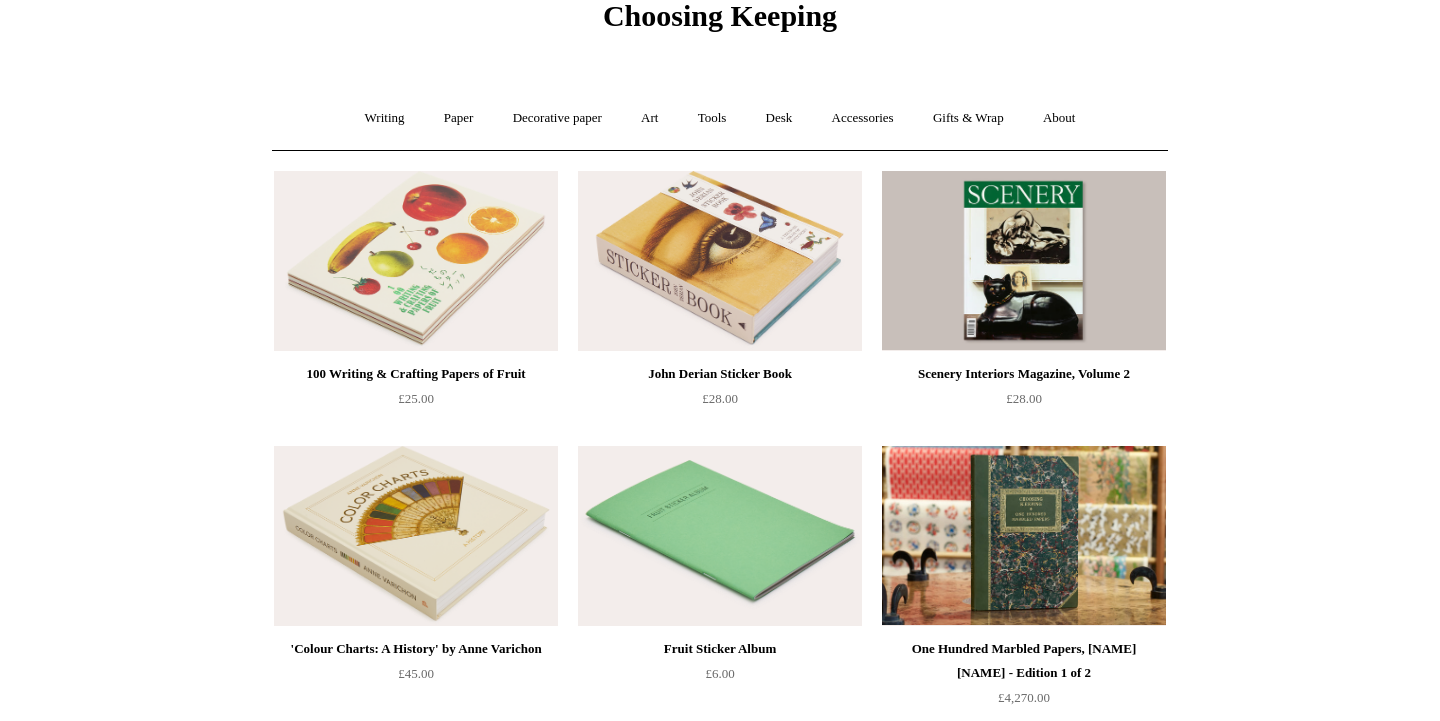 scroll, scrollTop: 0, scrollLeft: 0, axis: both 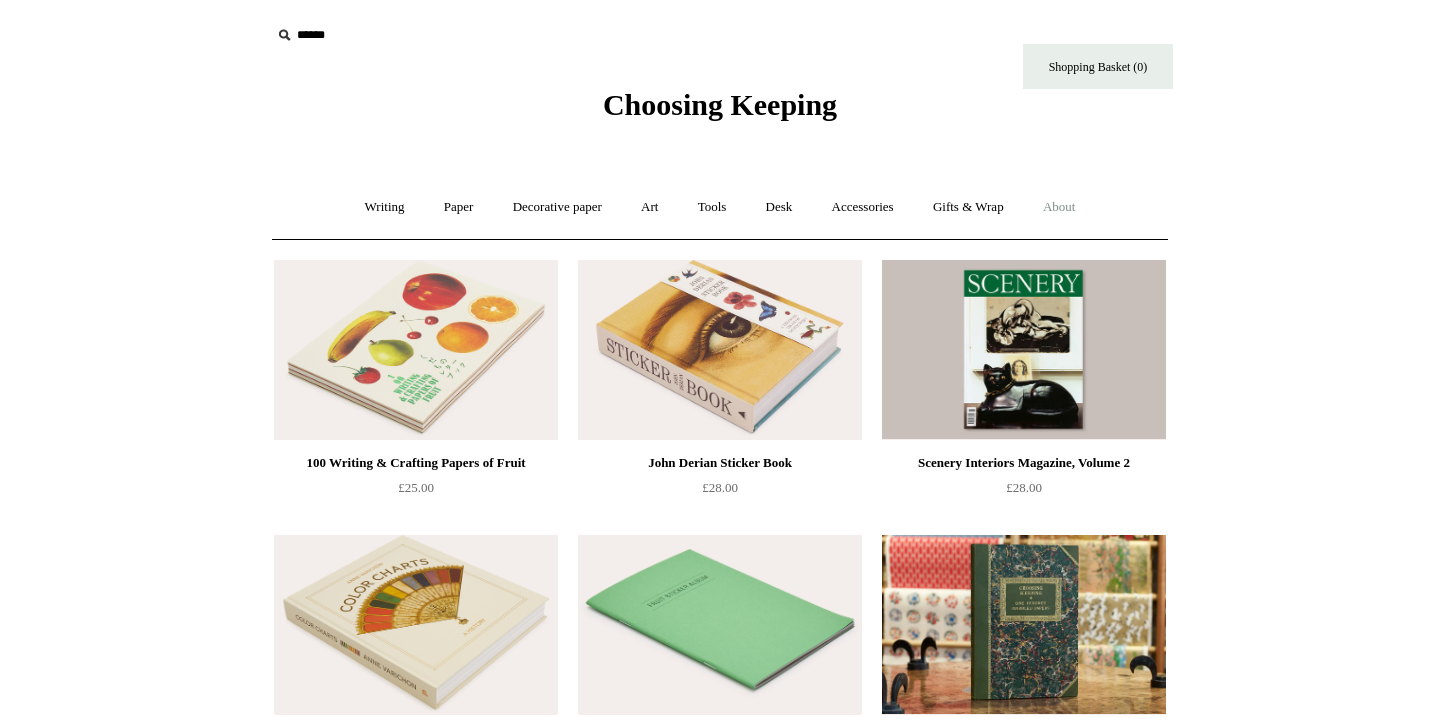 click on "About +" at bounding box center [1059, 207] 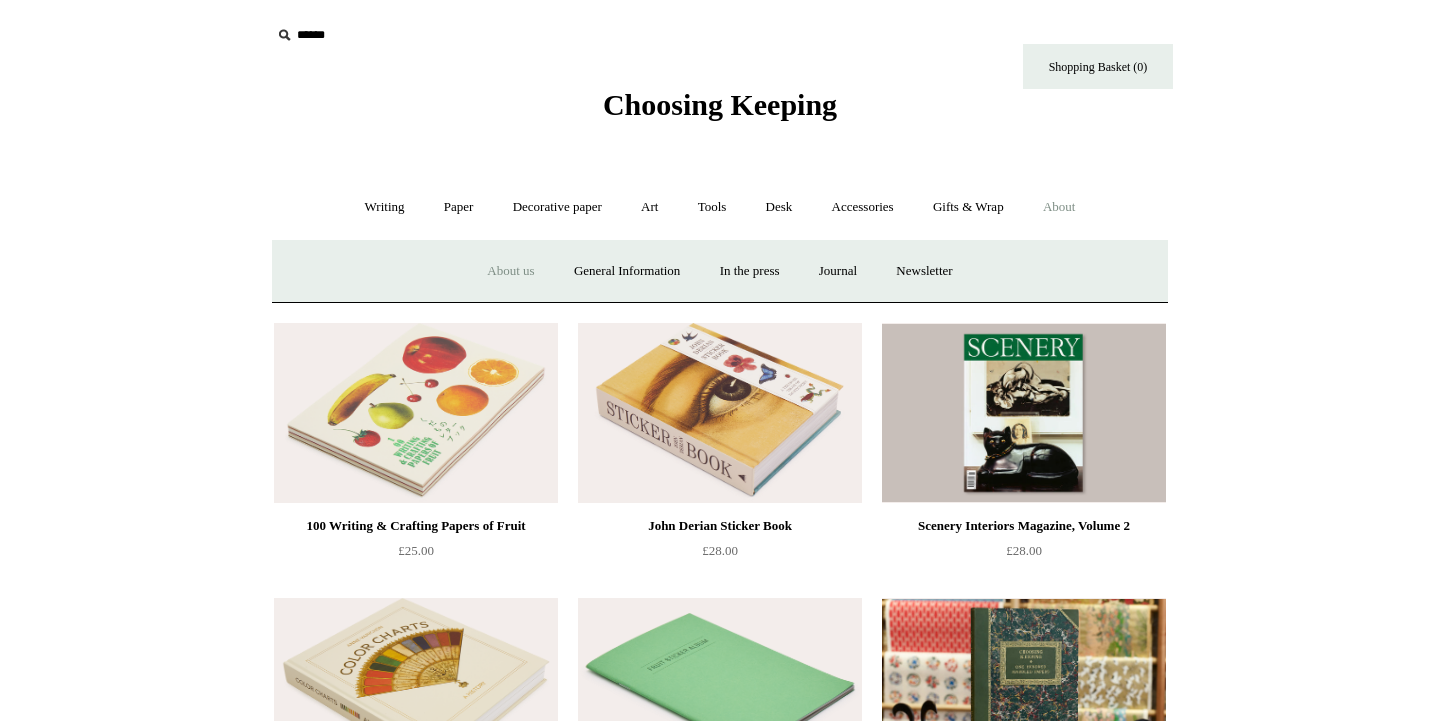 click on "About us" at bounding box center [510, 271] 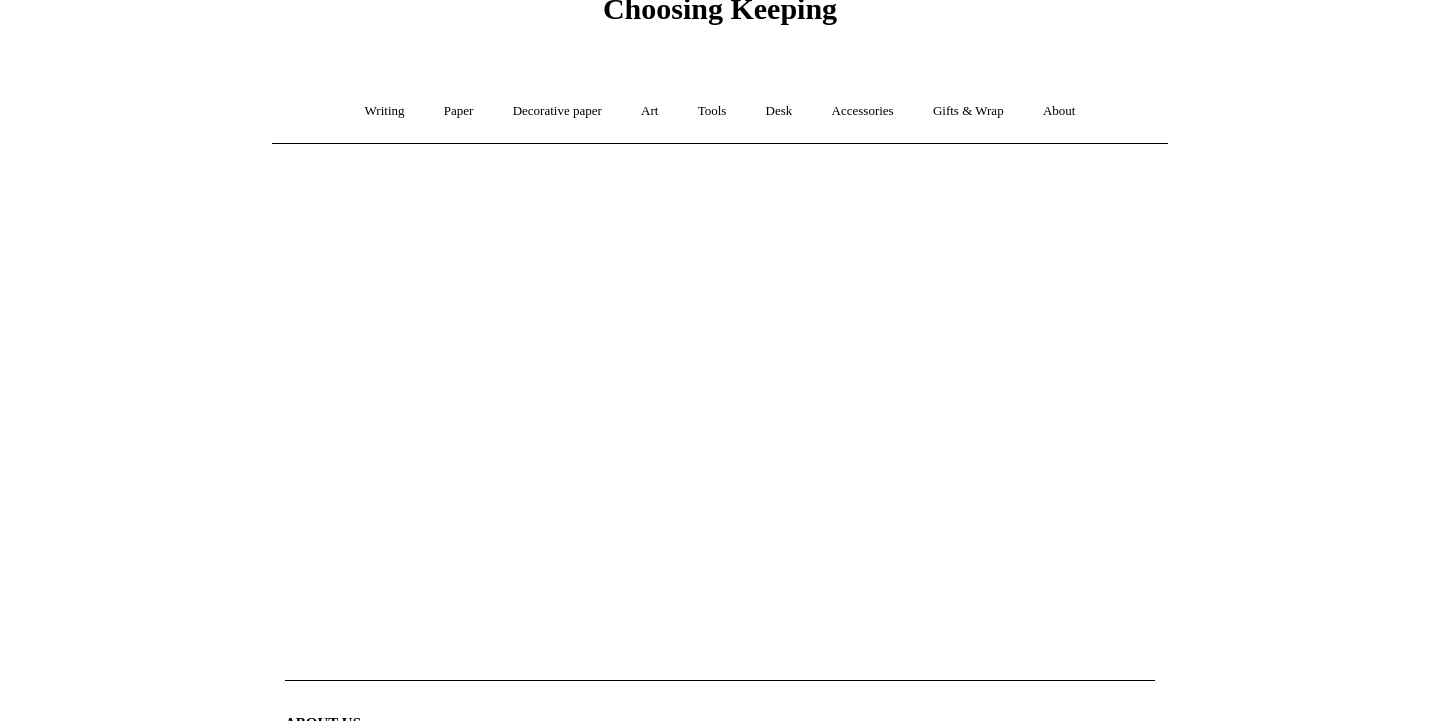 scroll, scrollTop: 0, scrollLeft: 0, axis: both 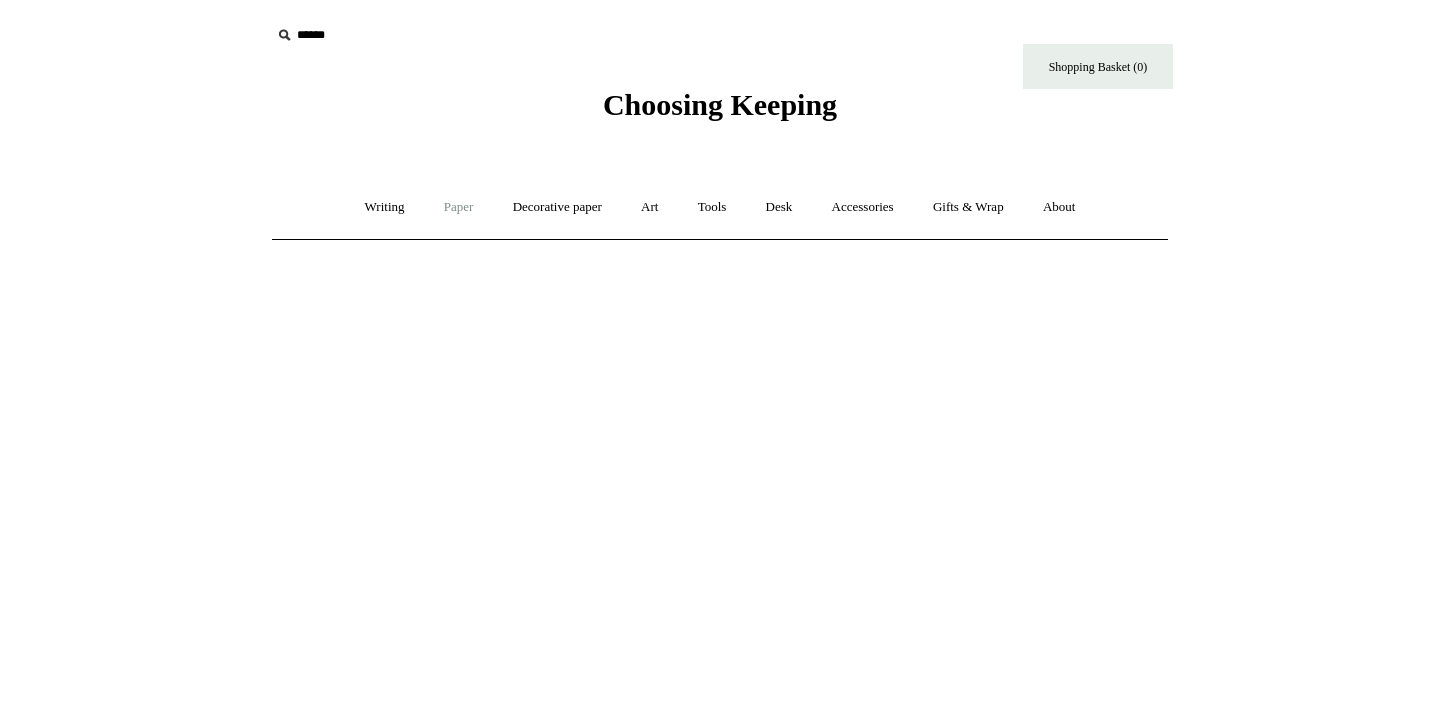 click on "Paper +" at bounding box center (459, 207) 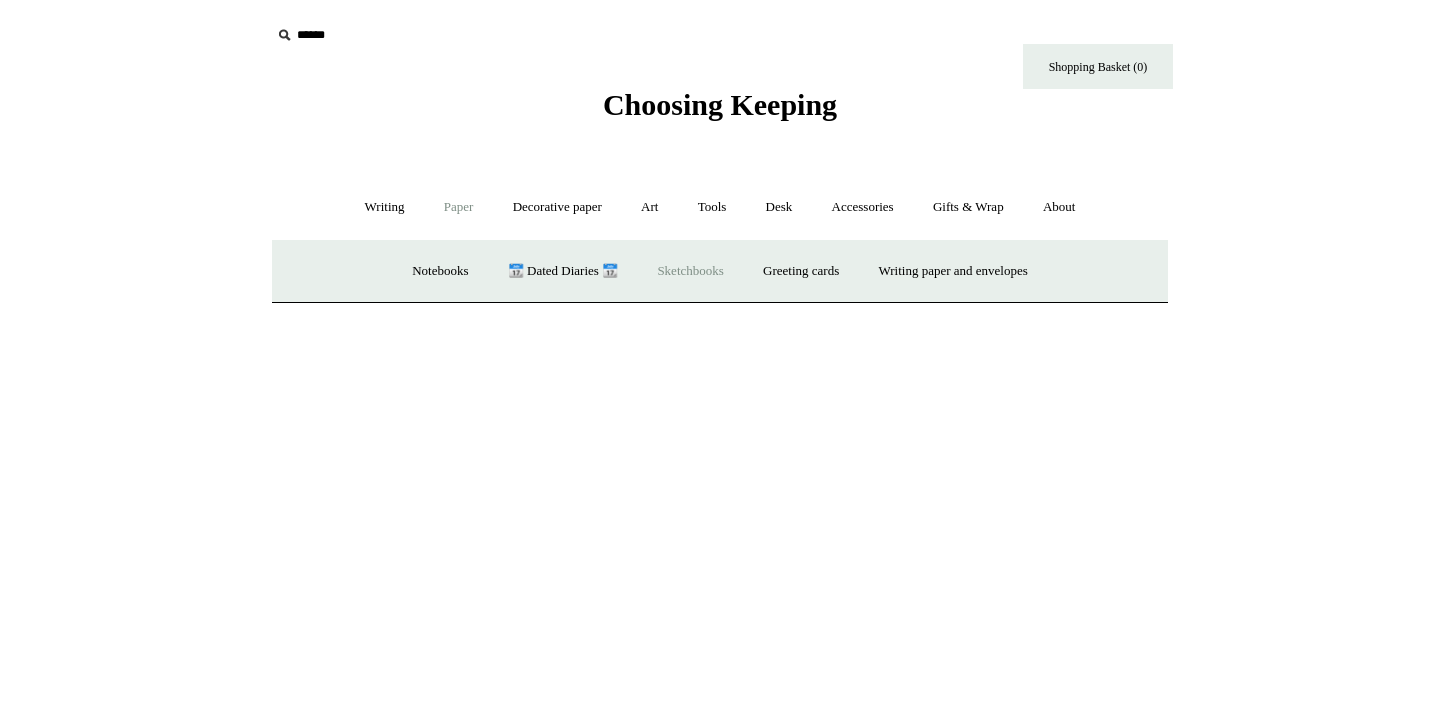 click on "Sketchbooks +" at bounding box center [690, 271] 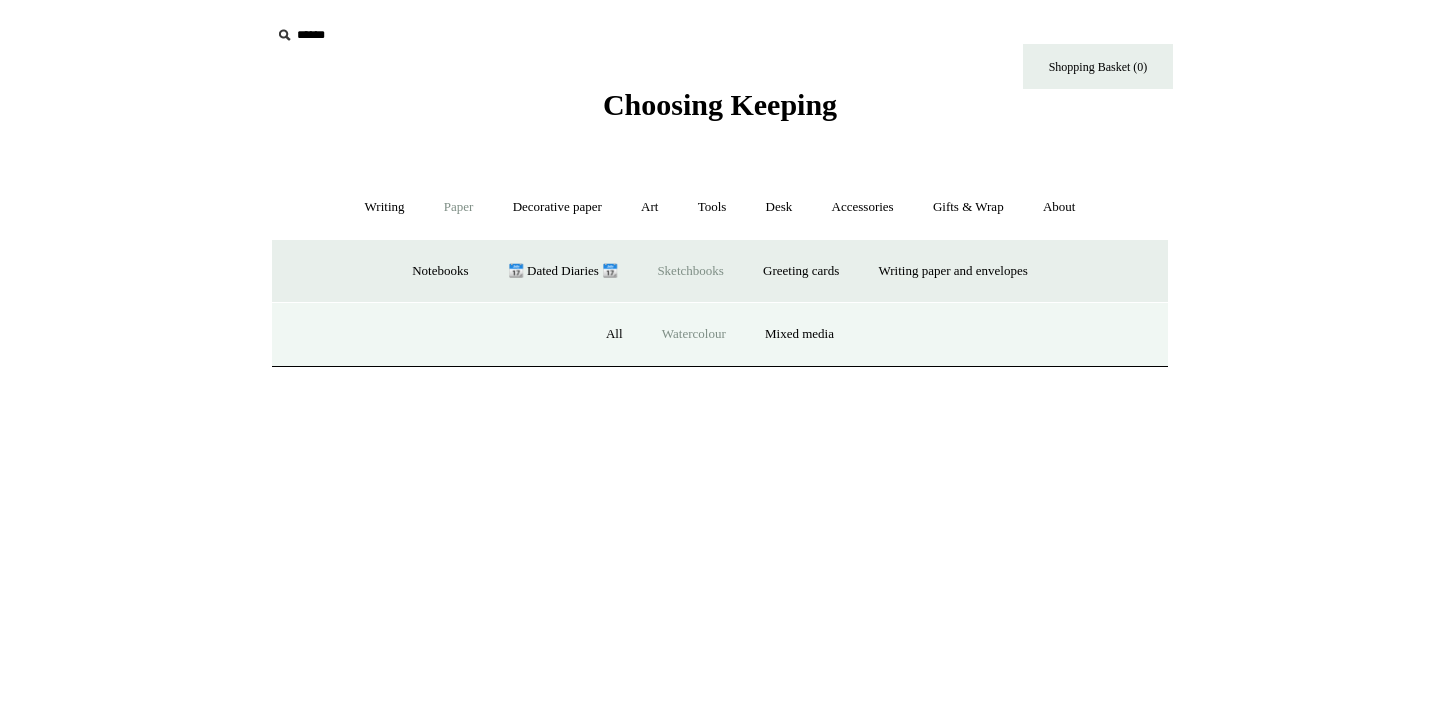 click on "Watercolour" at bounding box center (694, 334) 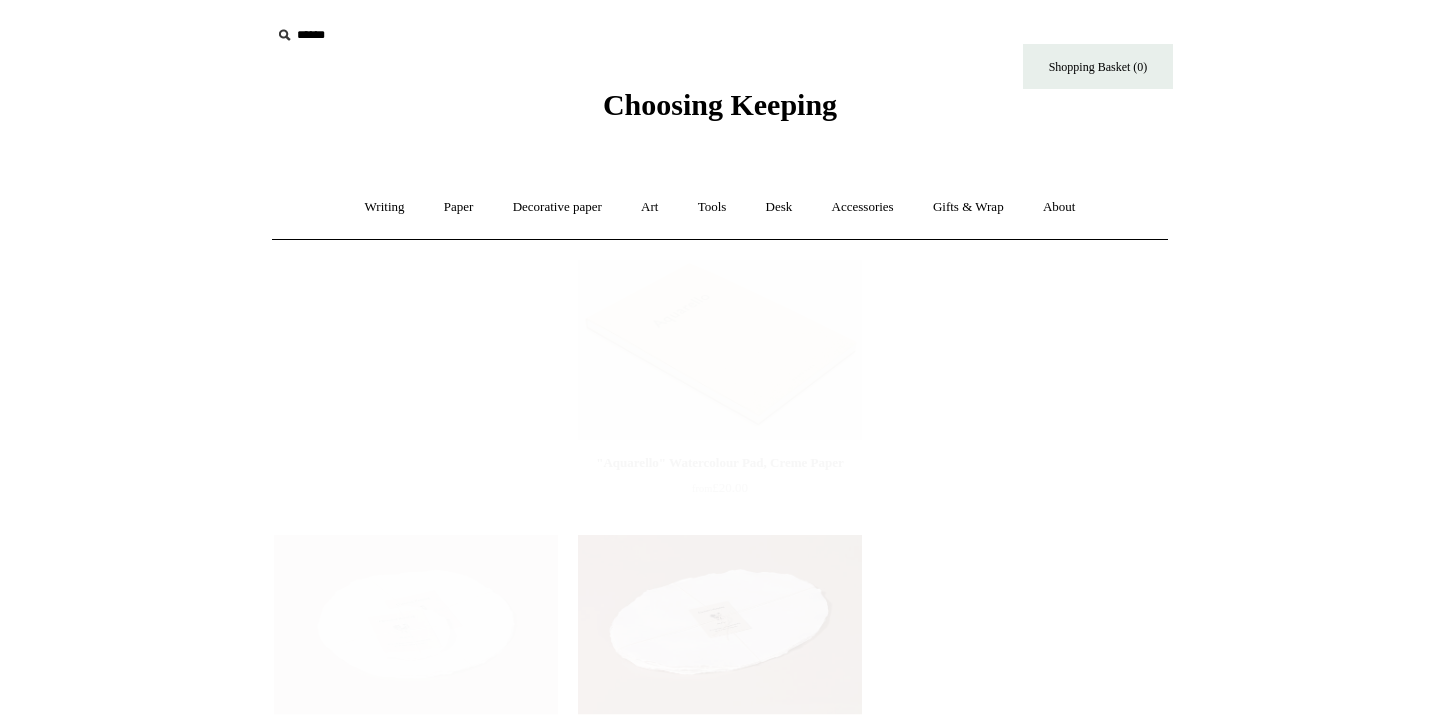 scroll, scrollTop: 0, scrollLeft: 0, axis: both 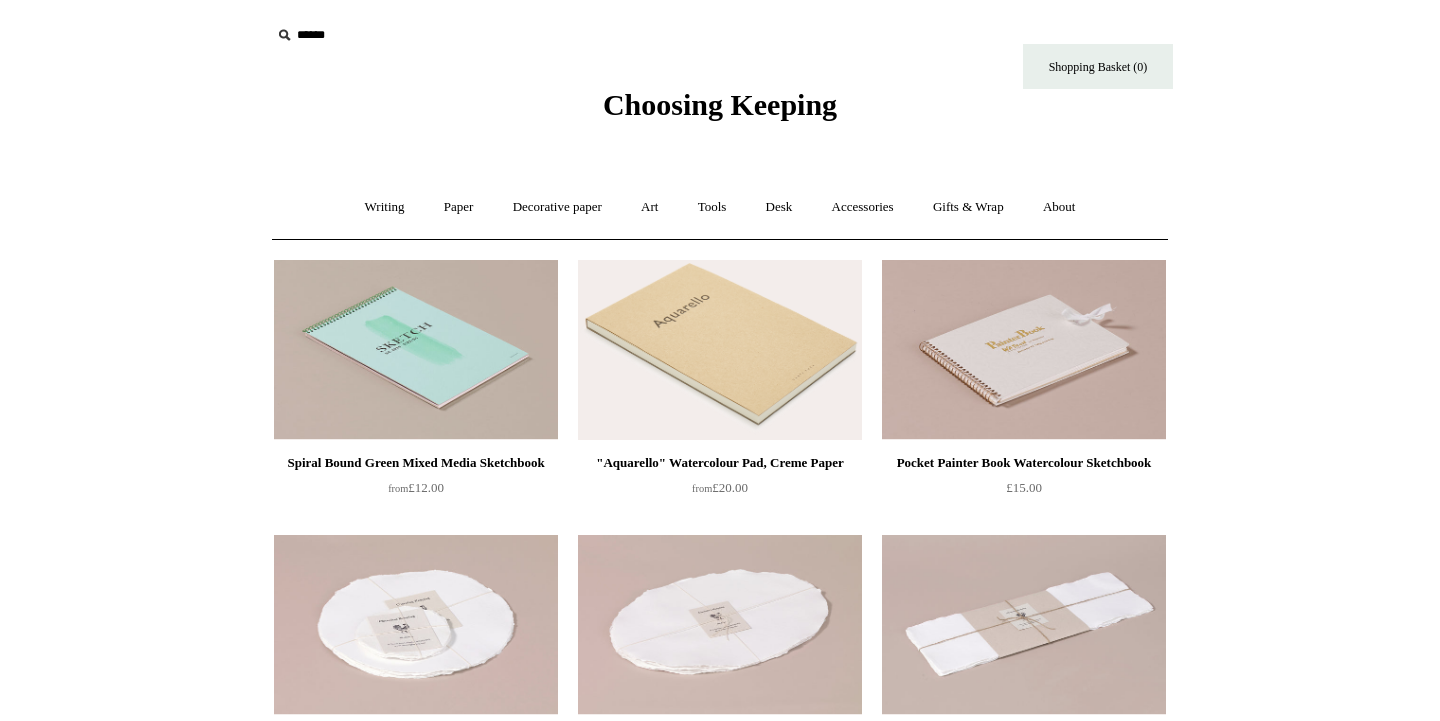click at bounding box center [416, 350] 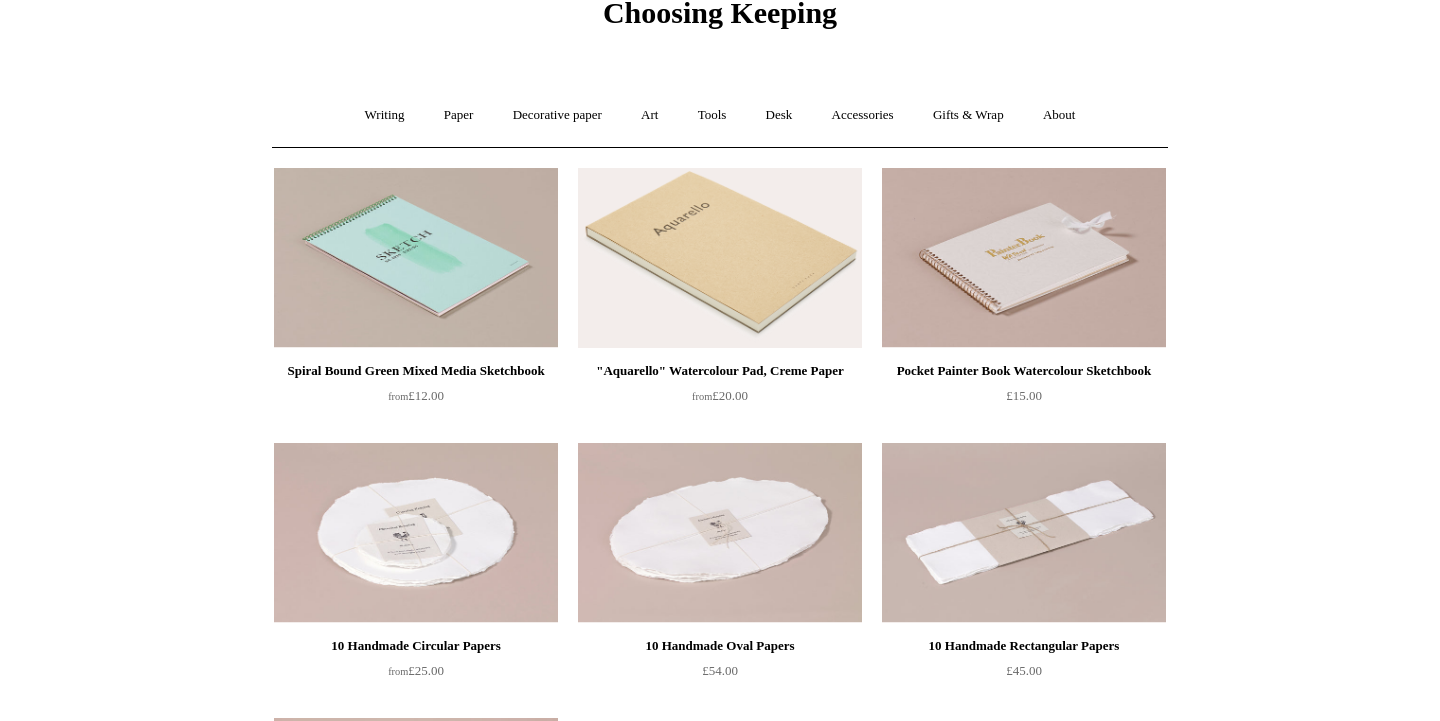 scroll, scrollTop: 95, scrollLeft: 0, axis: vertical 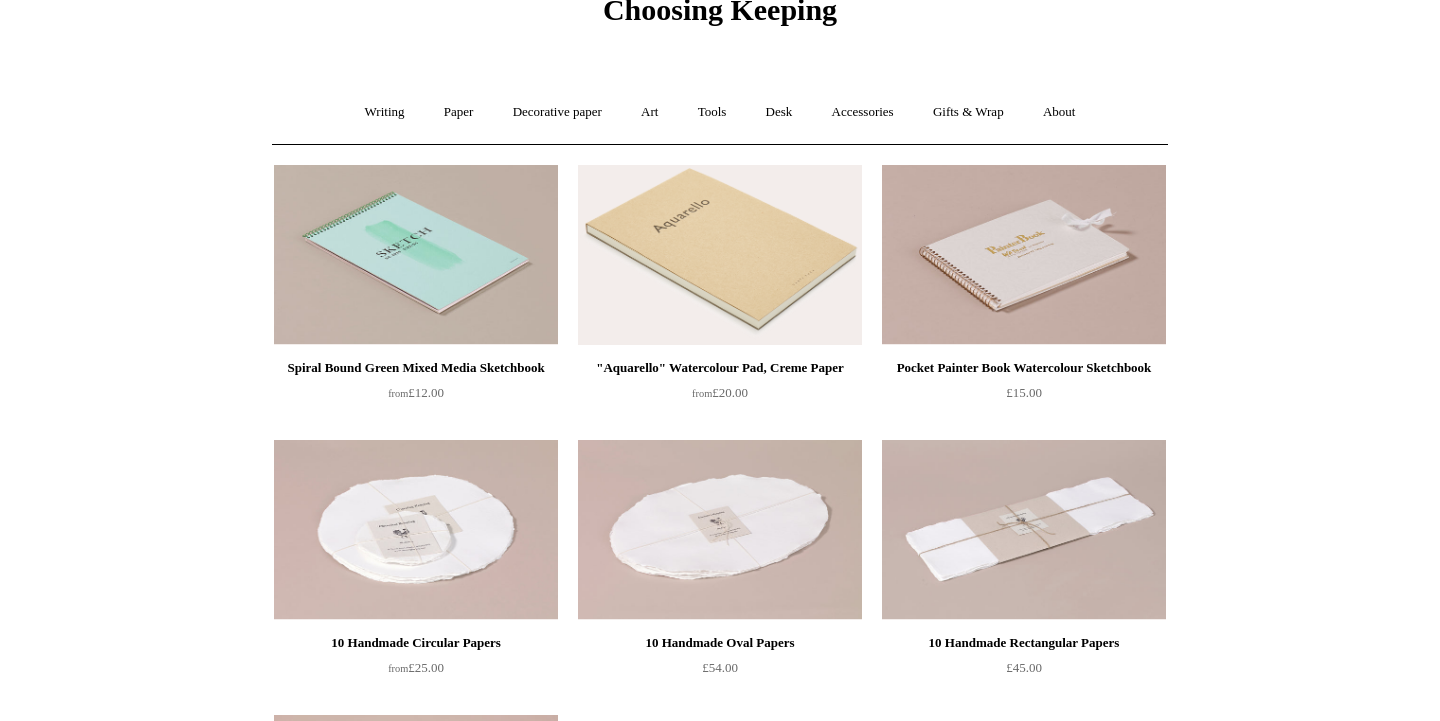 click at bounding box center (1024, 255) 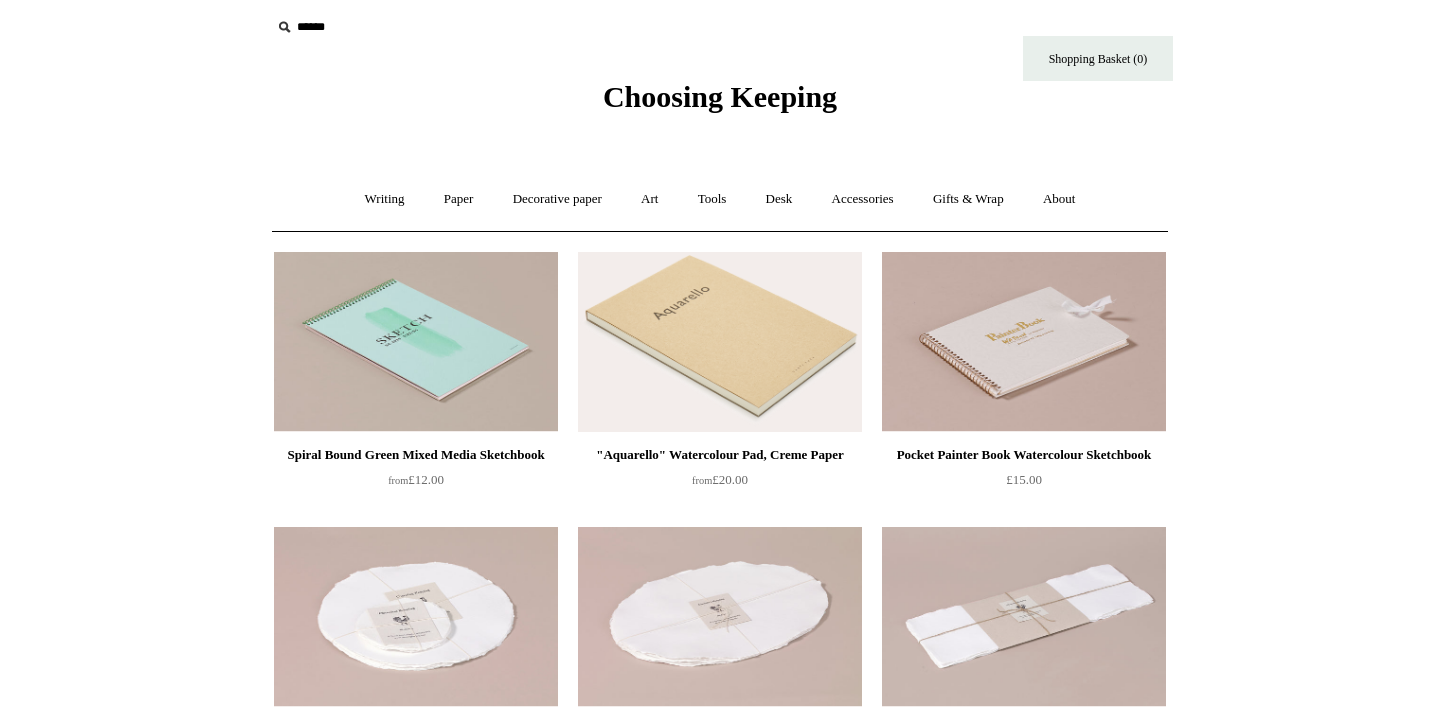 scroll, scrollTop: 7, scrollLeft: 0, axis: vertical 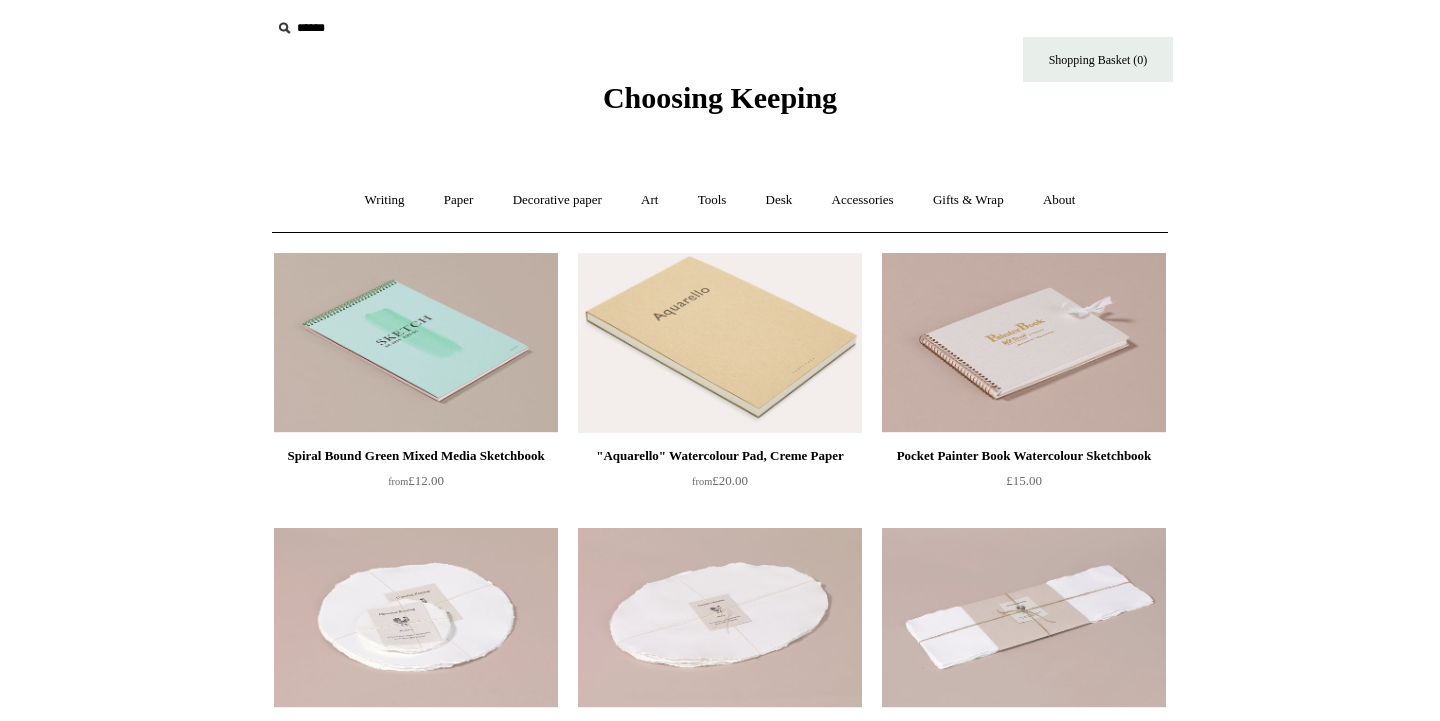 click at bounding box center [1024, 343] 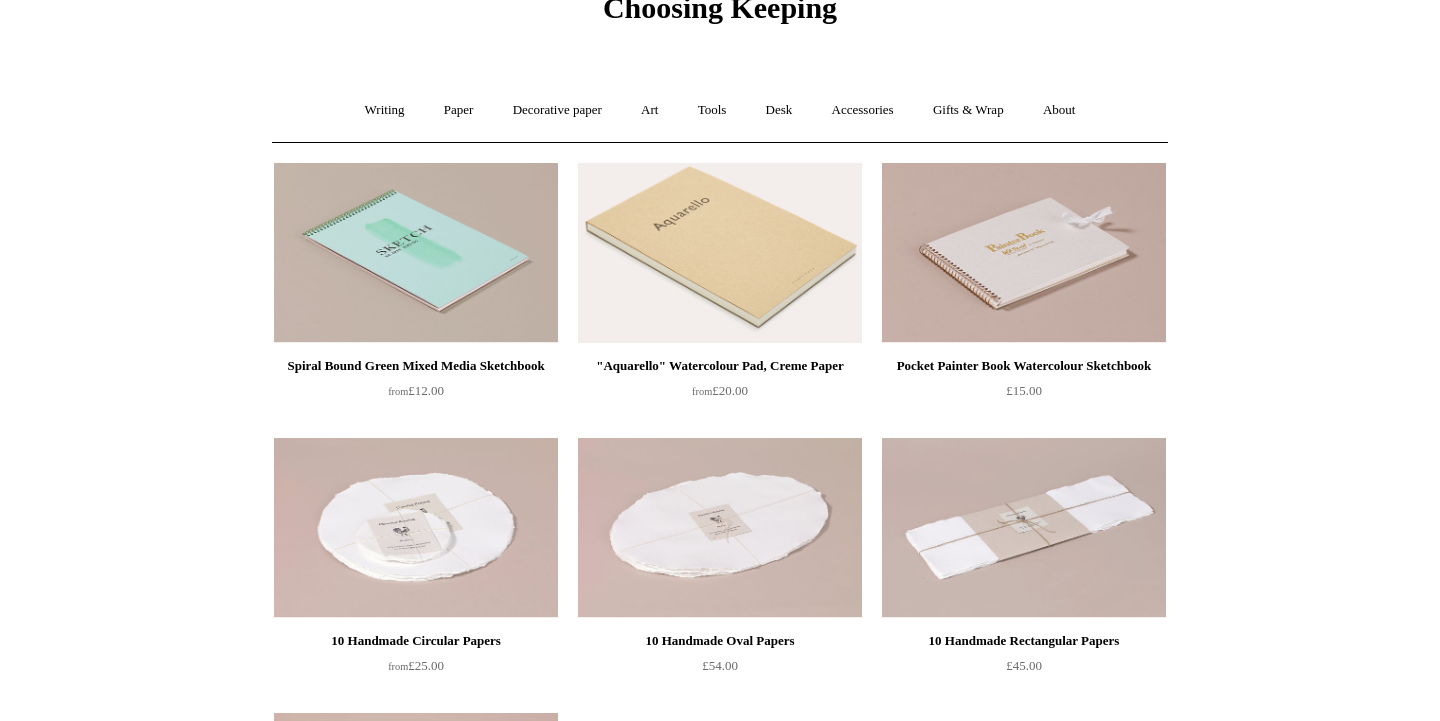 scroll, scrollTop: 0, scrollLeft: 0, axis: both 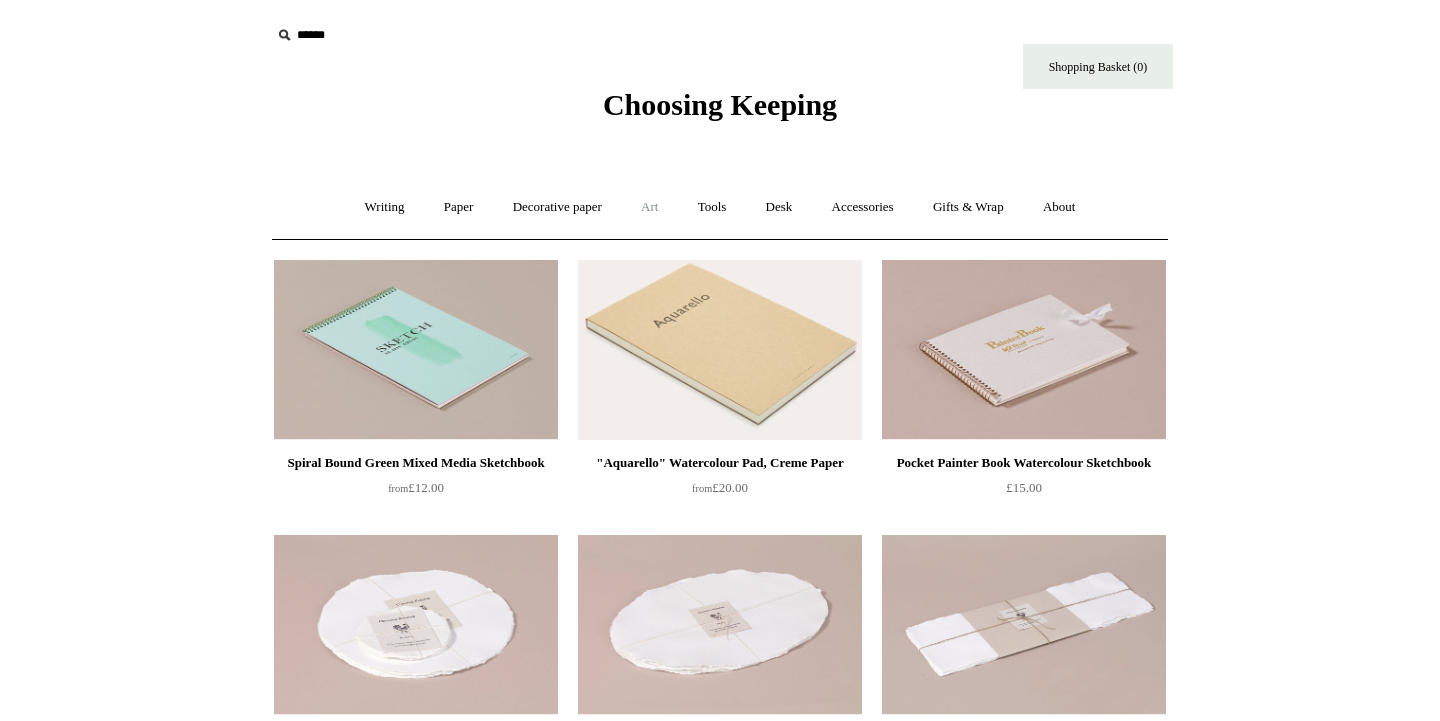click on "Art +" at bounding box center [649, 207] 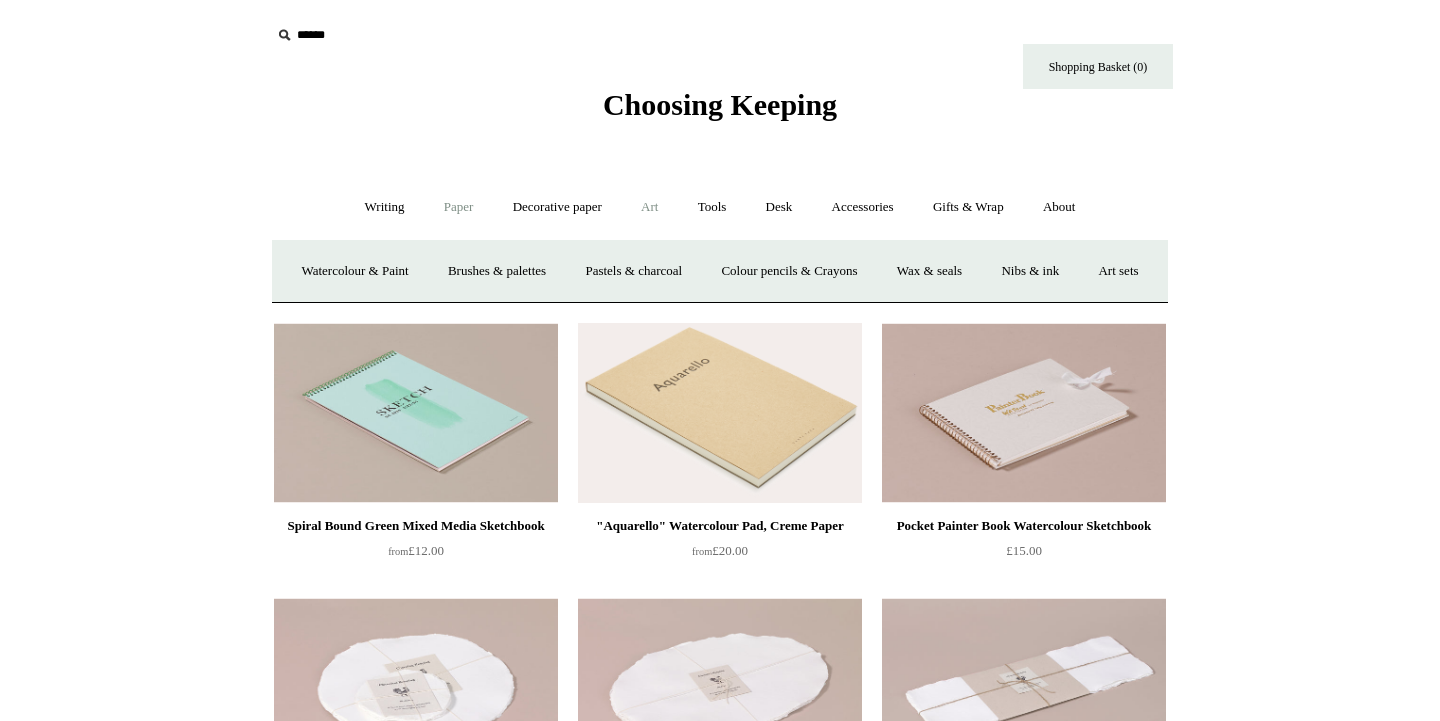 click on "Paper +" at bounding box center (459, 207) 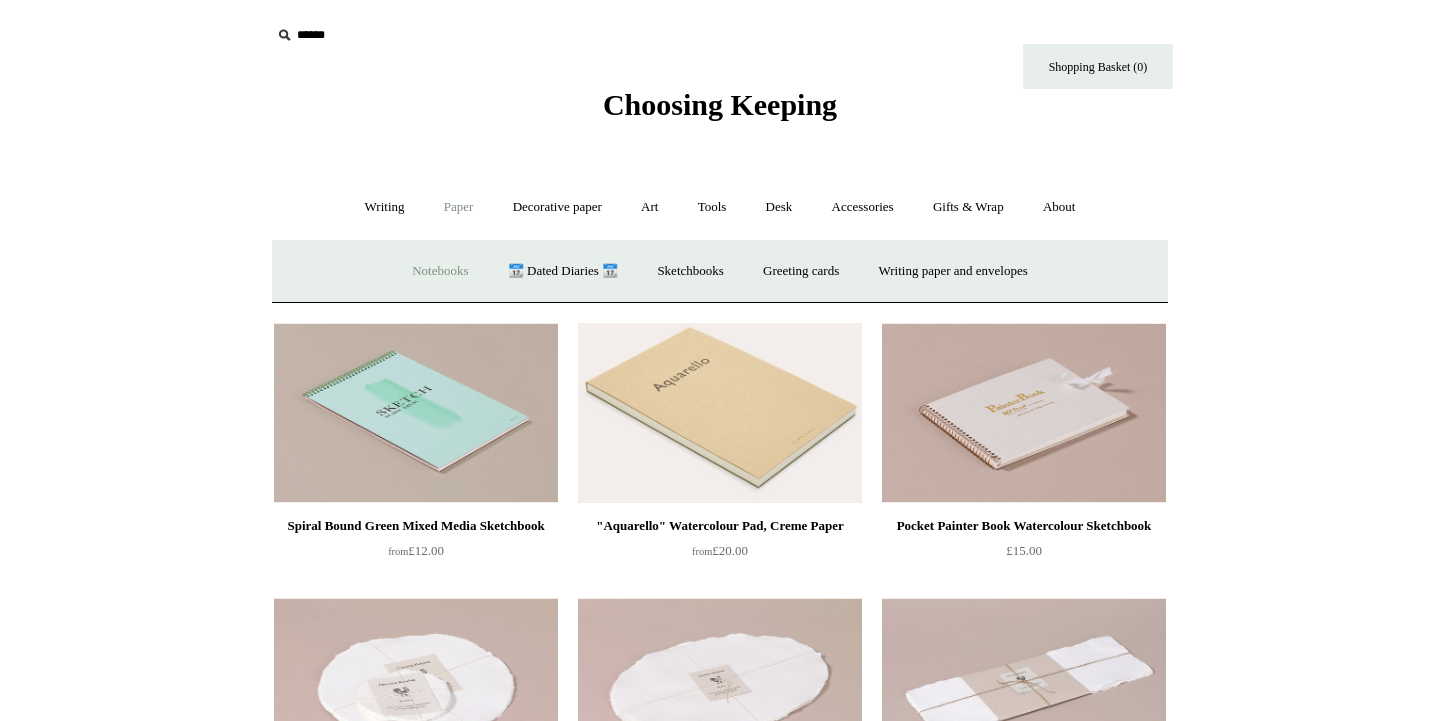 click on "Notebooks +" at bounding box center [440, 271] 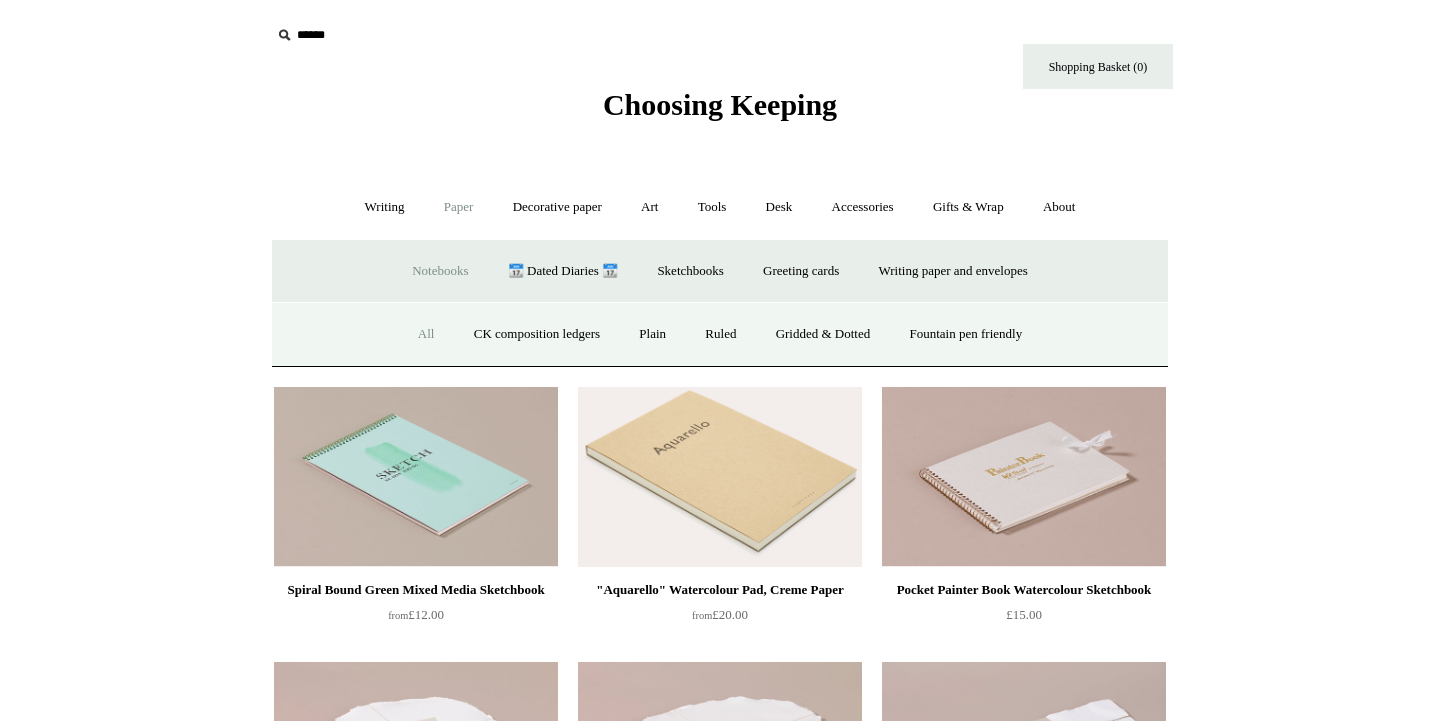 click on "All" at bounding box center [426, 334] 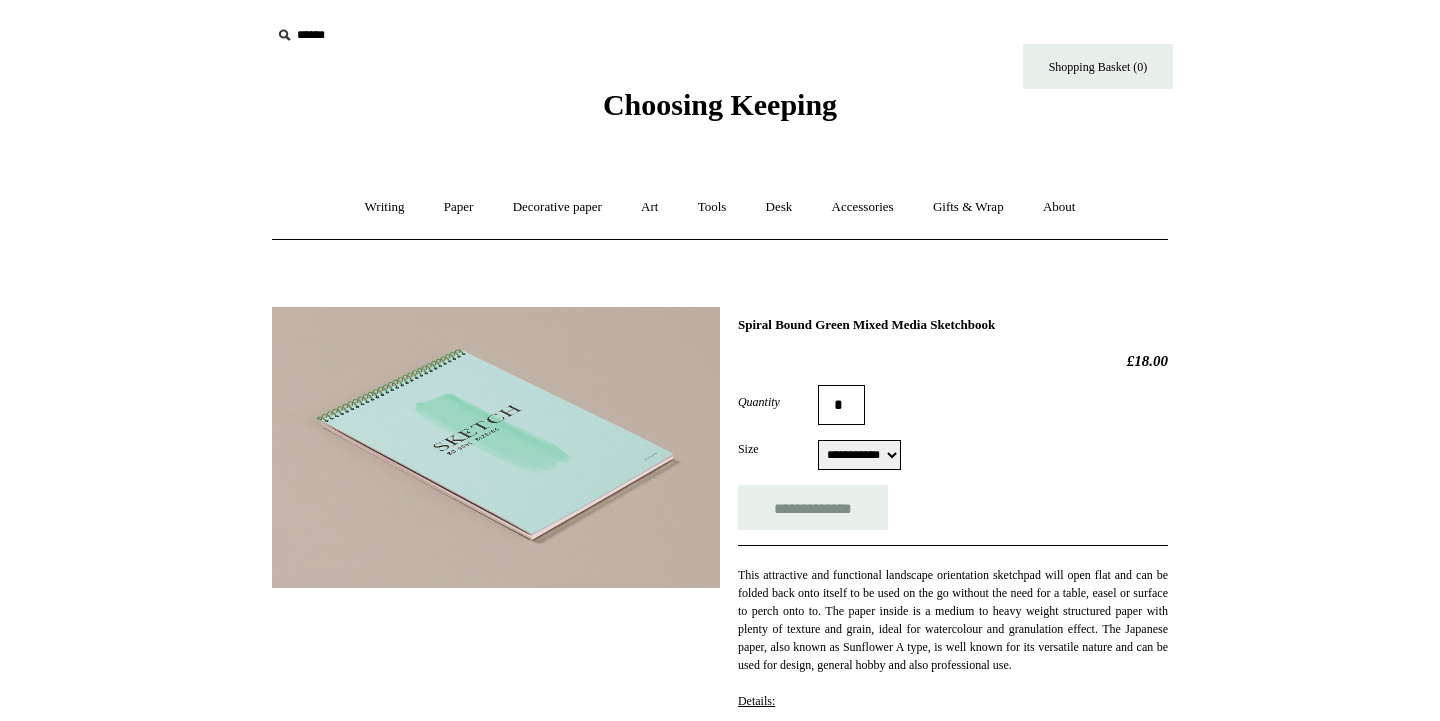 scroll, scrollTop: 0, scrollLeft: 0, axis: both 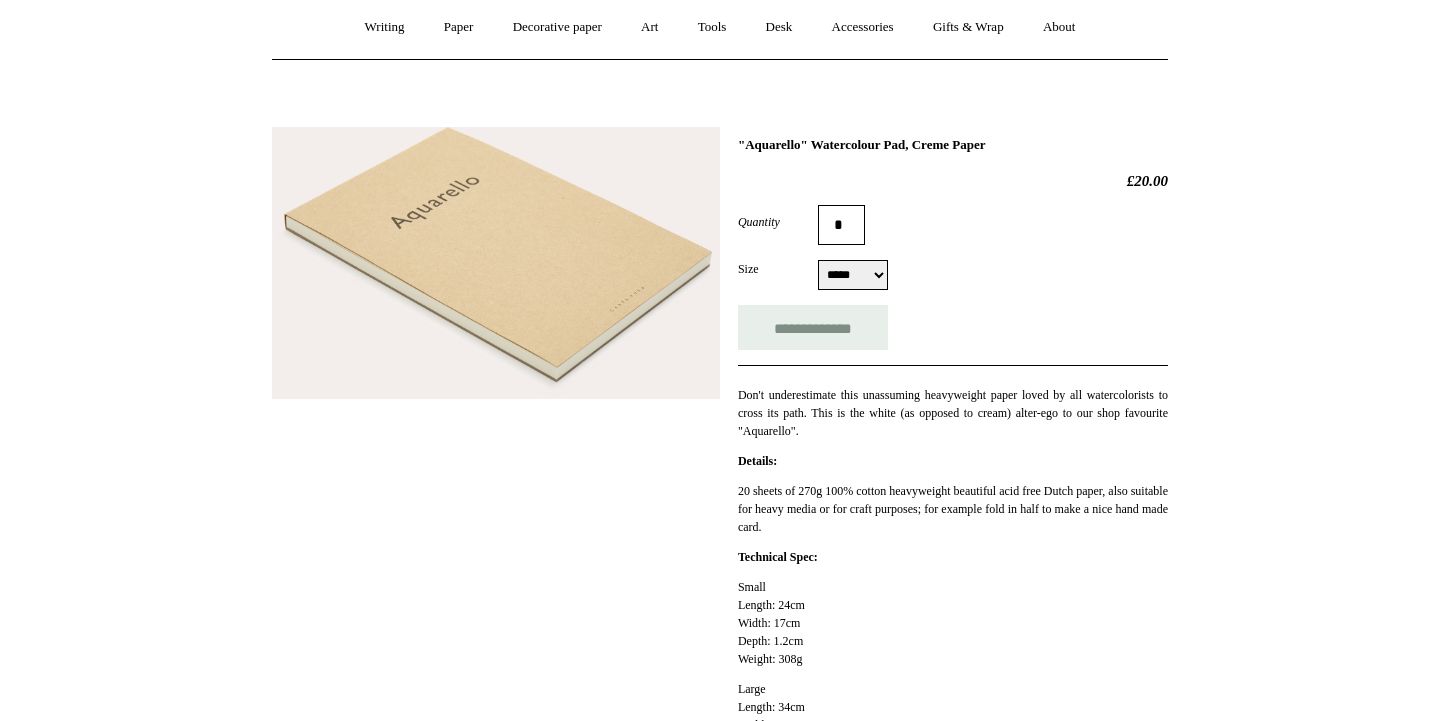 click on "***** *****" at bounding box center [853, 275] 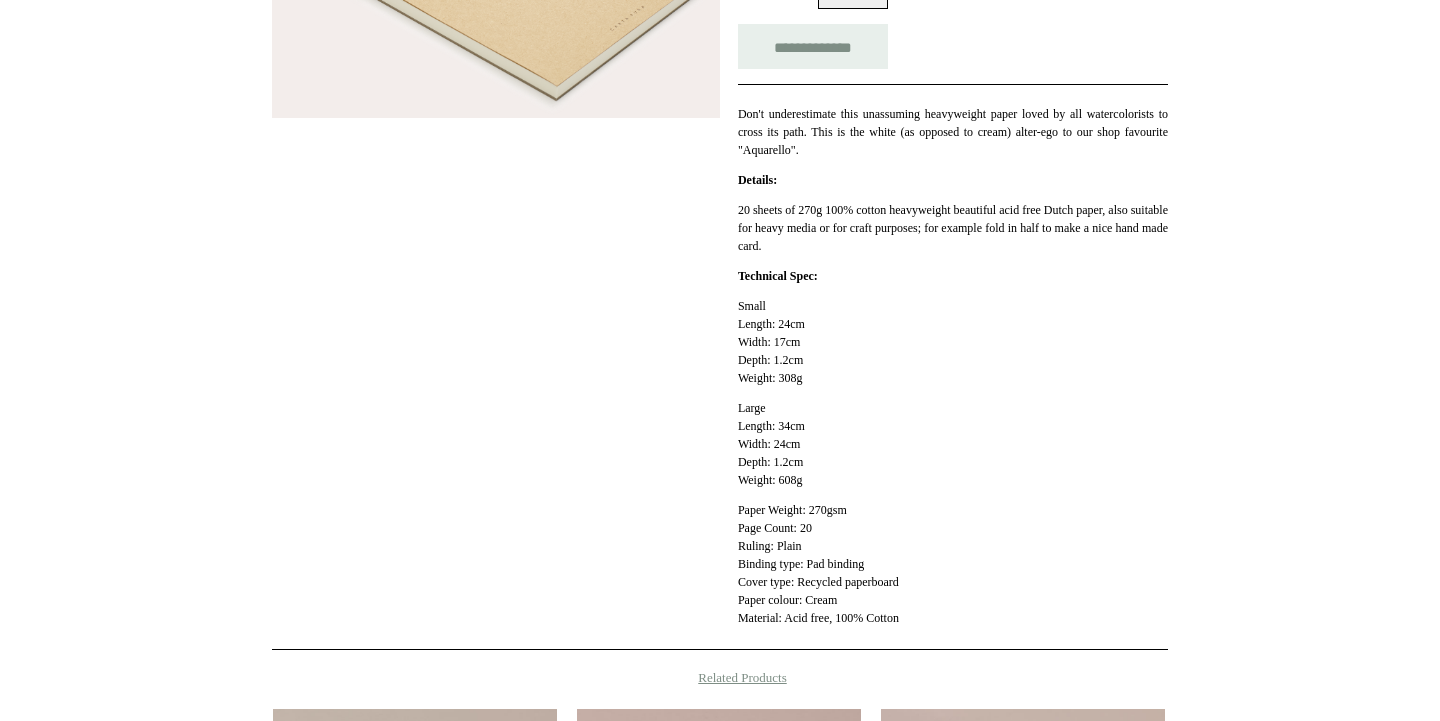 scroll, scrollTop: 0, scrollLeft: 0, axis: both 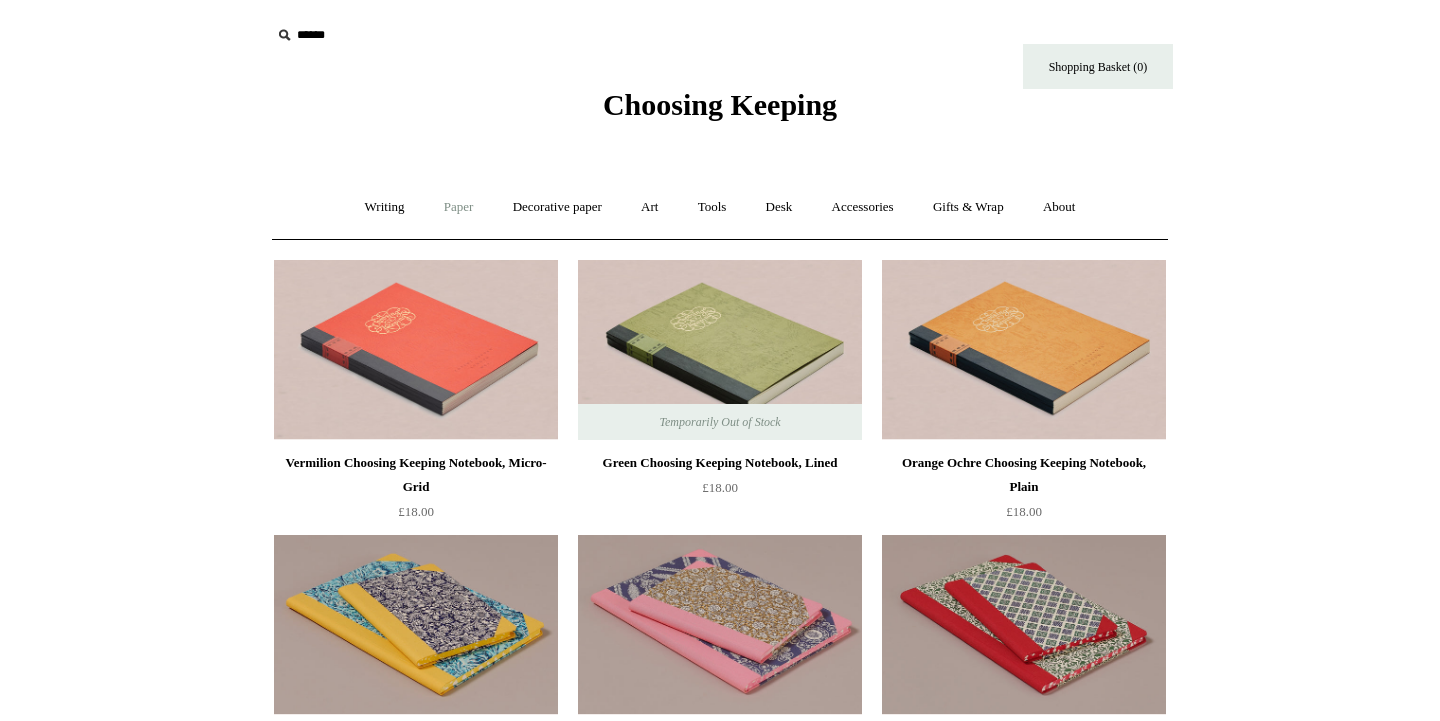 click on "Paper +" at bounding box center (459, 207) 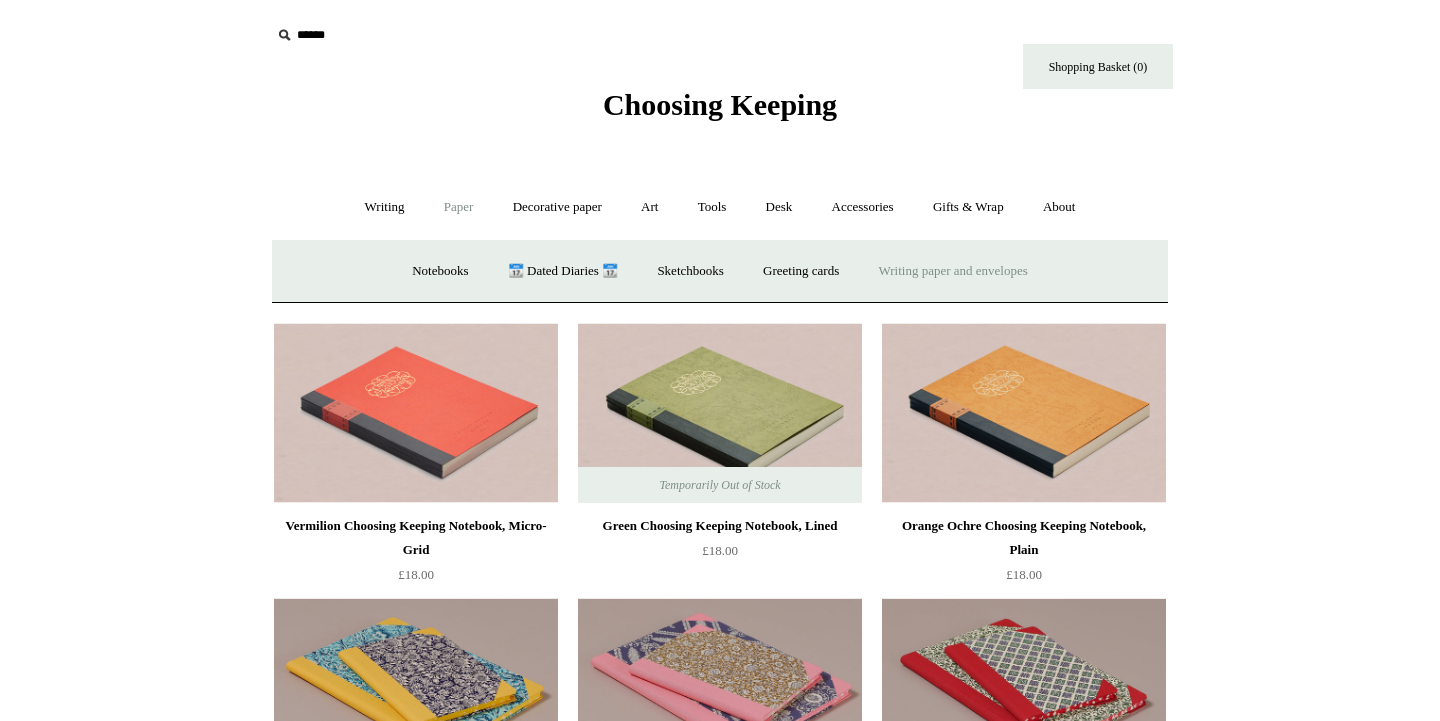 click on "Writing paper and envelopes +" at bounding box center (953, 271) 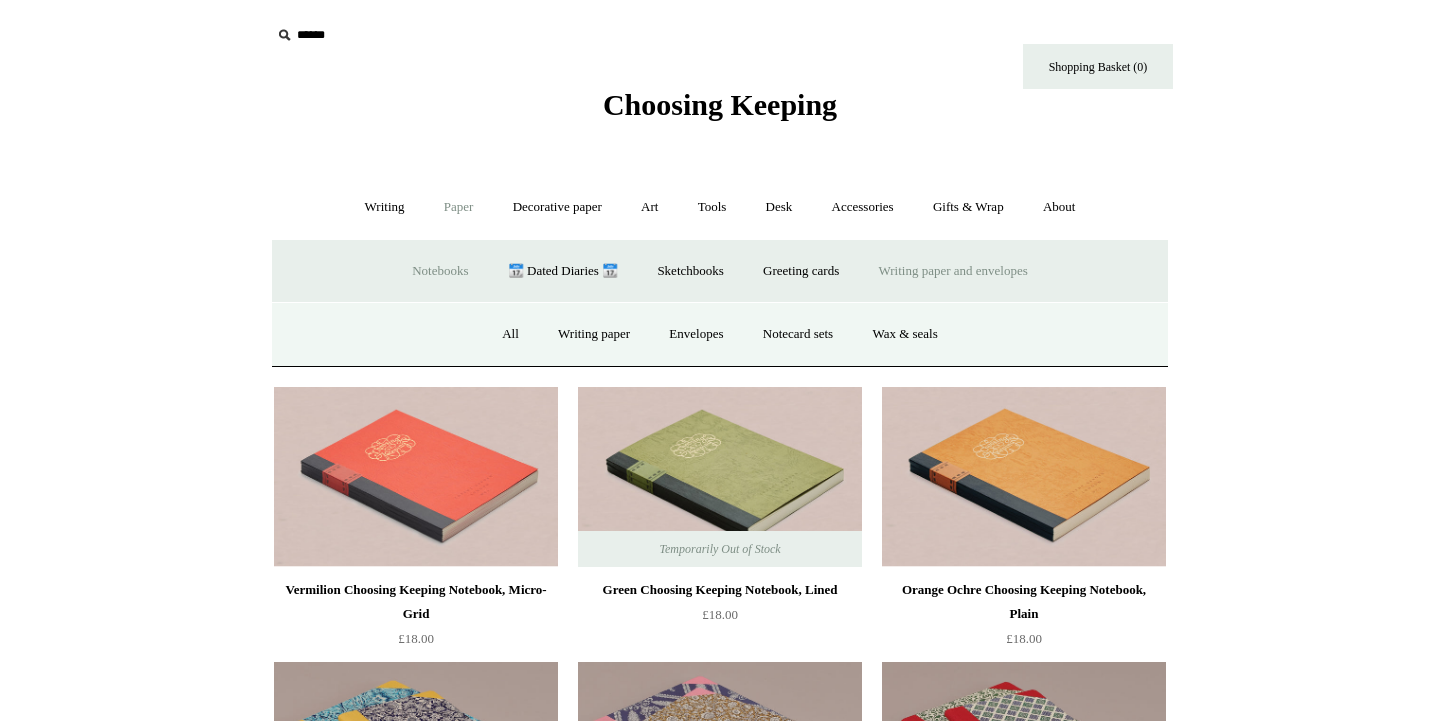 click on "Notebooks +" at bounding box center (440, 271) 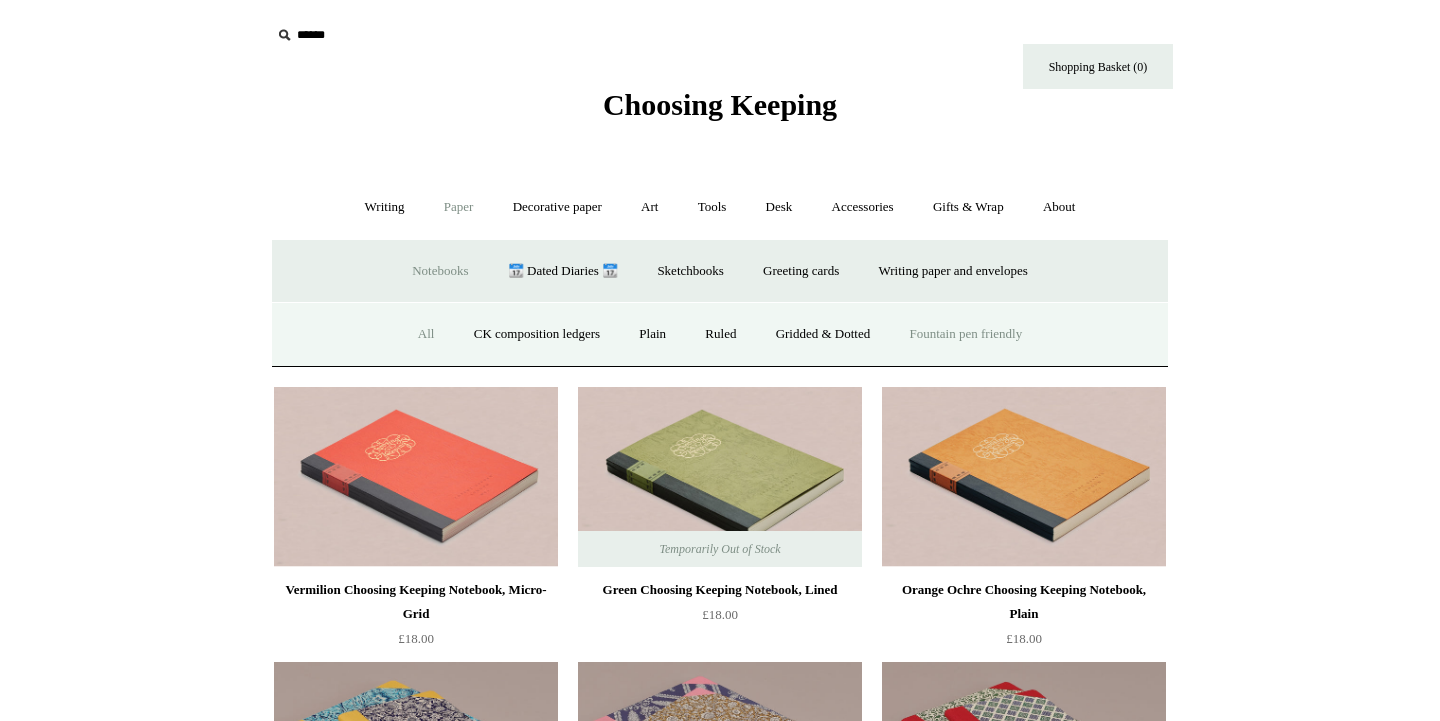 click on "Fountain pen friendly" at bounding box center [966, 334] 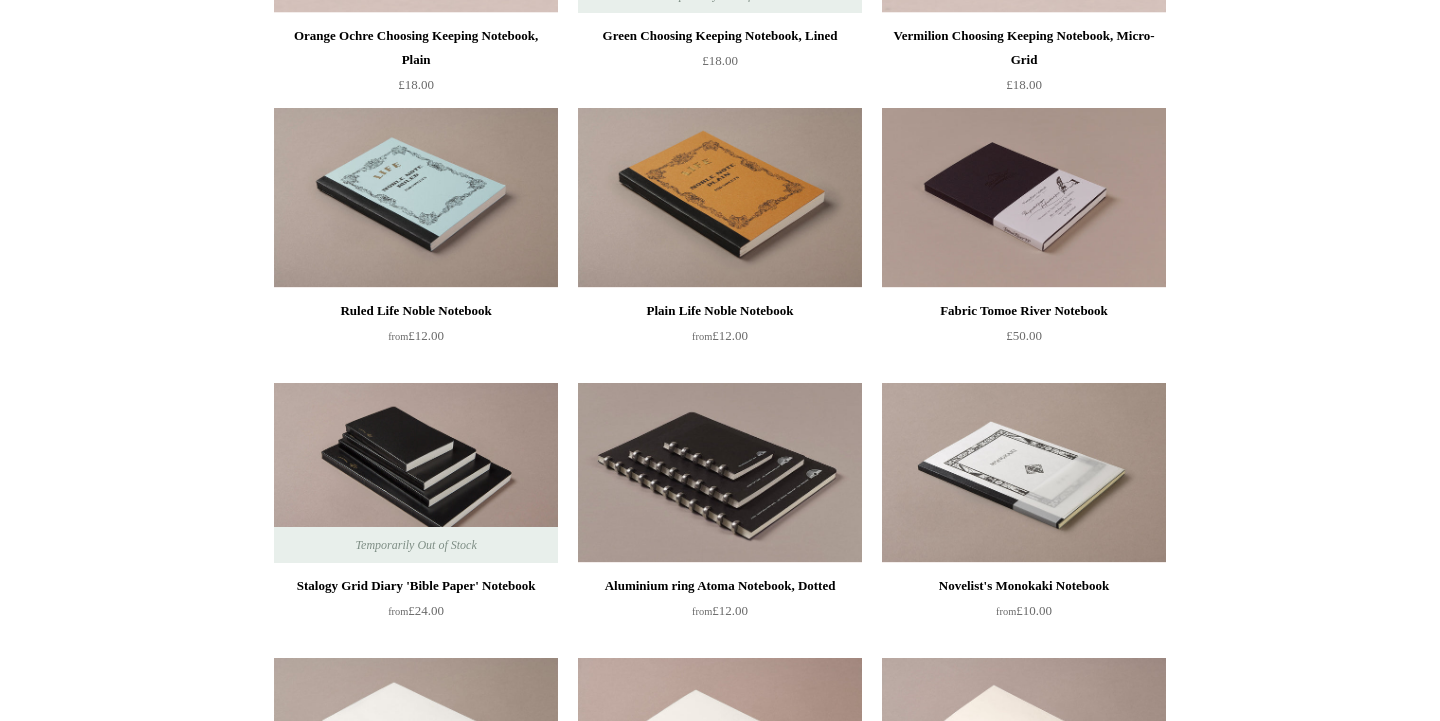 scroll, scrollTop: 0, scrollLeft: 0, axis: both 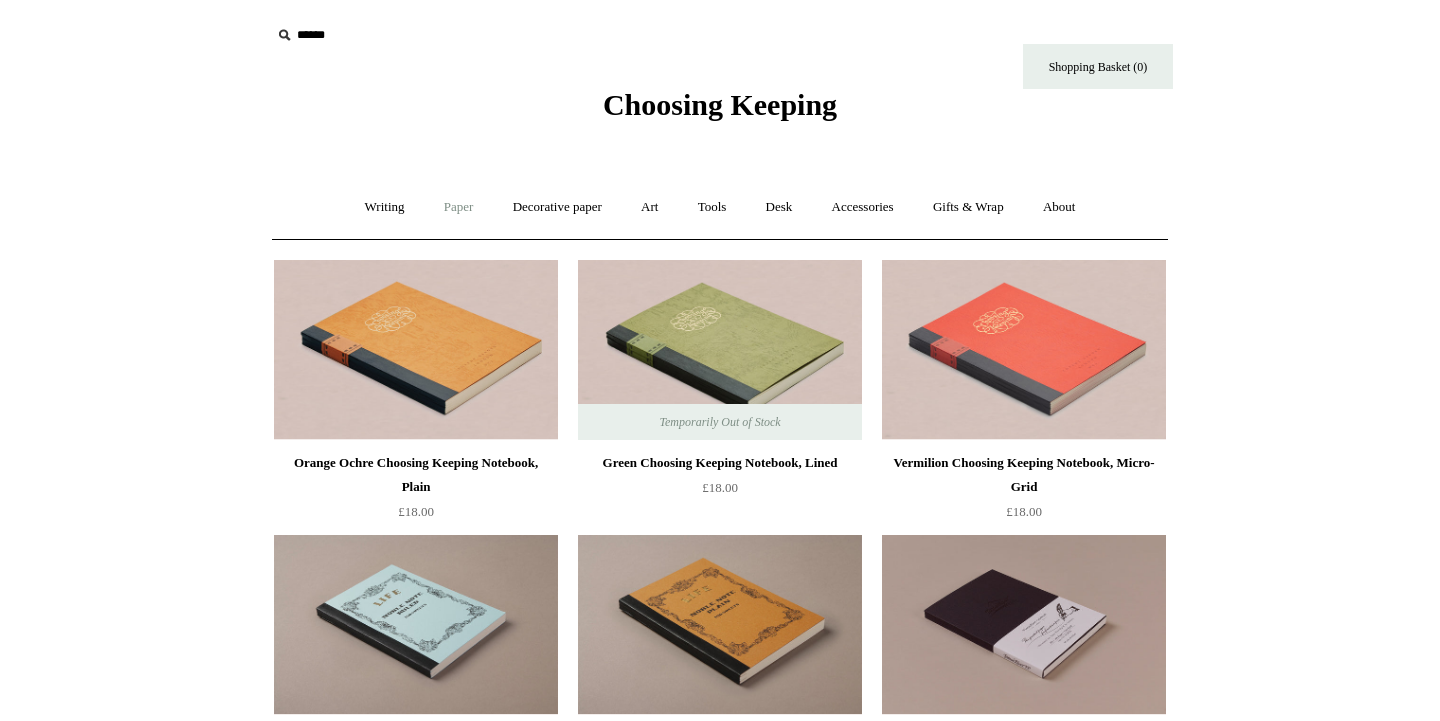 click on "Paper +" at bounding box center (459, 207) 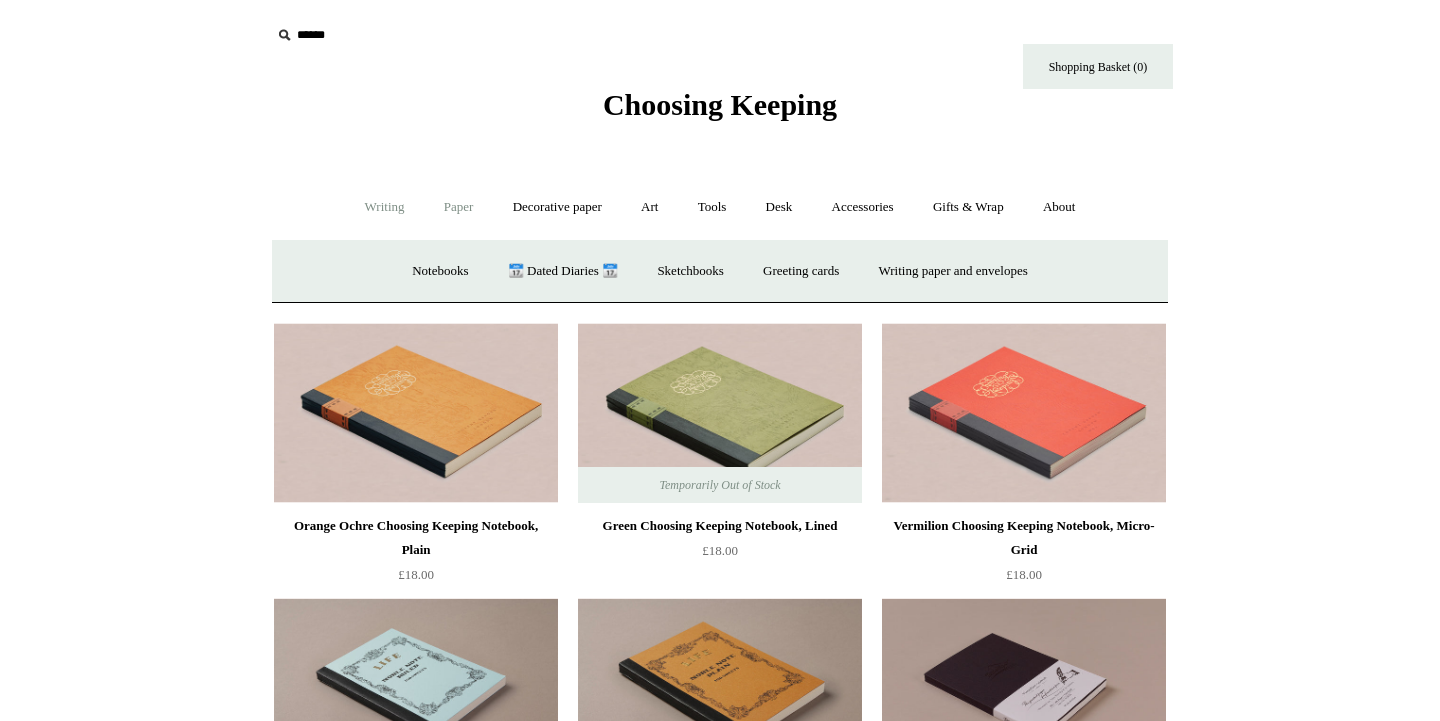 click on "Writing +" at bounding box center [385, 207] 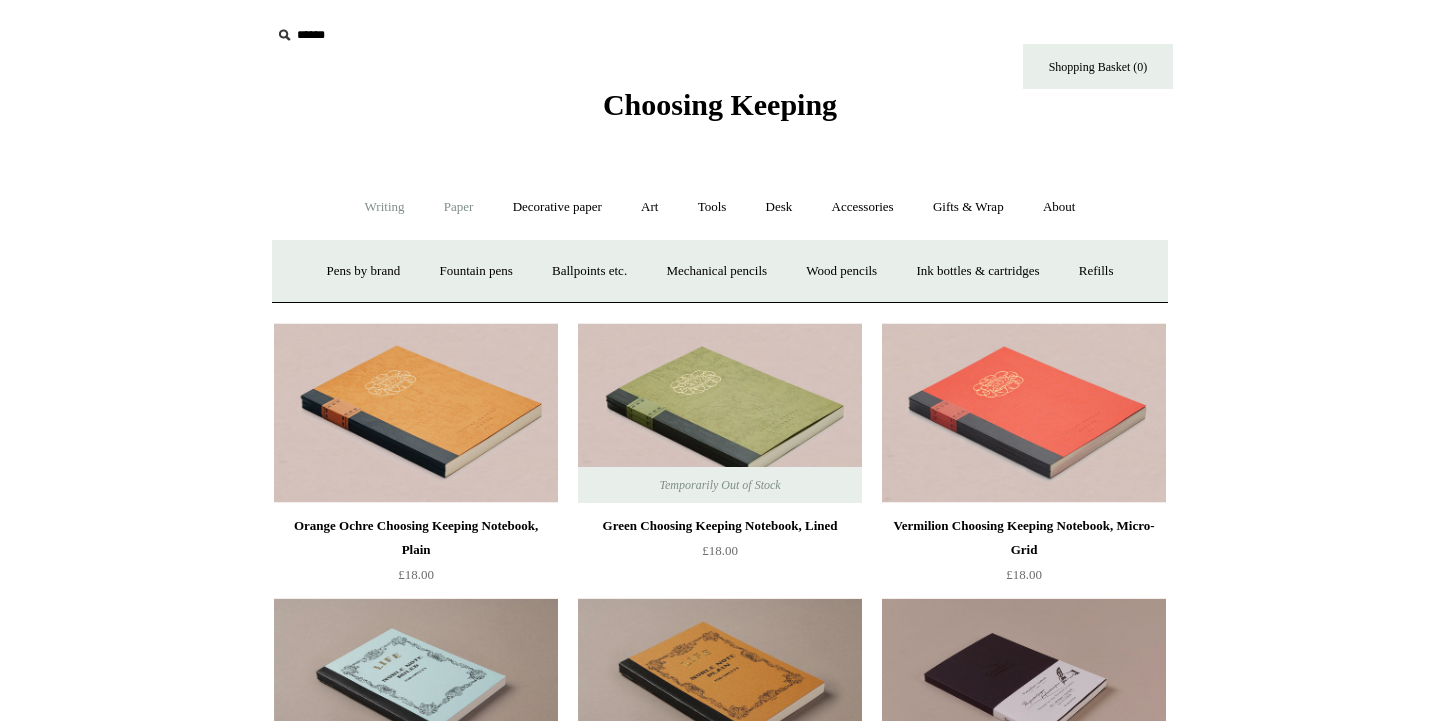 click on "Paper +" at bounding box center (459, 207) 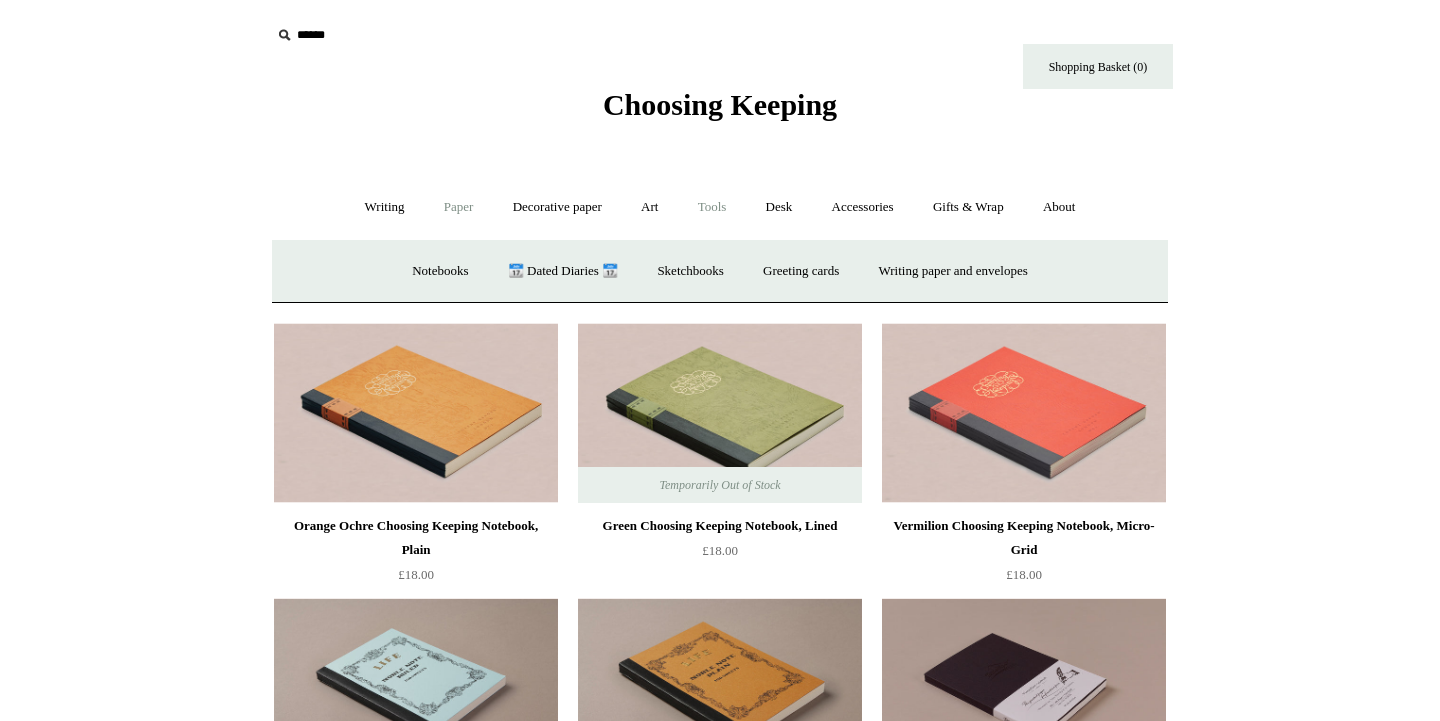 click on "Tools +" at bounding box center [712, 207] 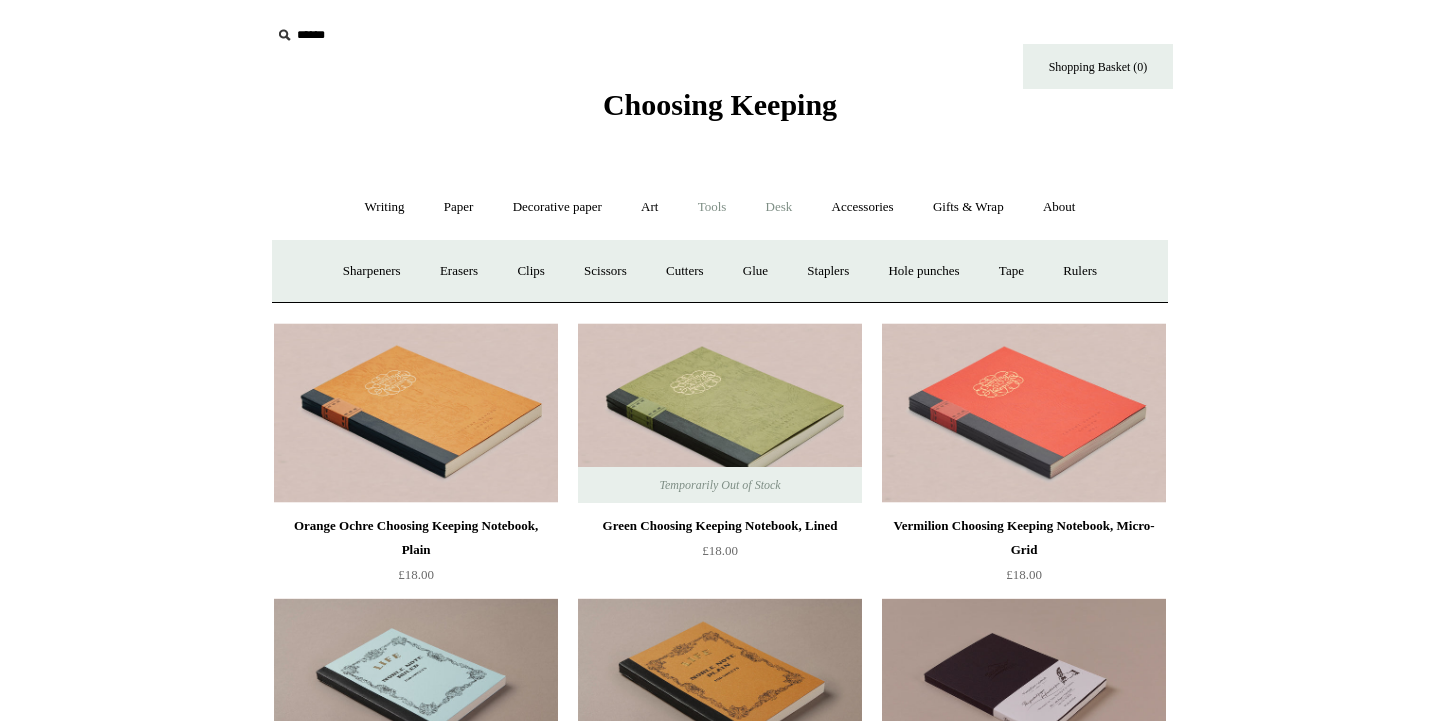 click on "Desk +" at bounding box center [779, 207] 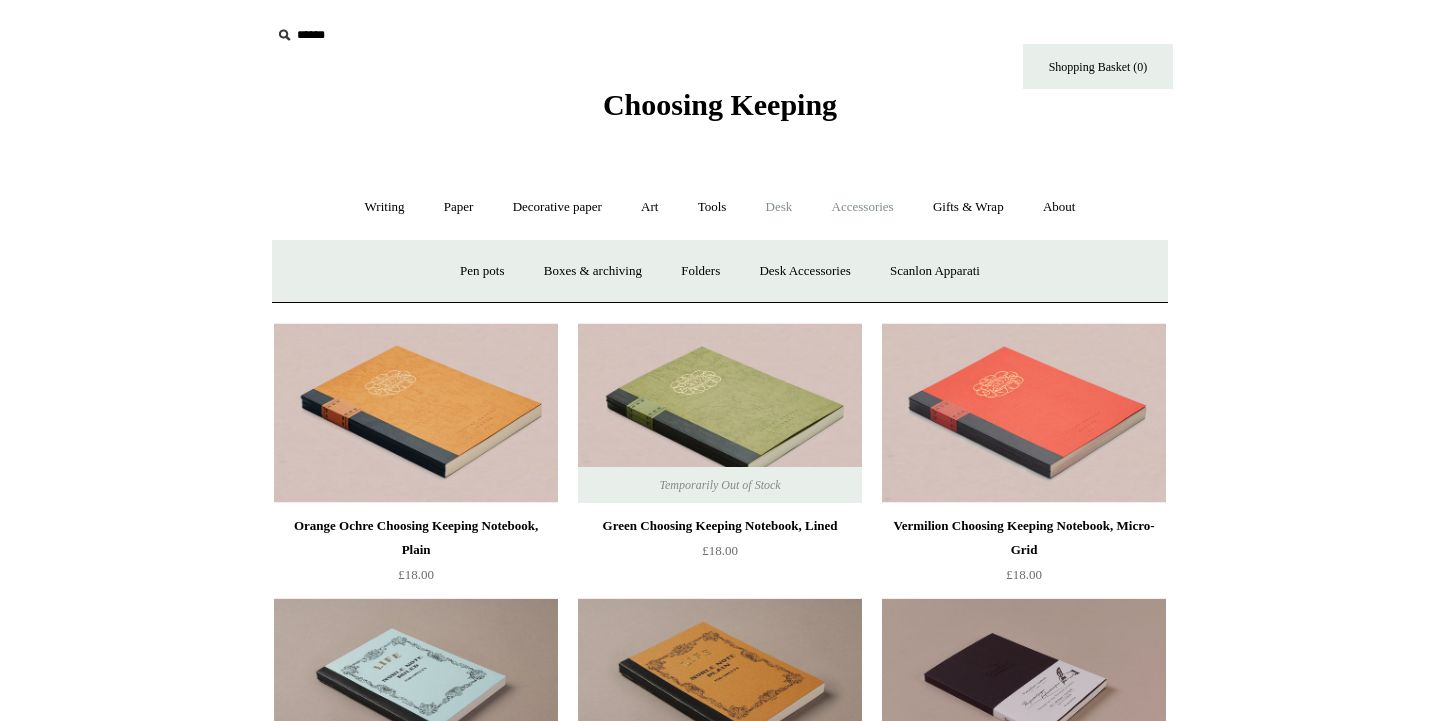 click on "Accessories +" at bounding box center [863, 207] 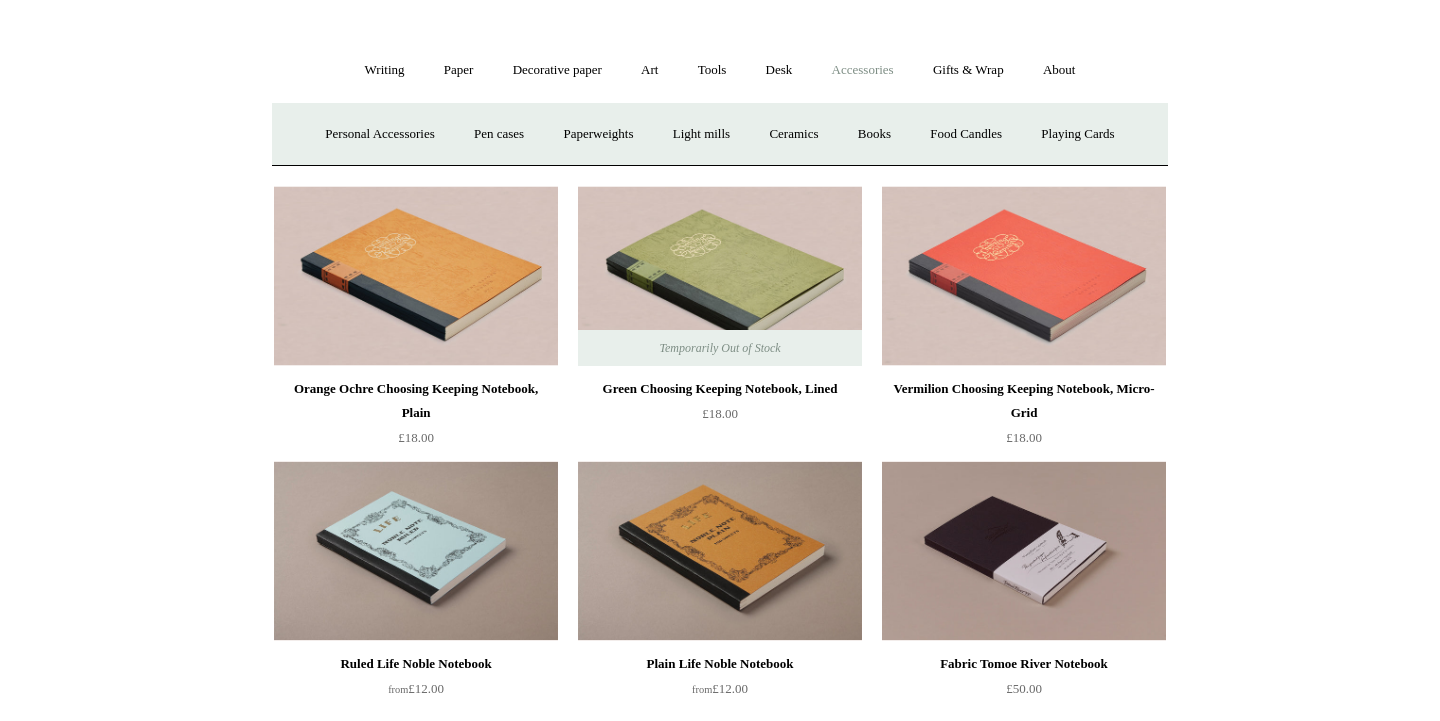 scroll, scrollTop: 0, scrollLeft: 0, axis: both 